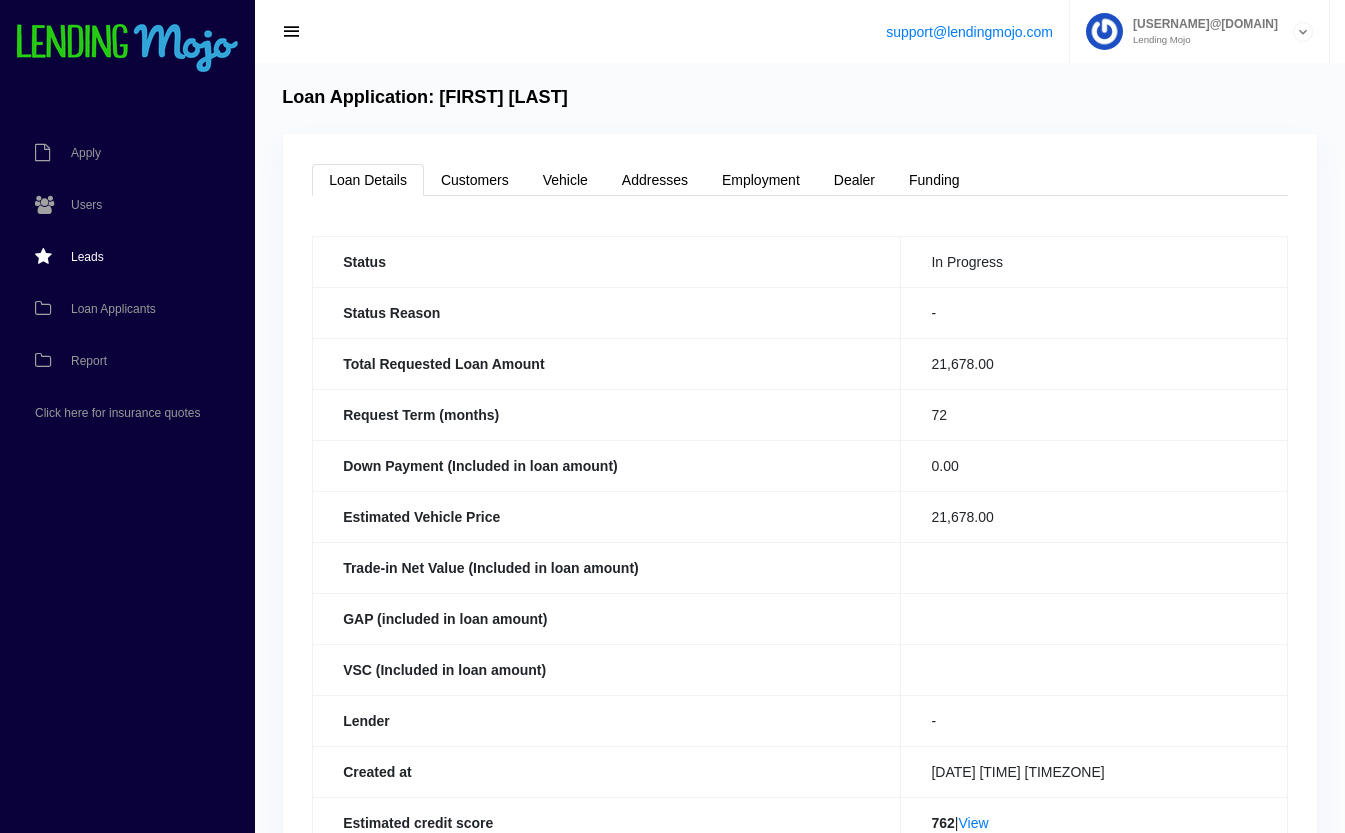 scroll, scrollTop: 0, scrollLeft: 0, axis: both 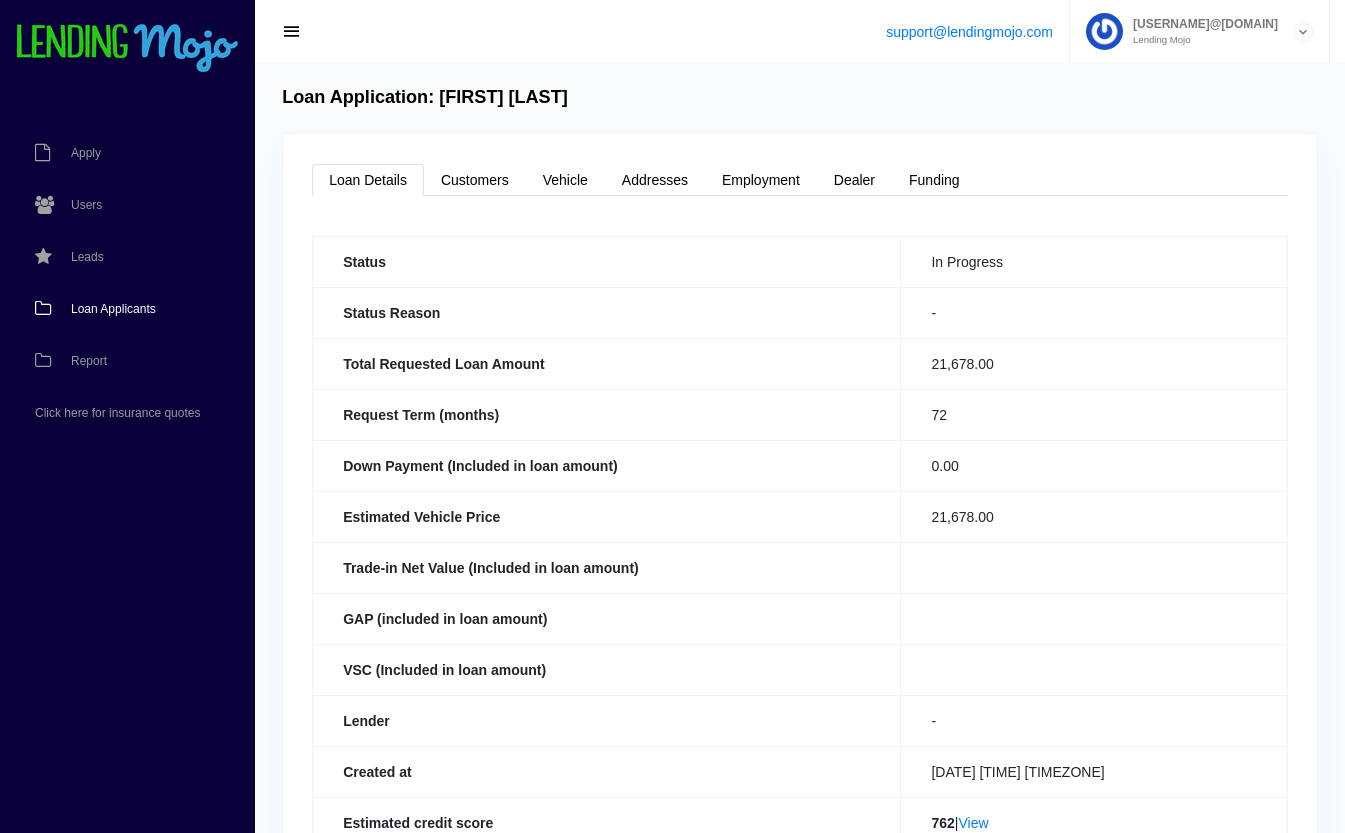 click on "Loan Applicants" at bounding box center [117, 309] 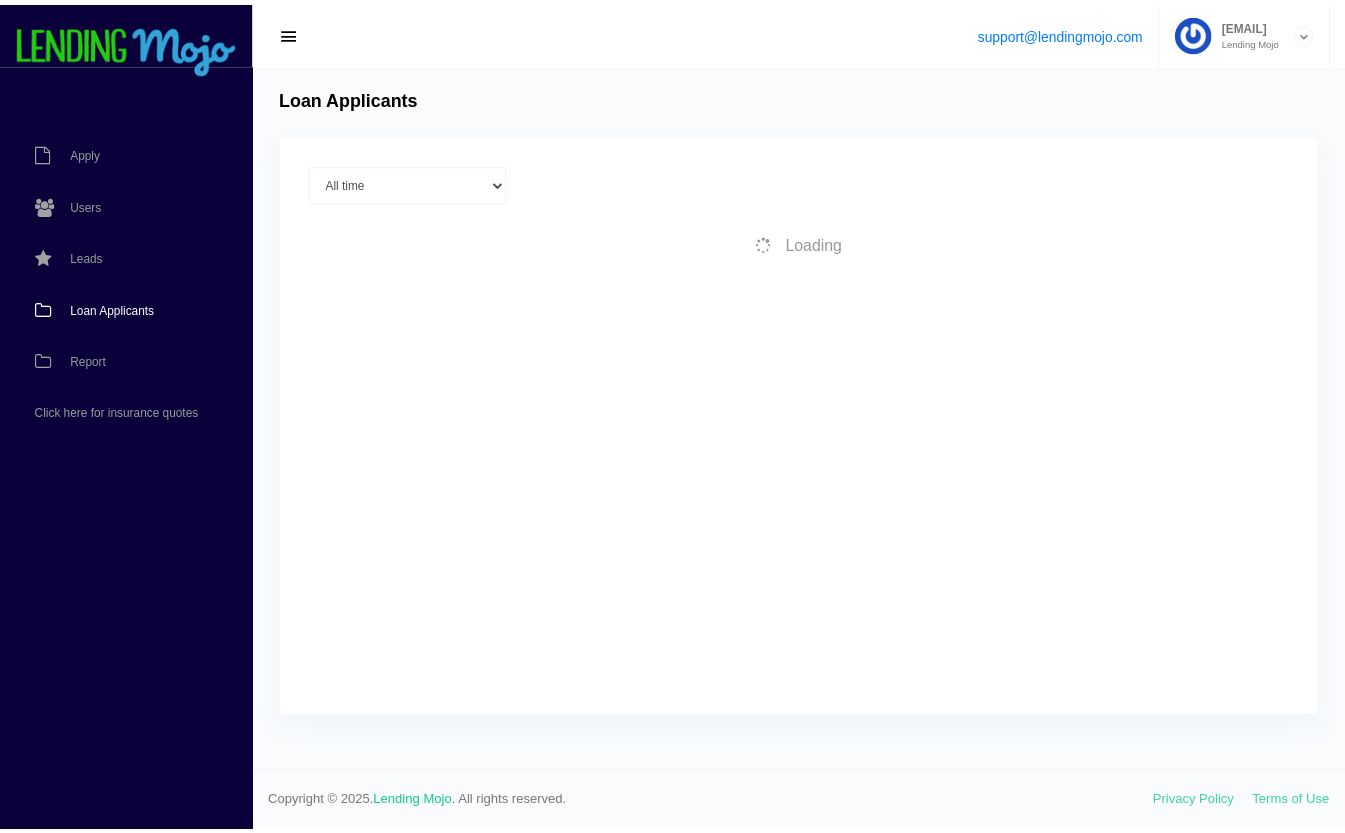 scroll, scrollTop: 0, scrollLeft: 0, axis: both 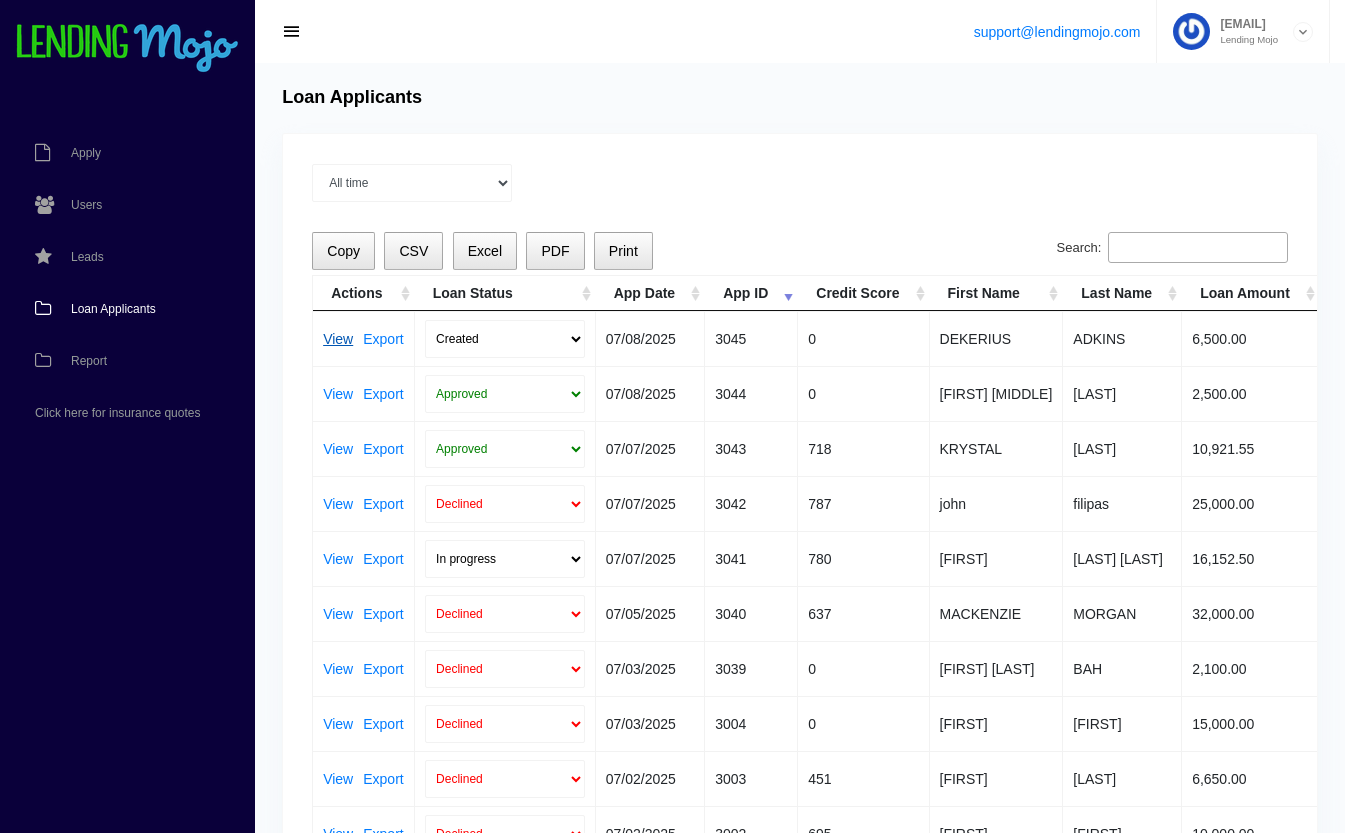 click on "View" at bounding box center [338, 339] 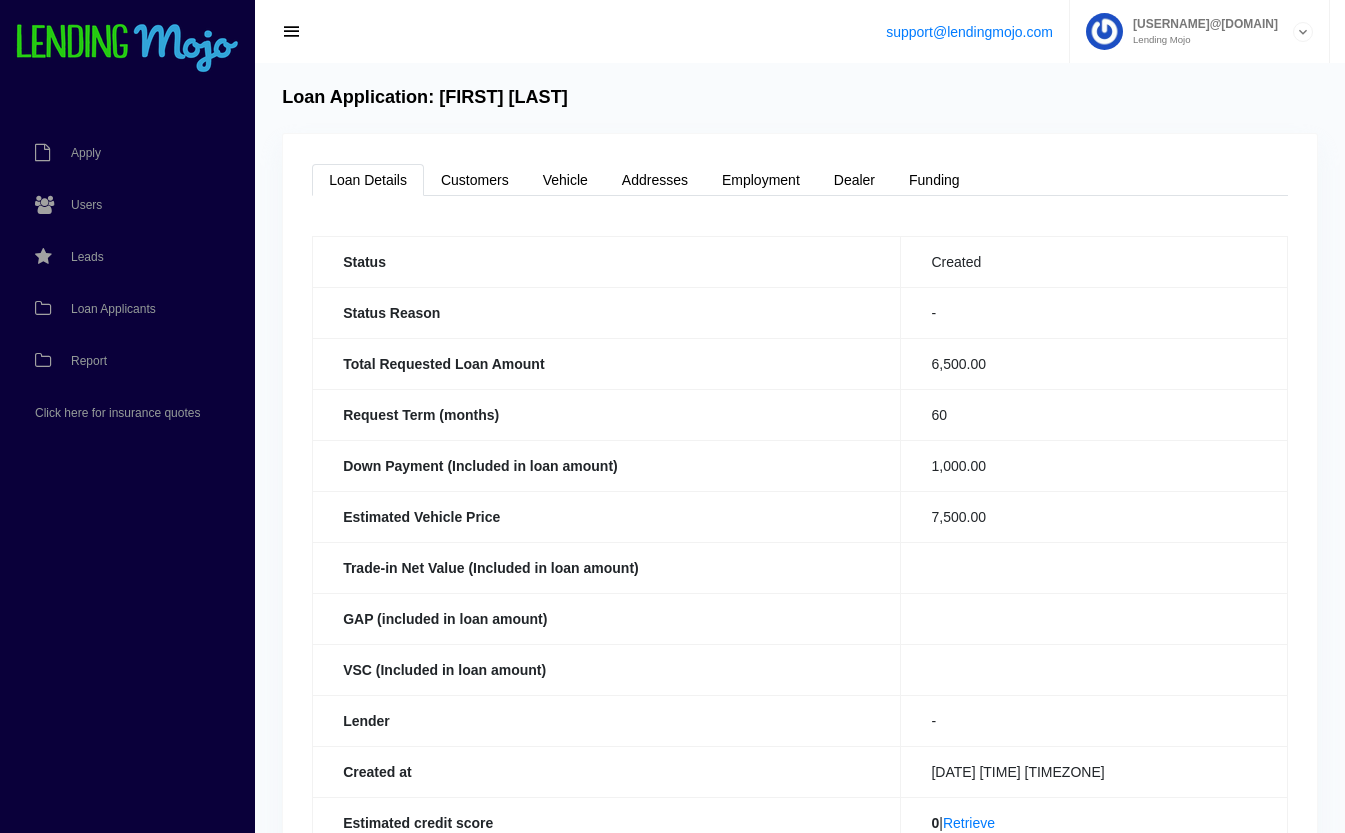 scroll, scrollTop: 0, scrollLeft: 0, axis: both 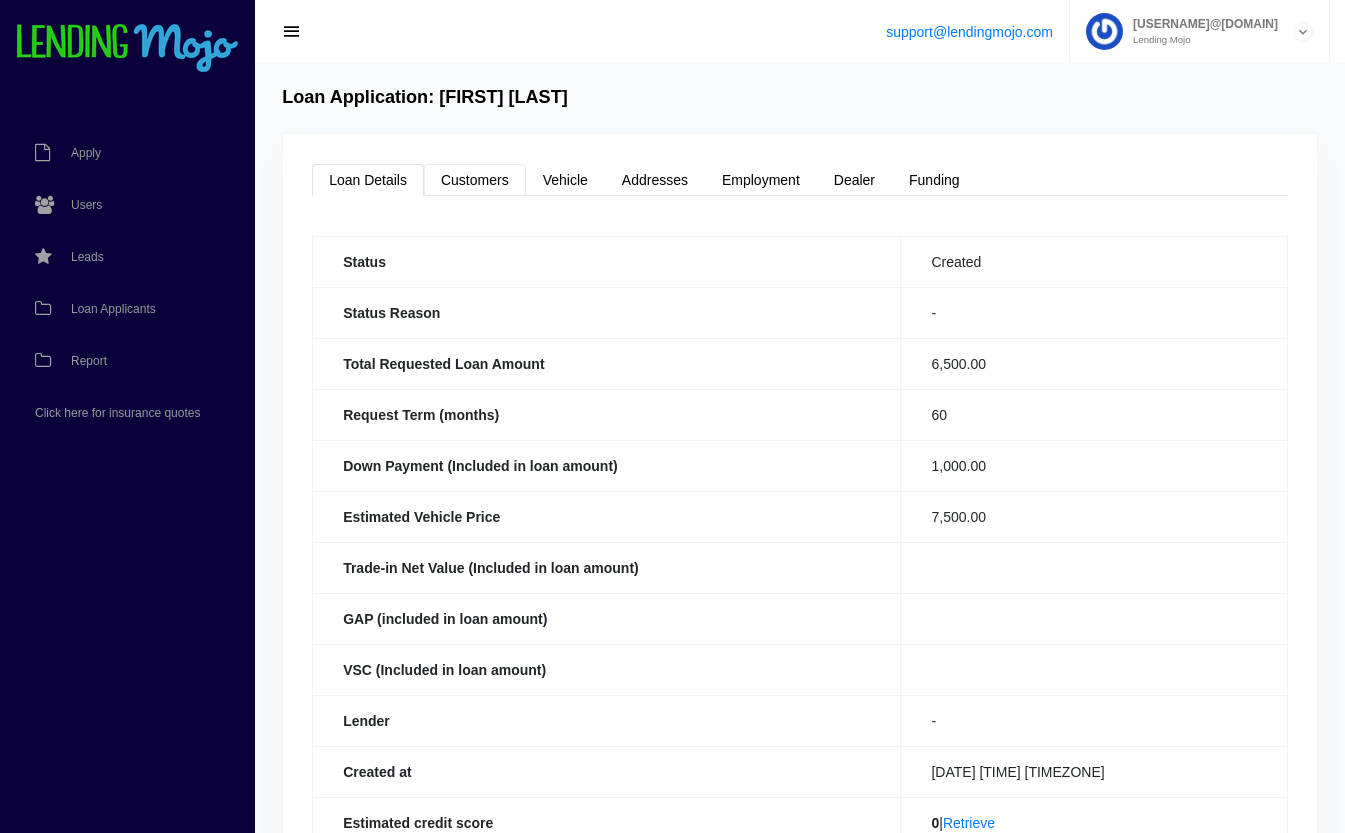 click on "Customers" at bounding box center [475, 180] 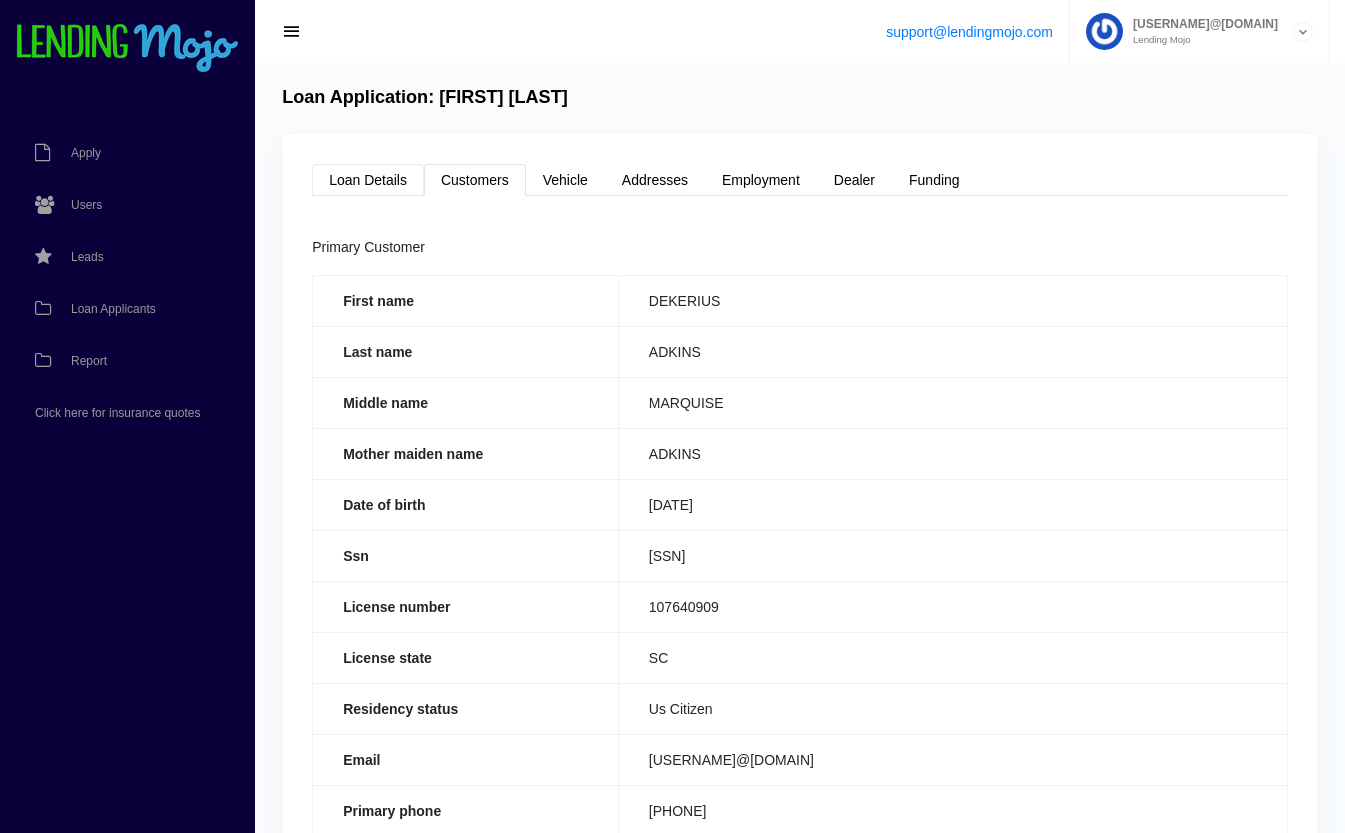 click on "Loan Details" at bounding box center (368, 180) 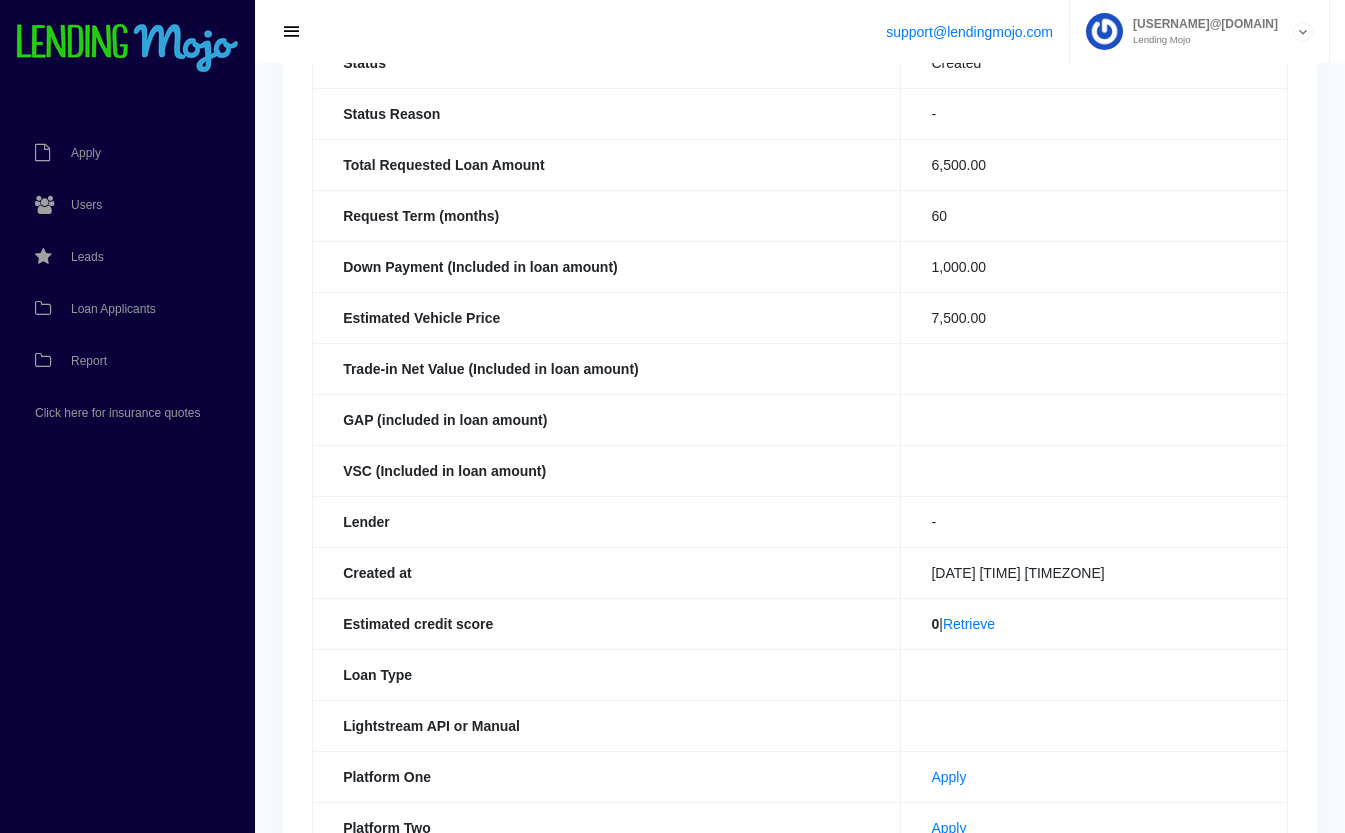 scroll, scrollTop: 209, scrollLeft: 0, axis: vertical 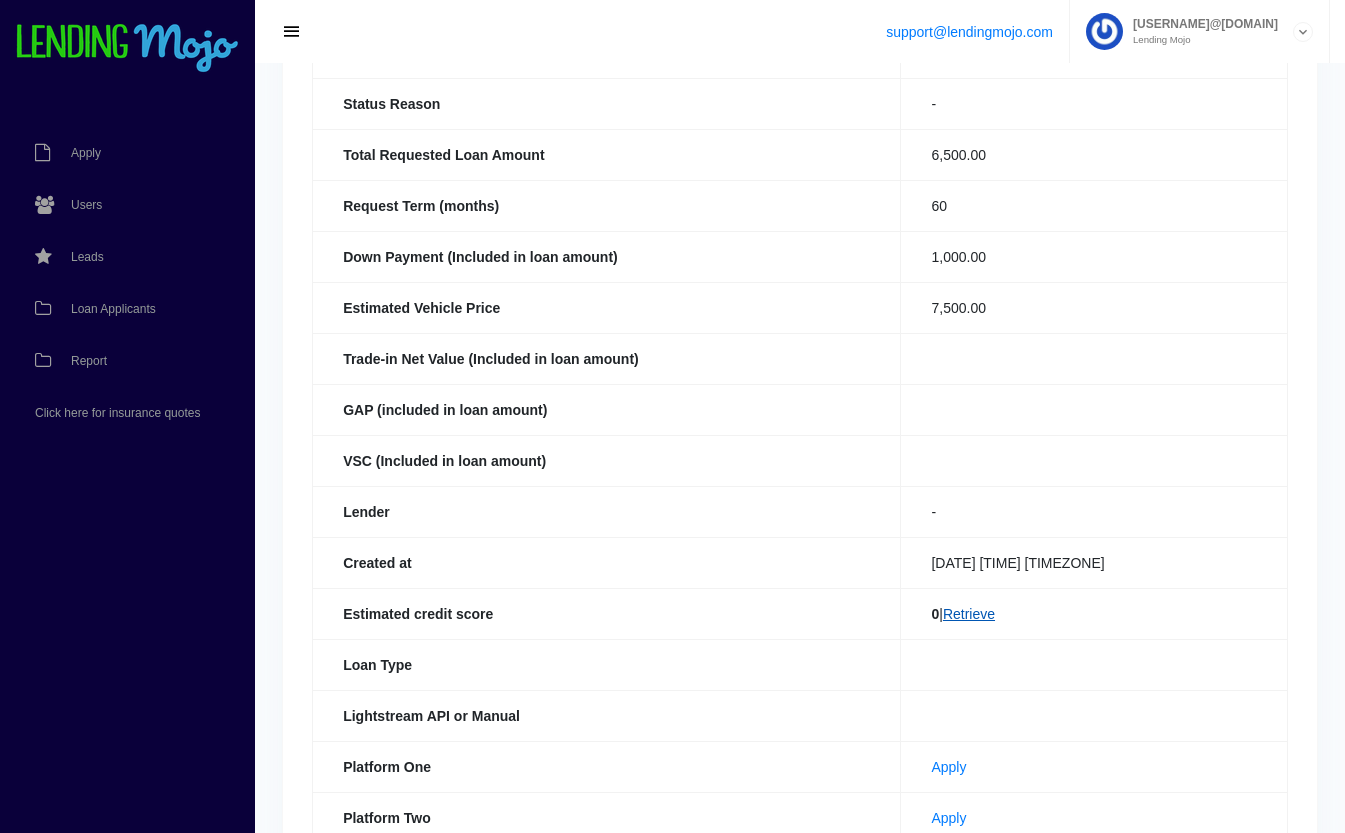 click on "Retrieve" at bounding box center [969, 614] 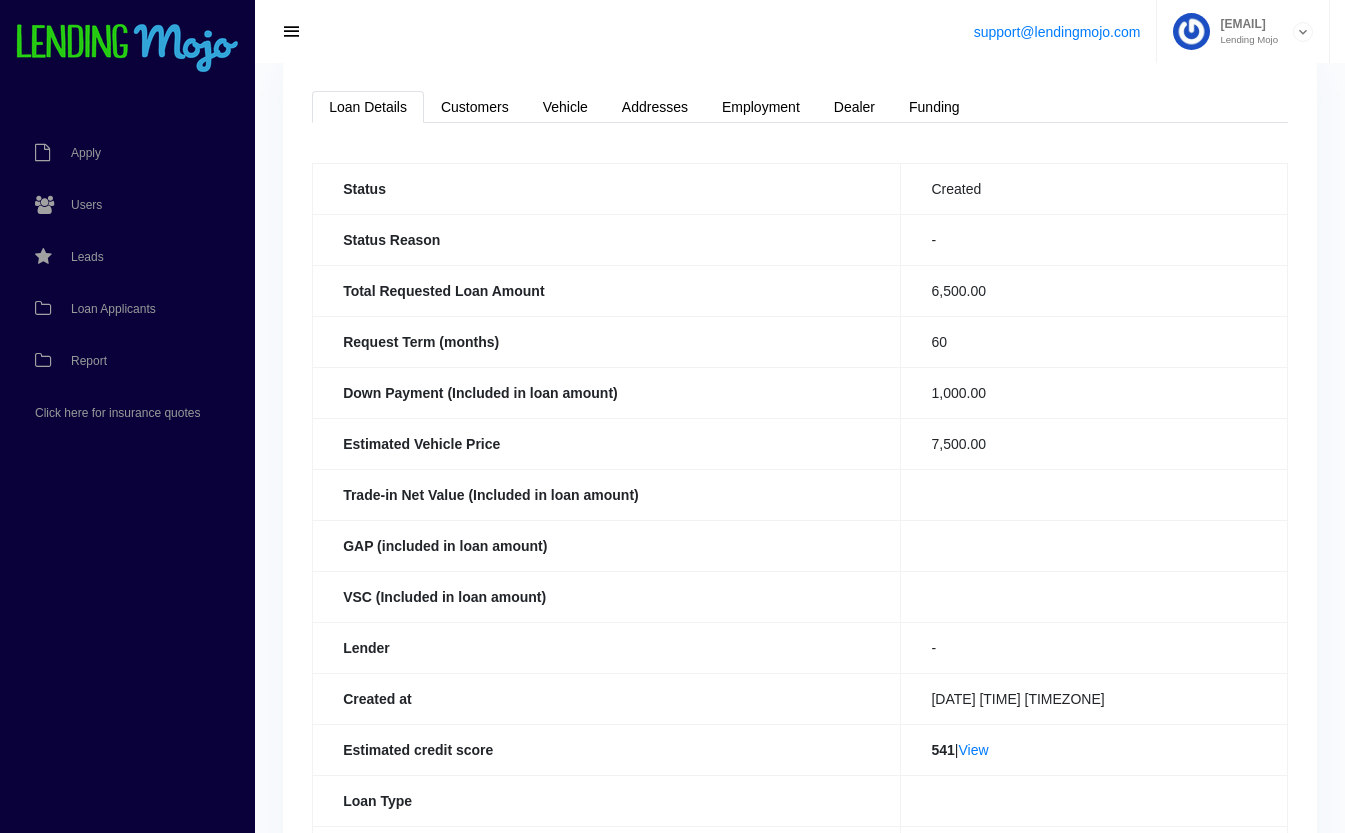 scroll, scrollTop: 0, scrollLeft: 0, axis: both 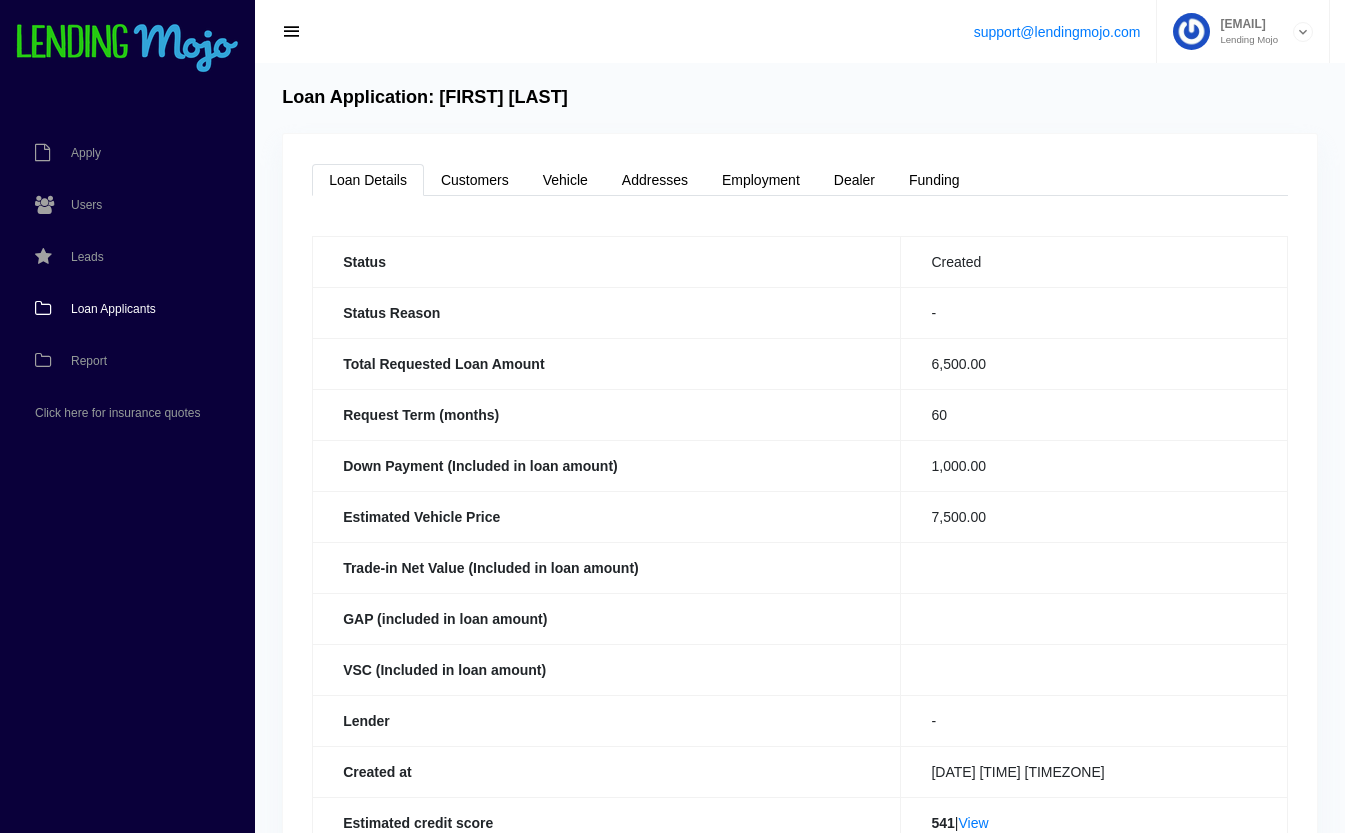 click on "Loan Applicants" at bounding box center [113, 309] 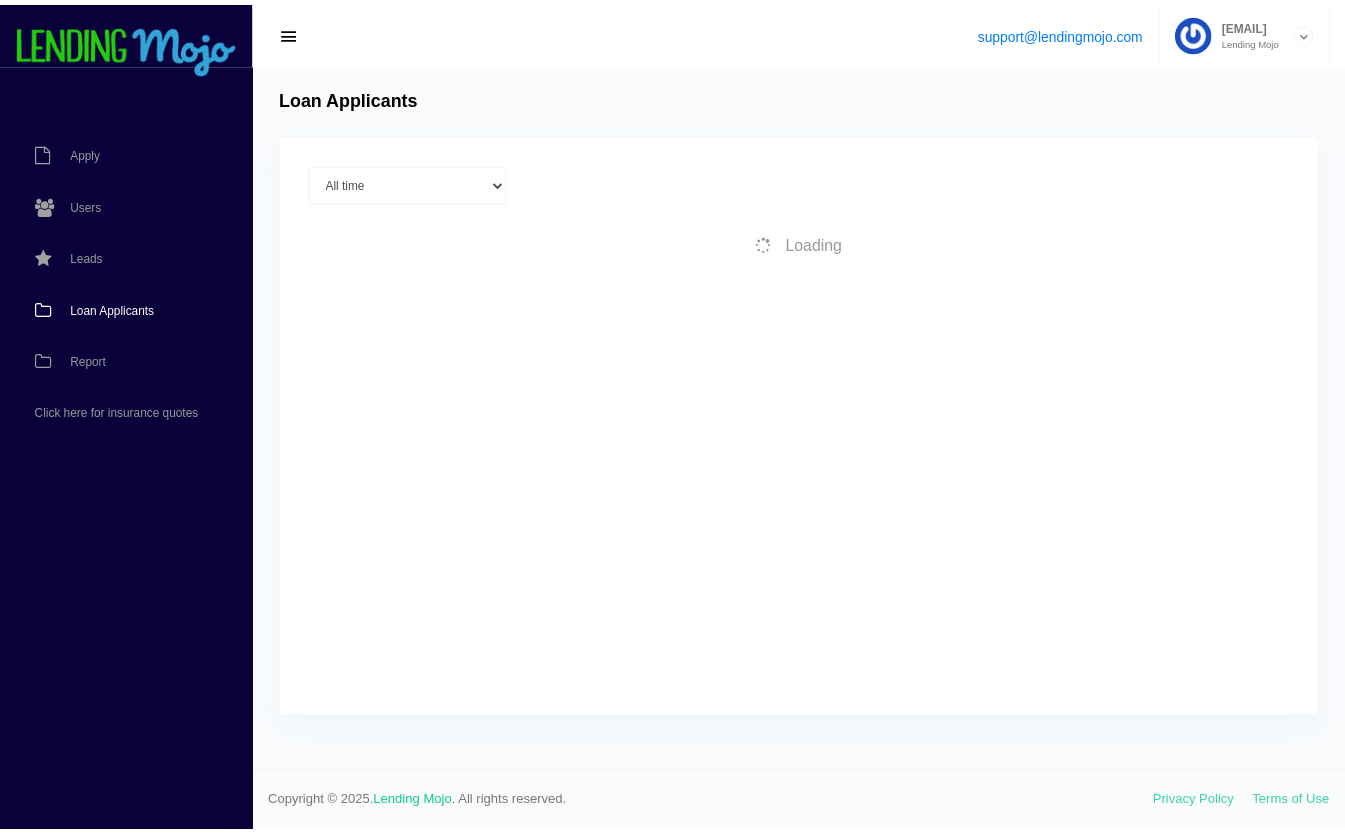scroll, scrollTop: 0, scrollLeft: 0, axis: both 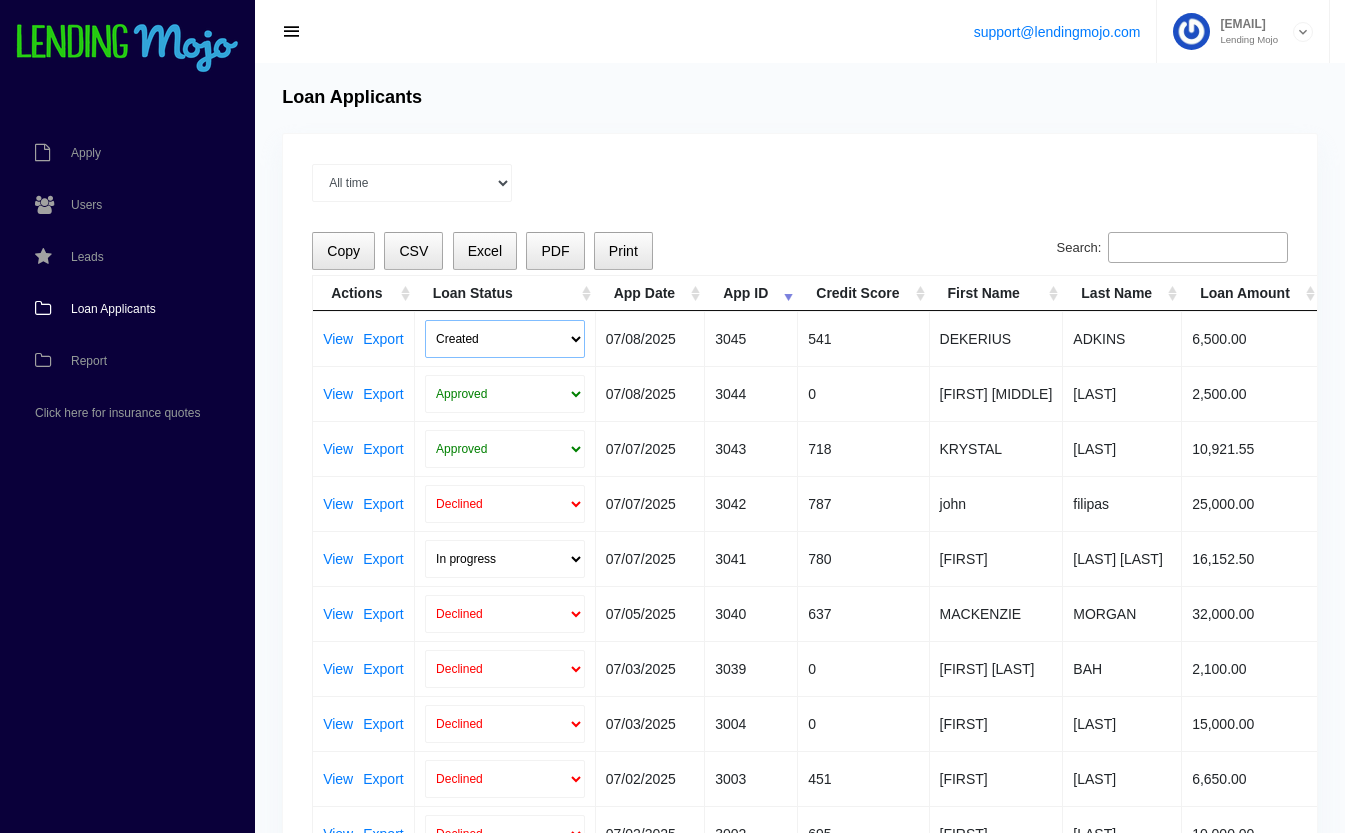 click on "Created Submitted" at bounding box center (505, 339) 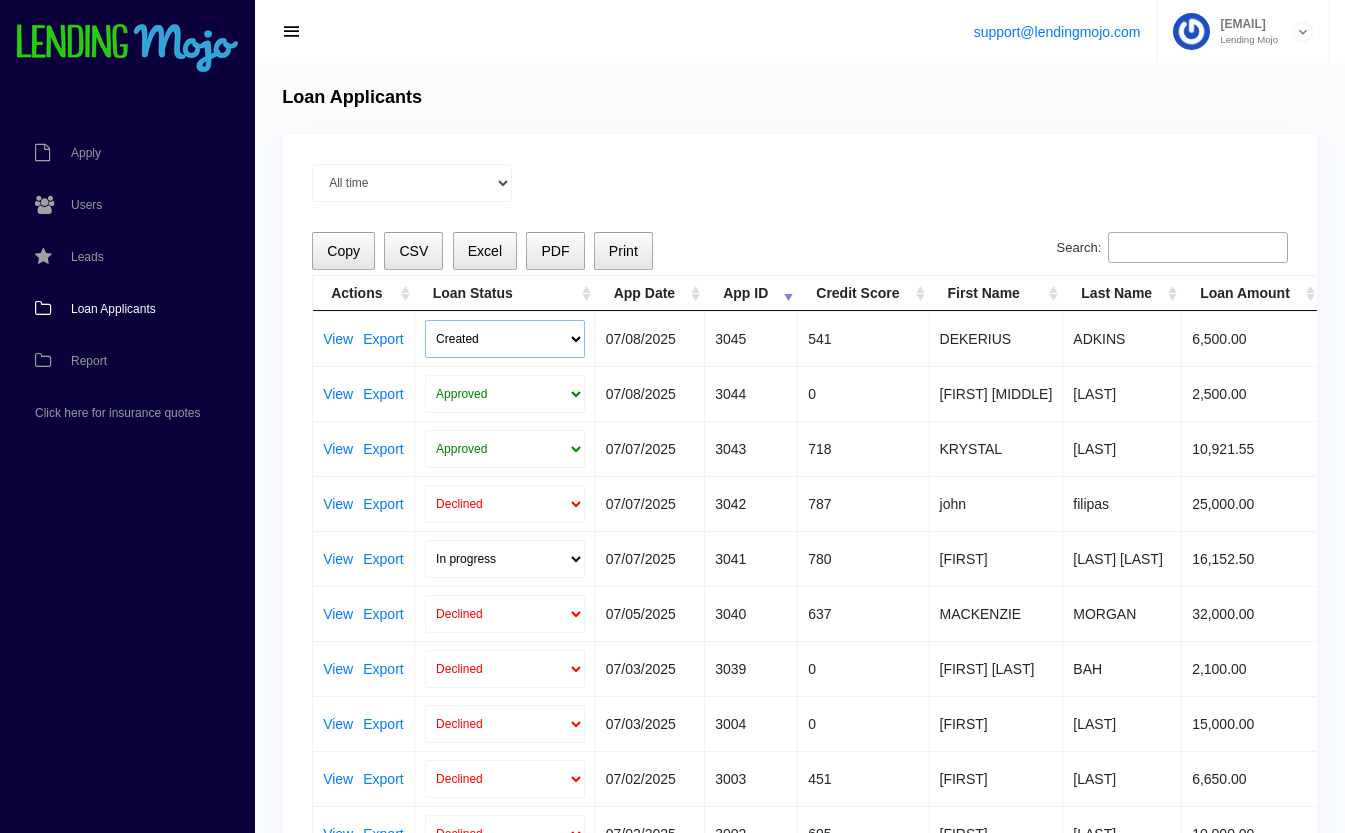 select on "submitted" 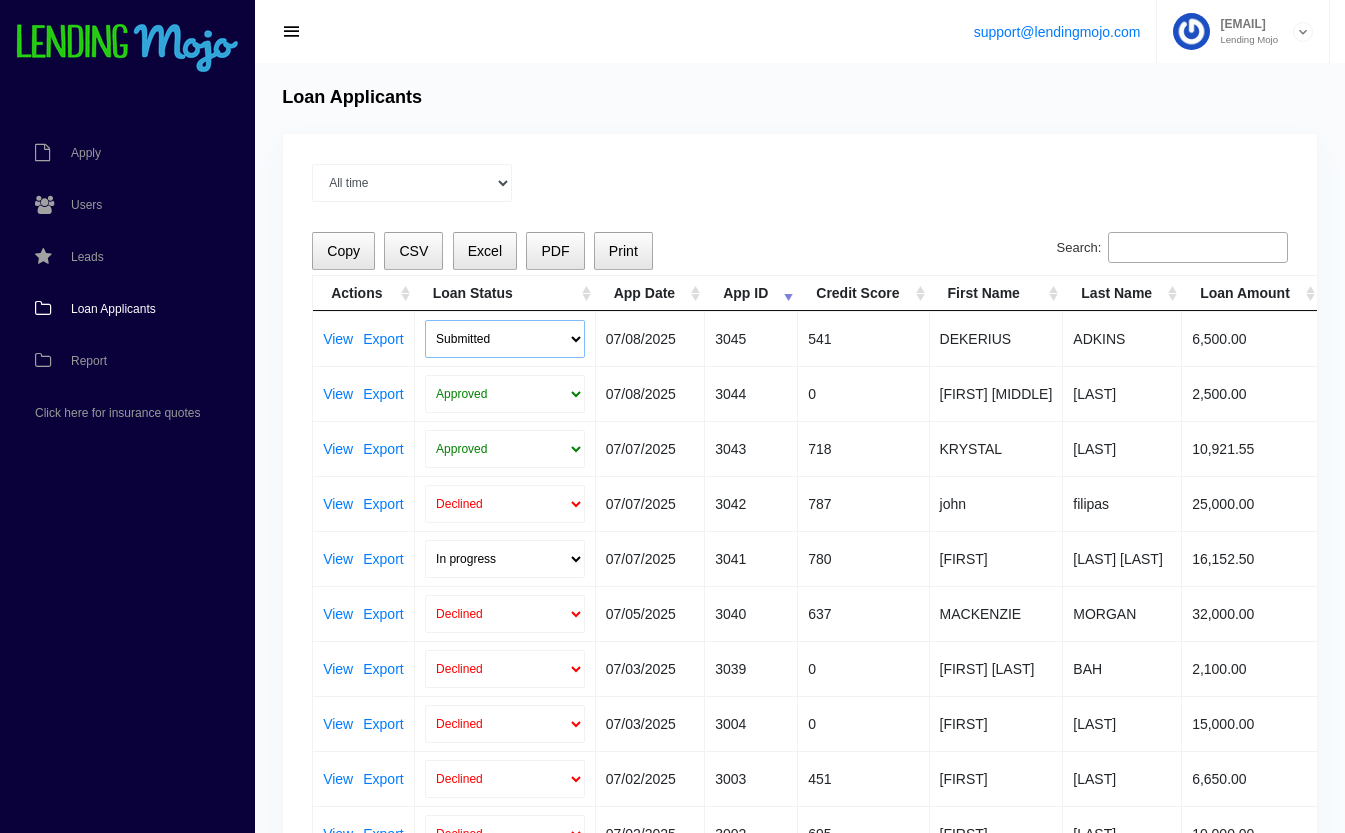 click on "Created Submitted" at bounding box center (505, 339) 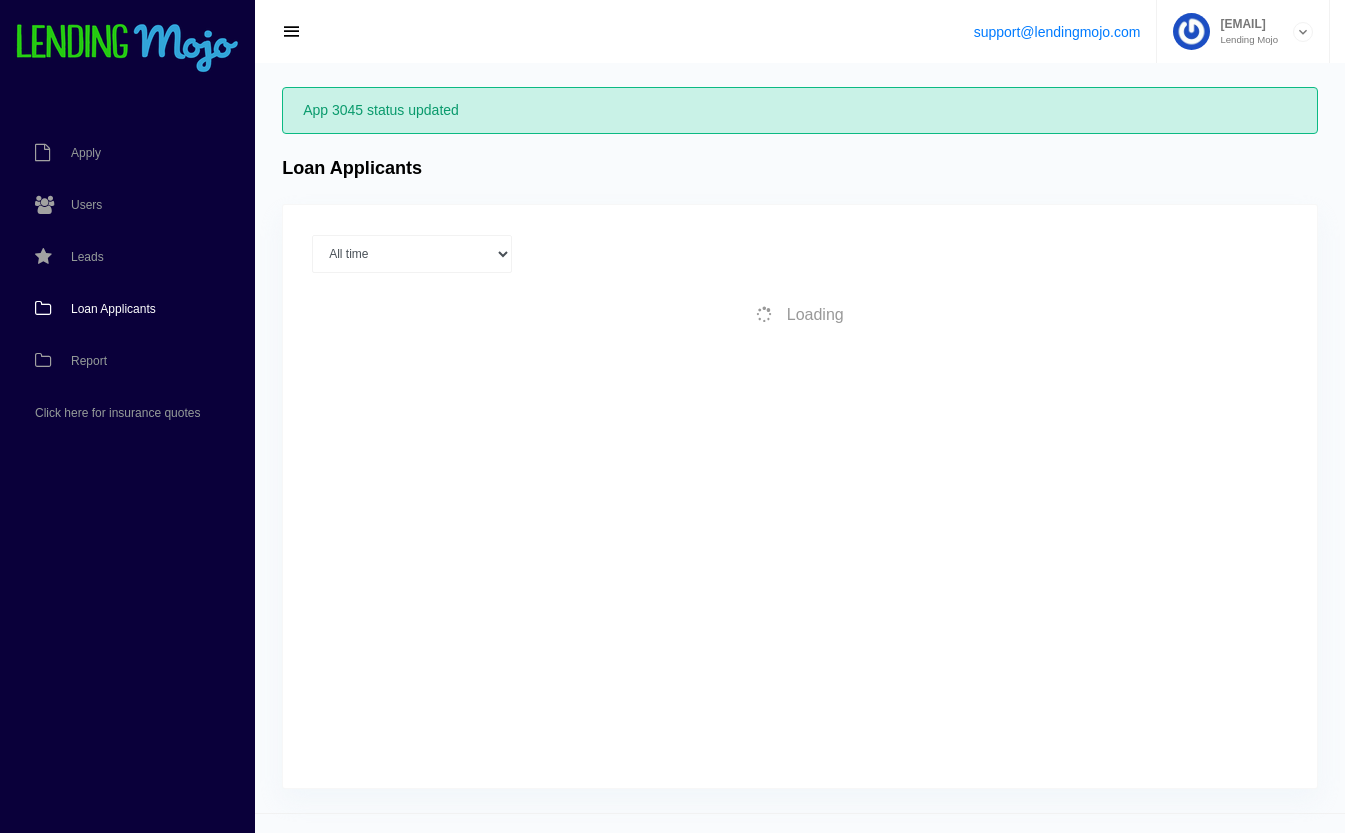 scroll, scrollTop: 0, scrollLeft: 0, axis: both 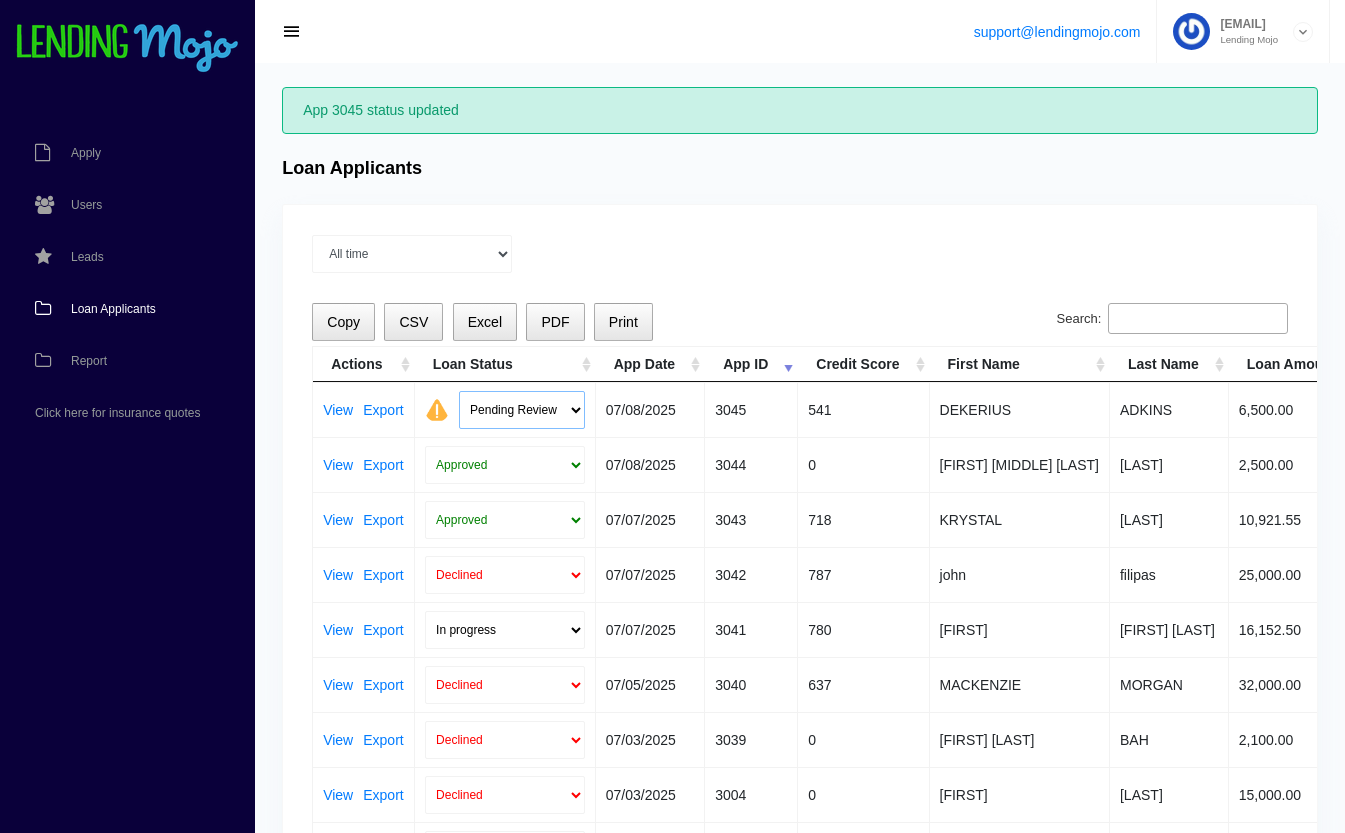 click on "Pending Review Approve Decline Unqualified" at bounding box center [522, 410] 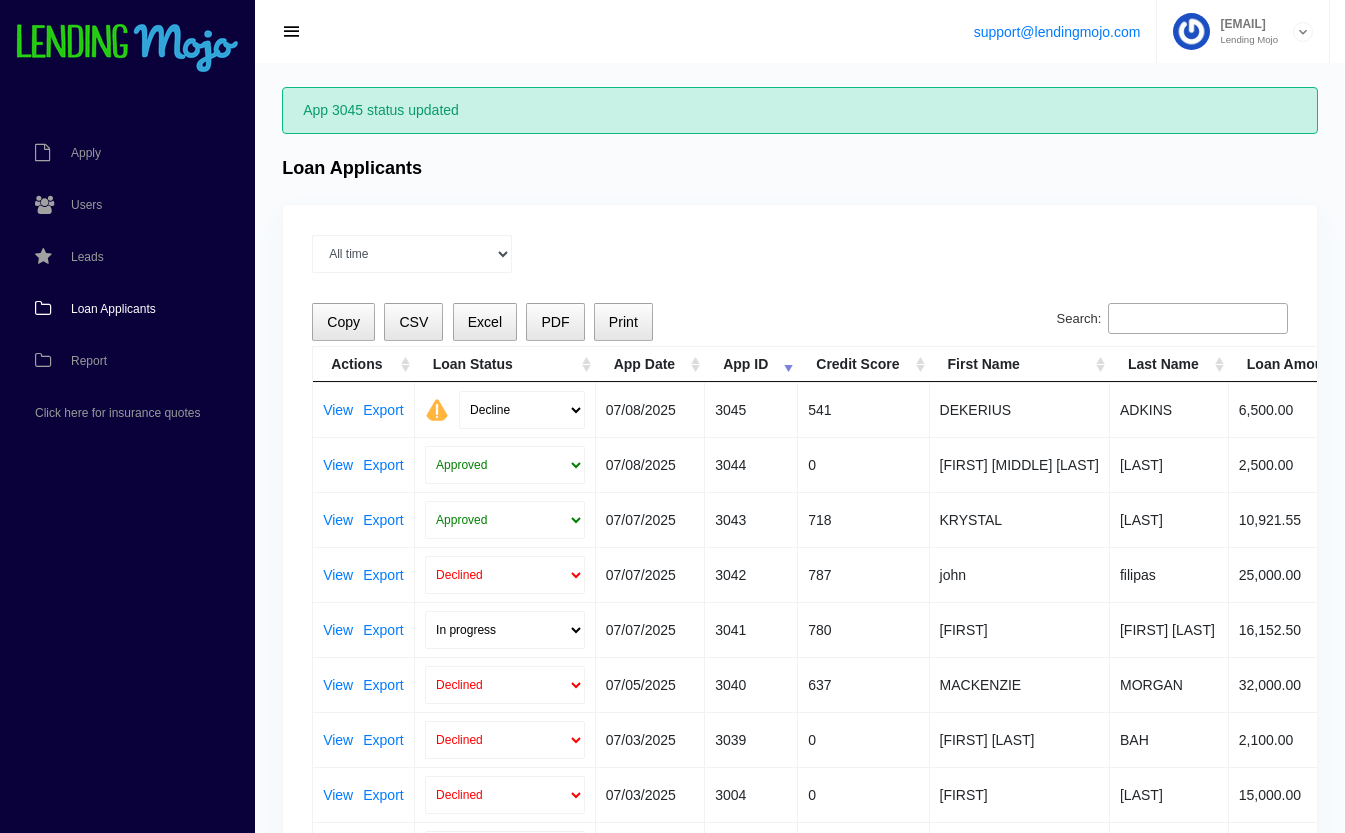 click on "Pending Review Approve Decline Unqualified" at bounding box center (522, 410) 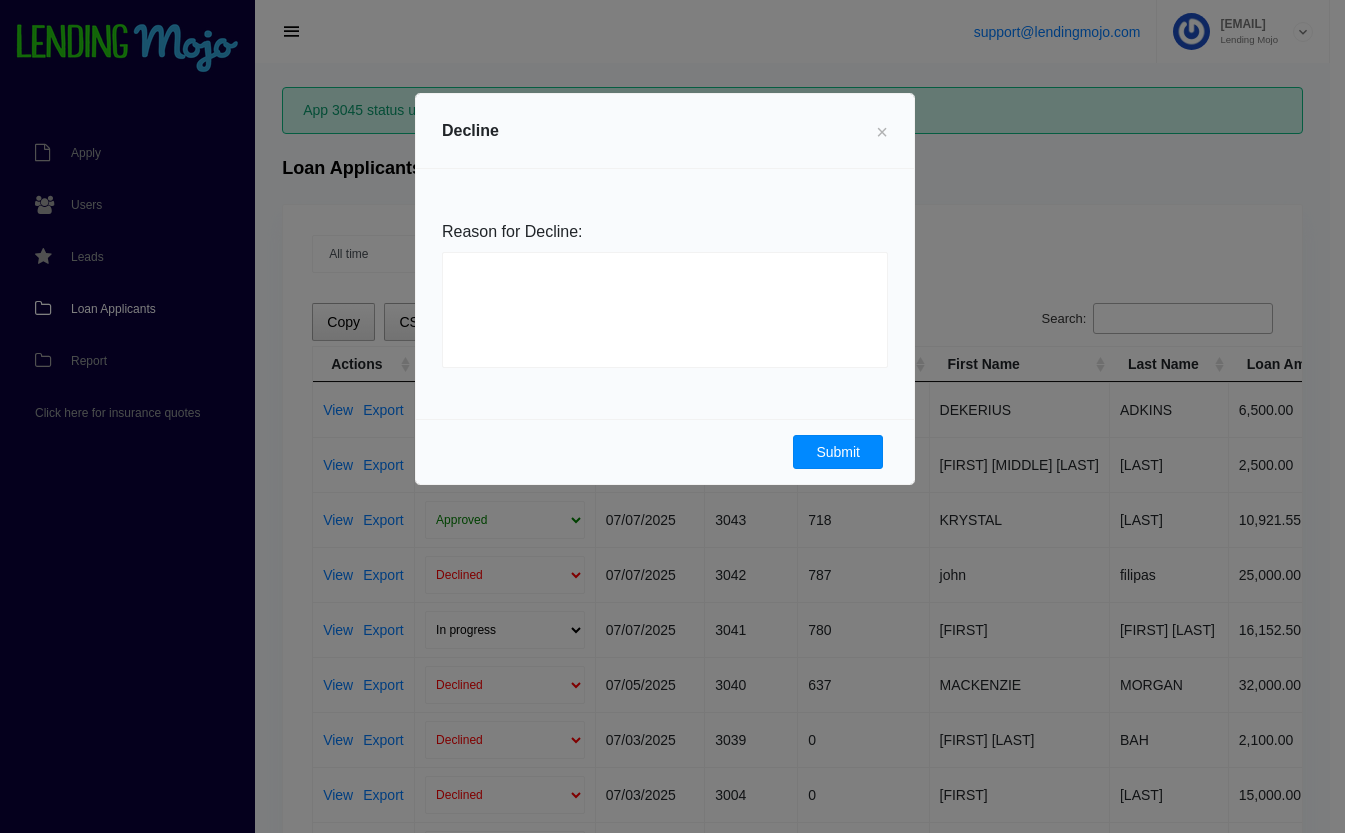 click on "Submit" at bounding box center [838, 452] 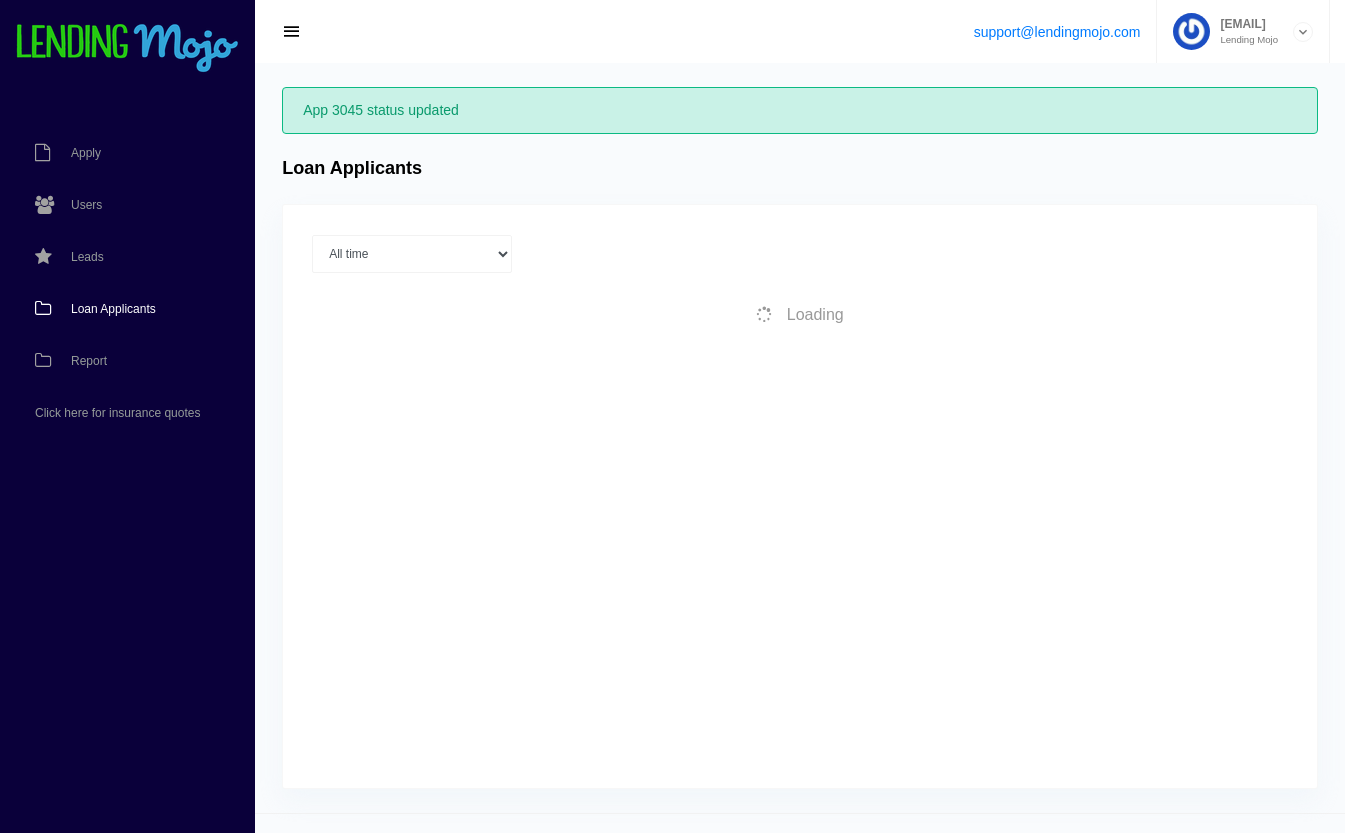 scroll, scrollTop: 0, scrollLeft: 0, axis: both 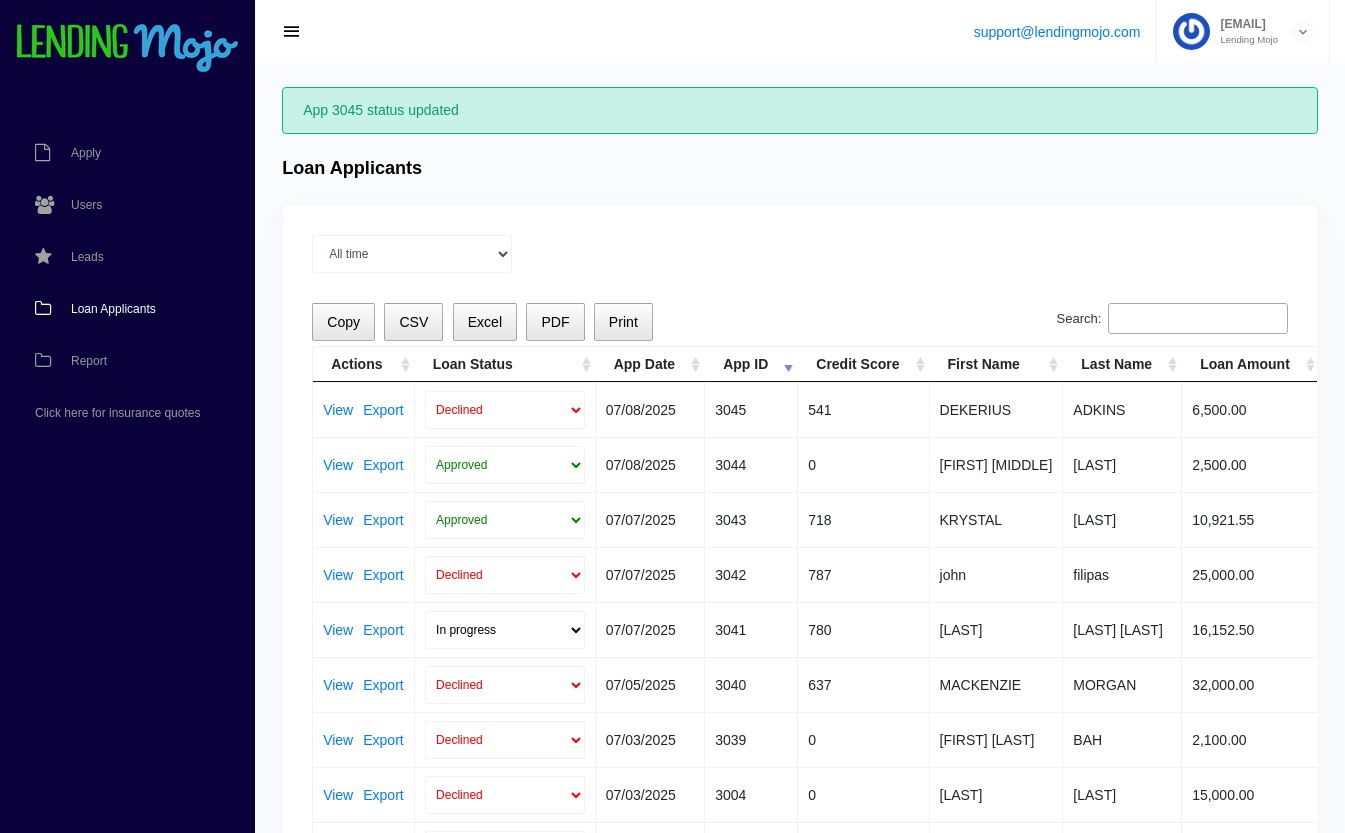 click on "View Export" at bounding box center [364, 464] 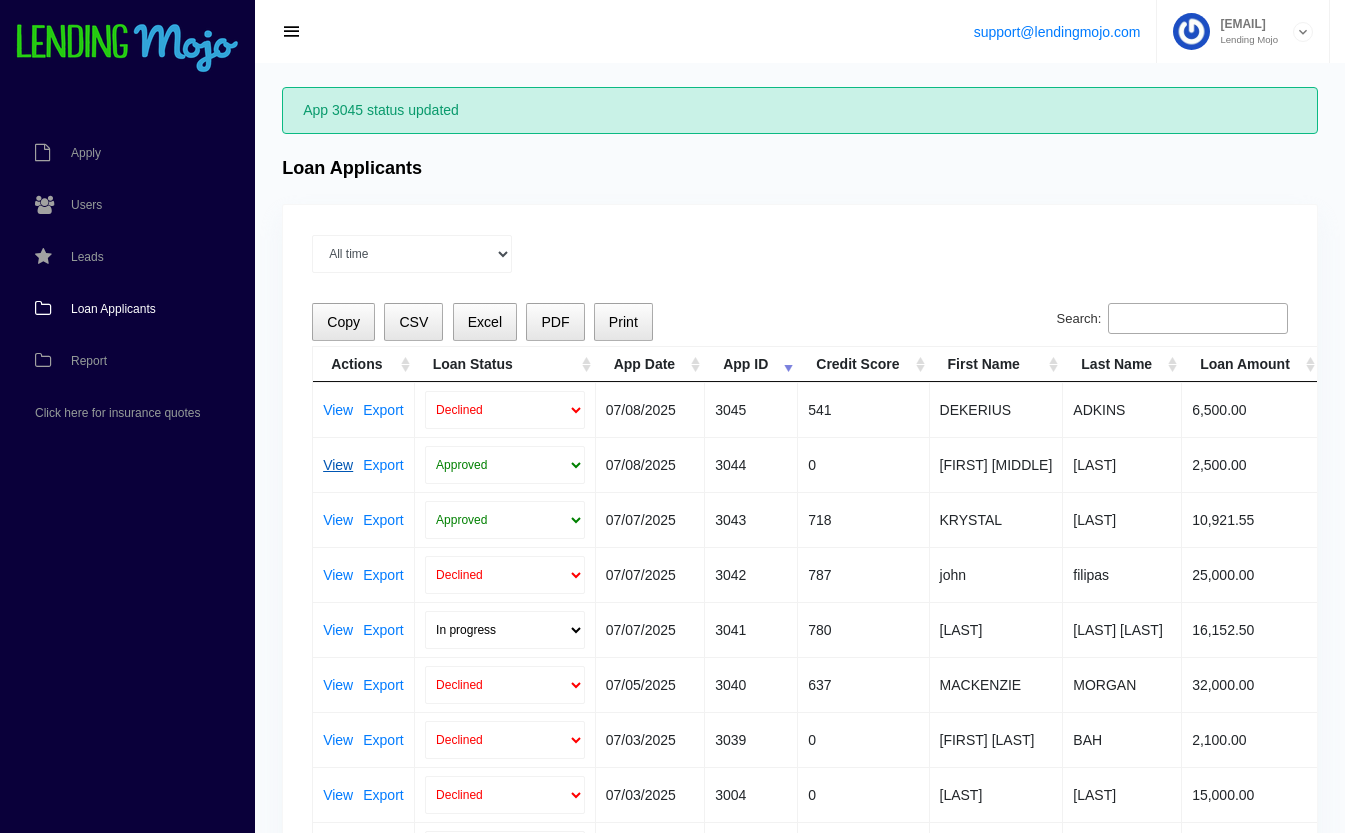 click on "View" at bounding box center [338, 465] 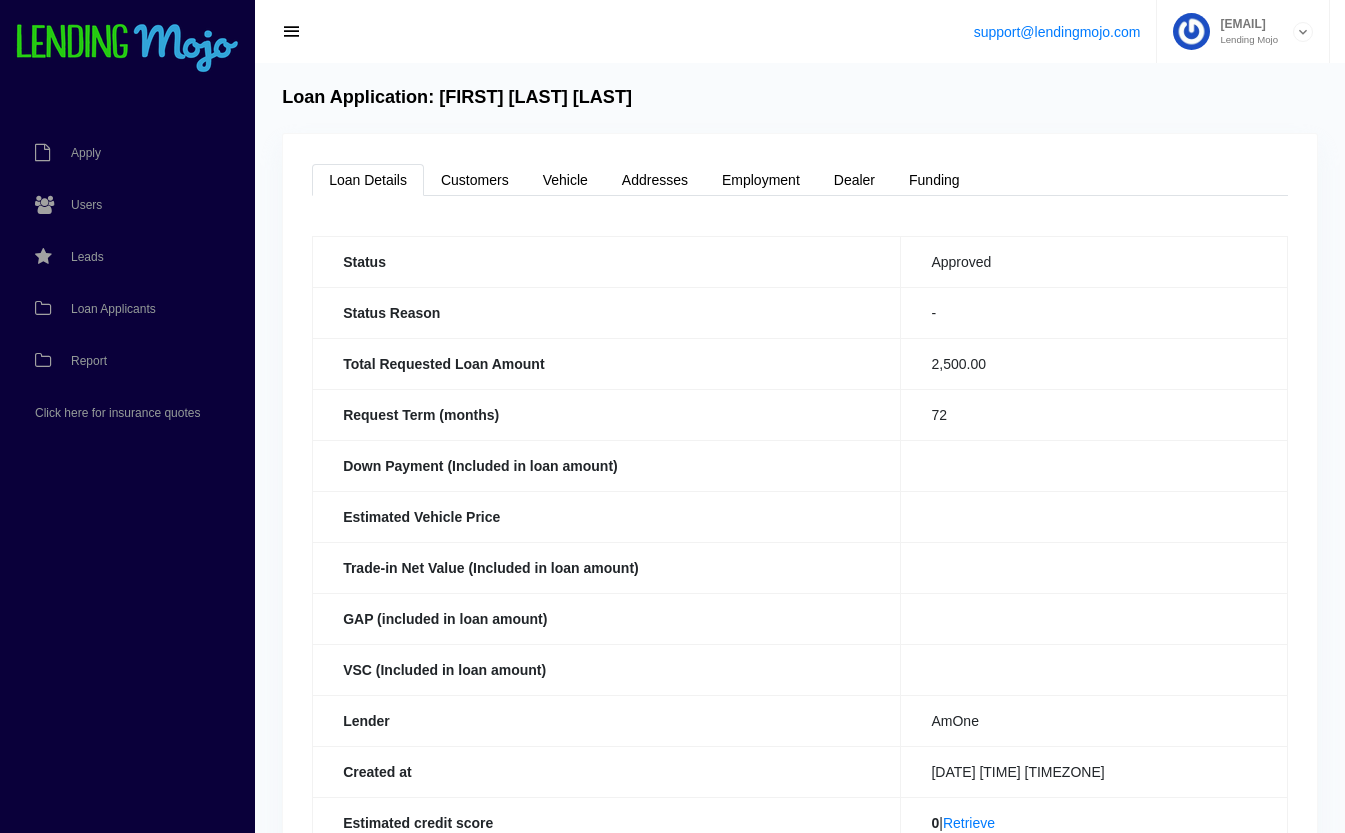 scroll, scrollTop: 0, scrollLeft: 0, axis: both 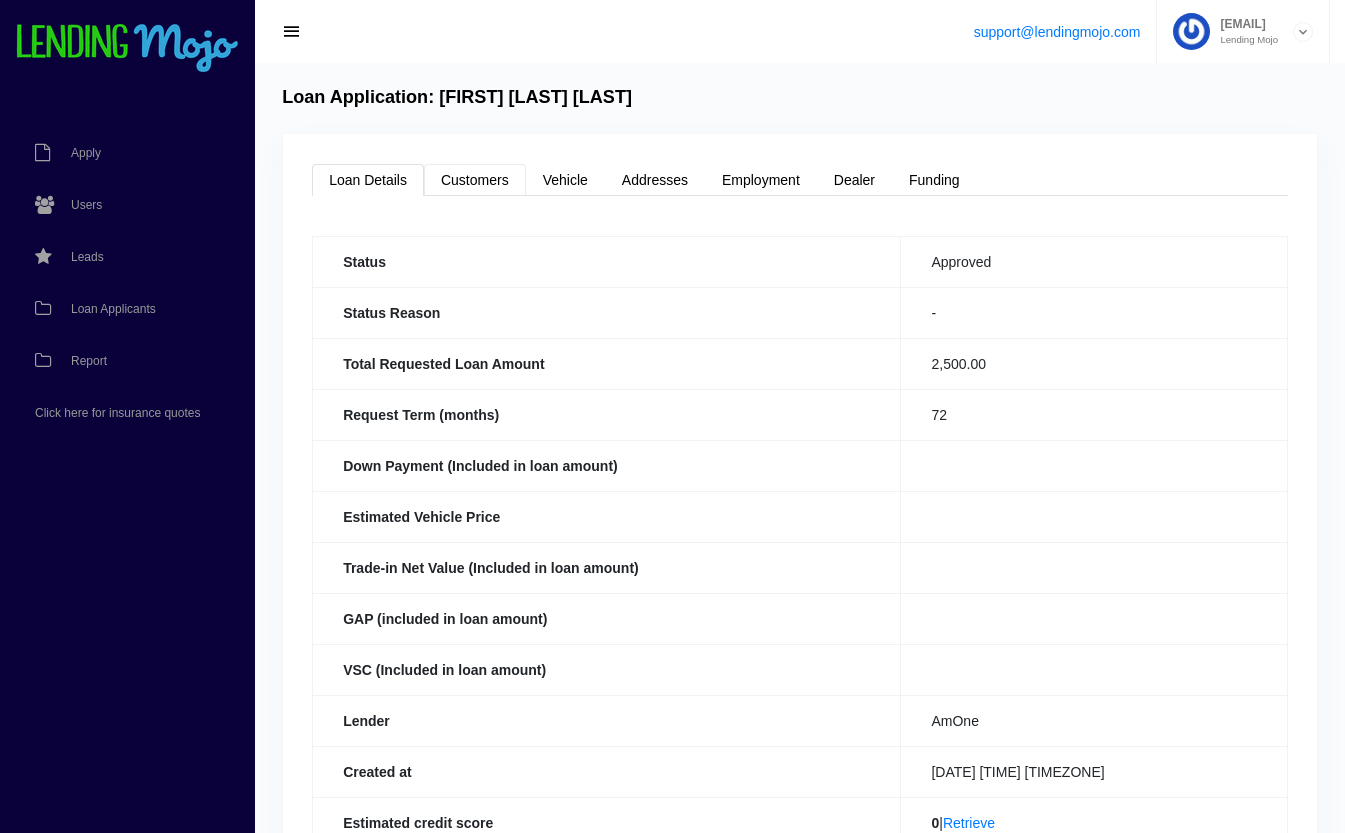 click on "Customers" at bounding box center (475, 180) 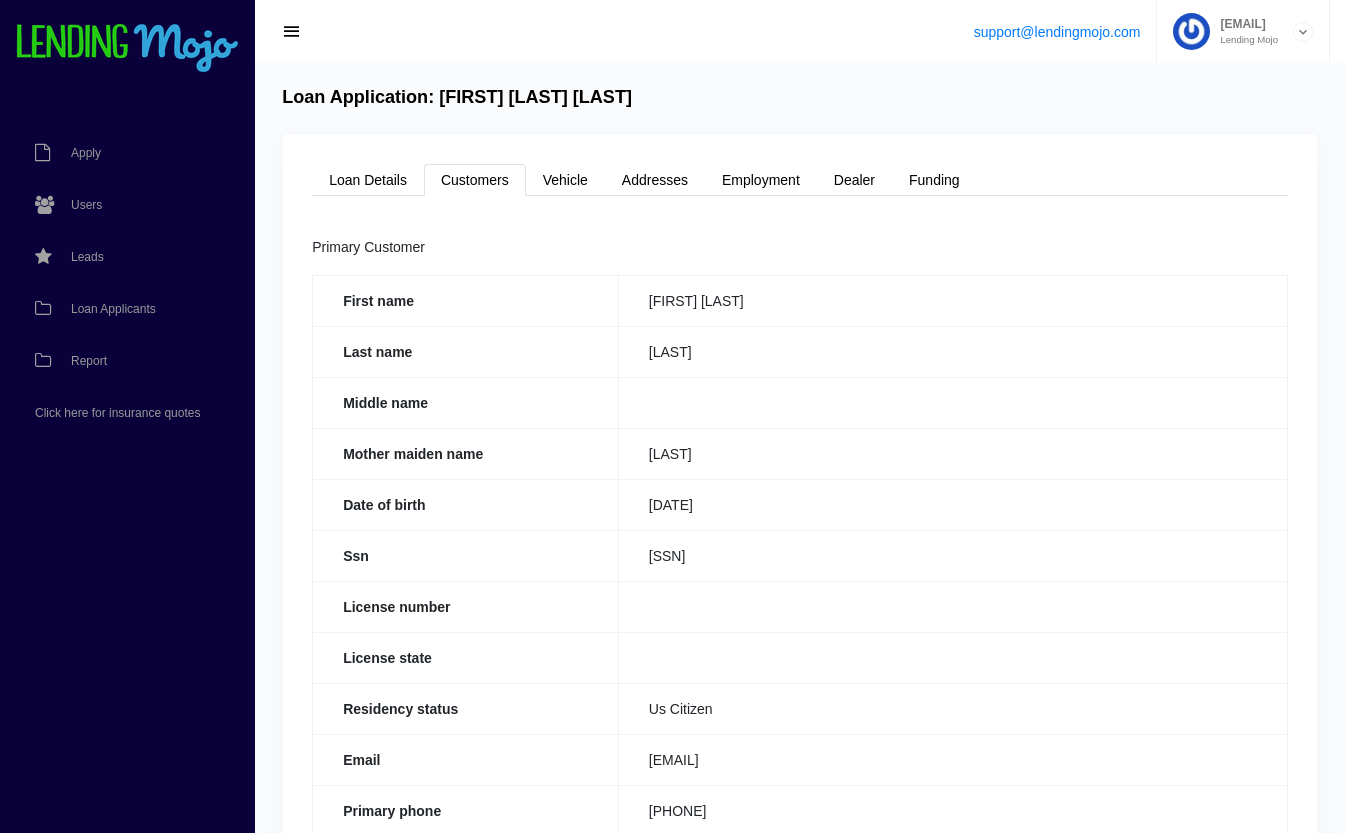 drag, startPoint x: 747, startPoint y: 553, endPoint x: 650, endPoint y: 557, distance: 97.082436 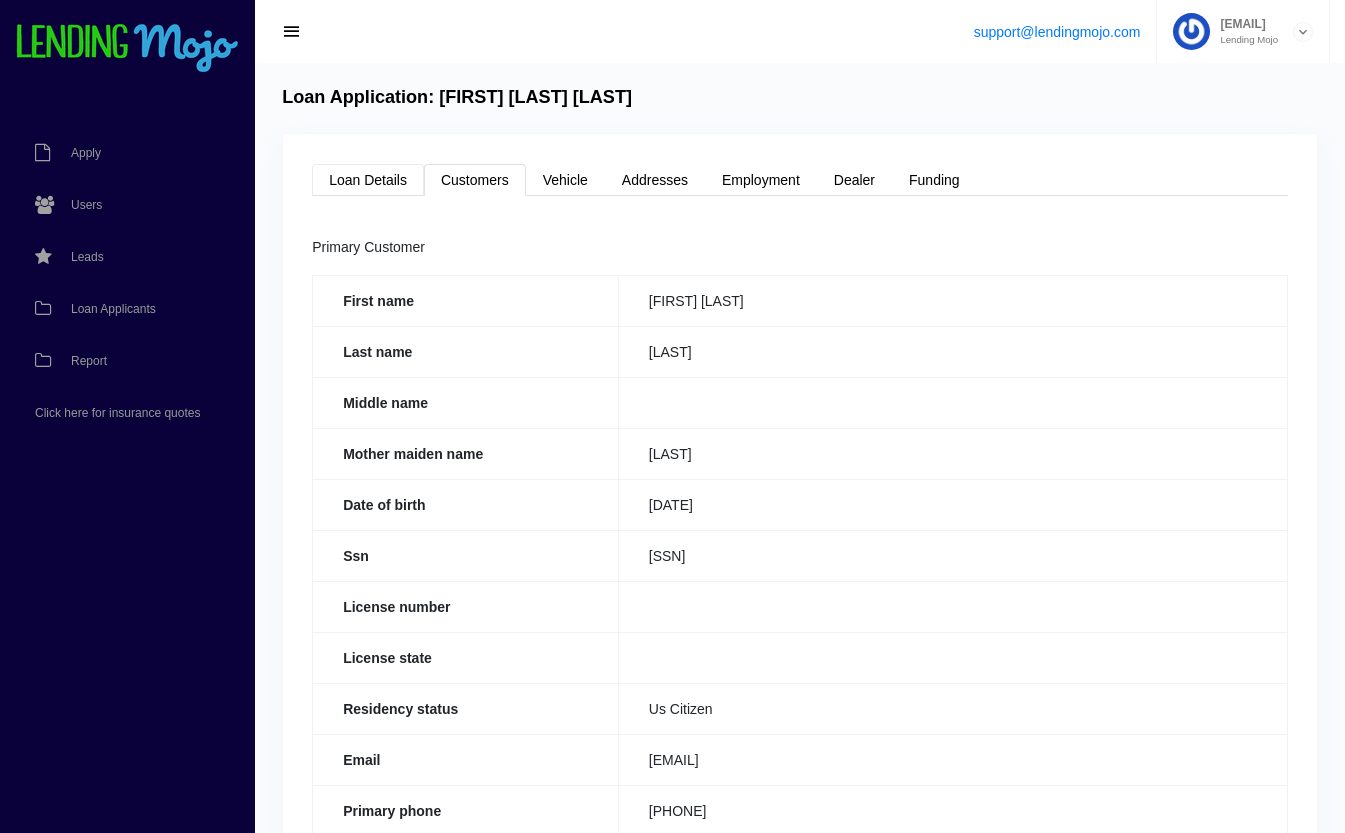 click on "Loan Details" at bounding box center (368, 180) 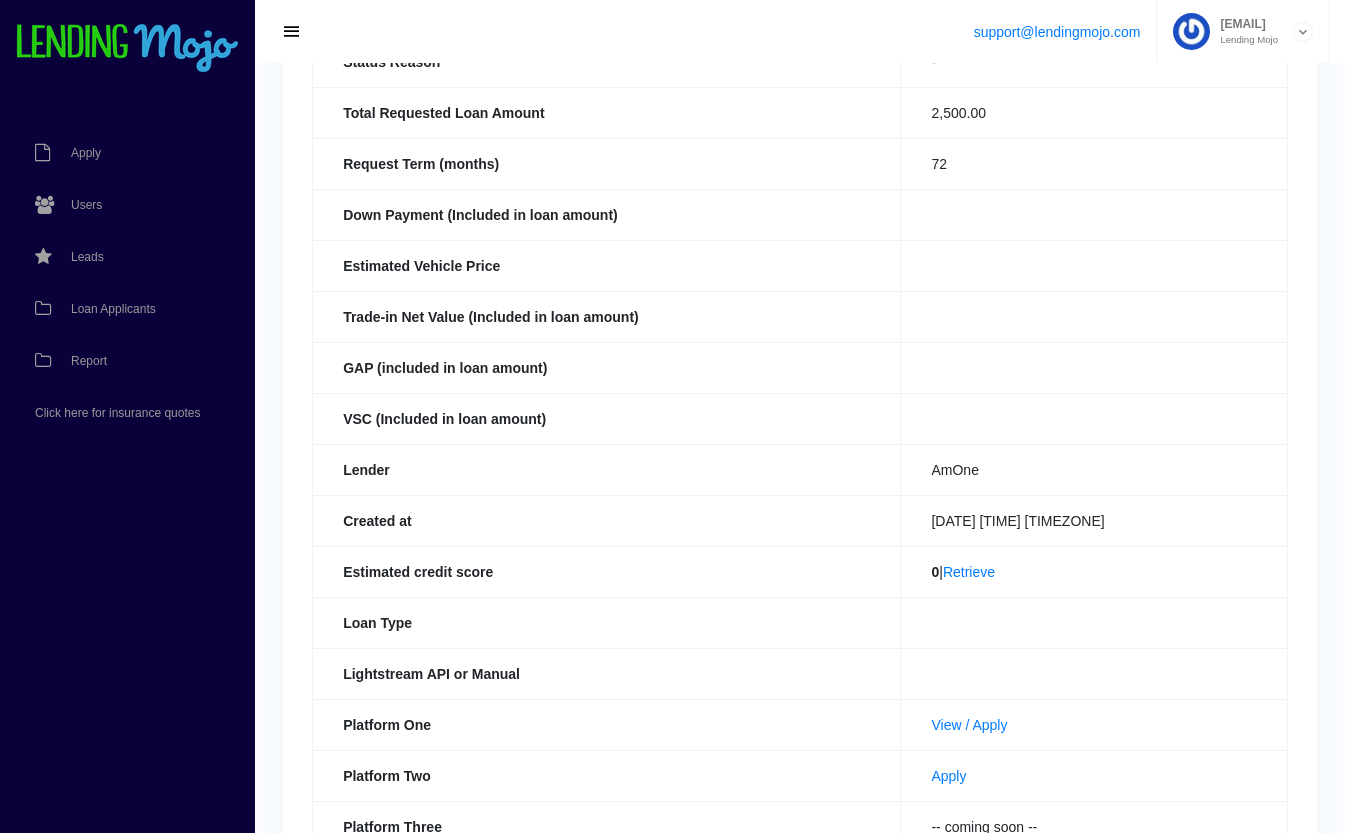 scroll, scrollTop: 437, scrollLeft: 0, axis: vertical 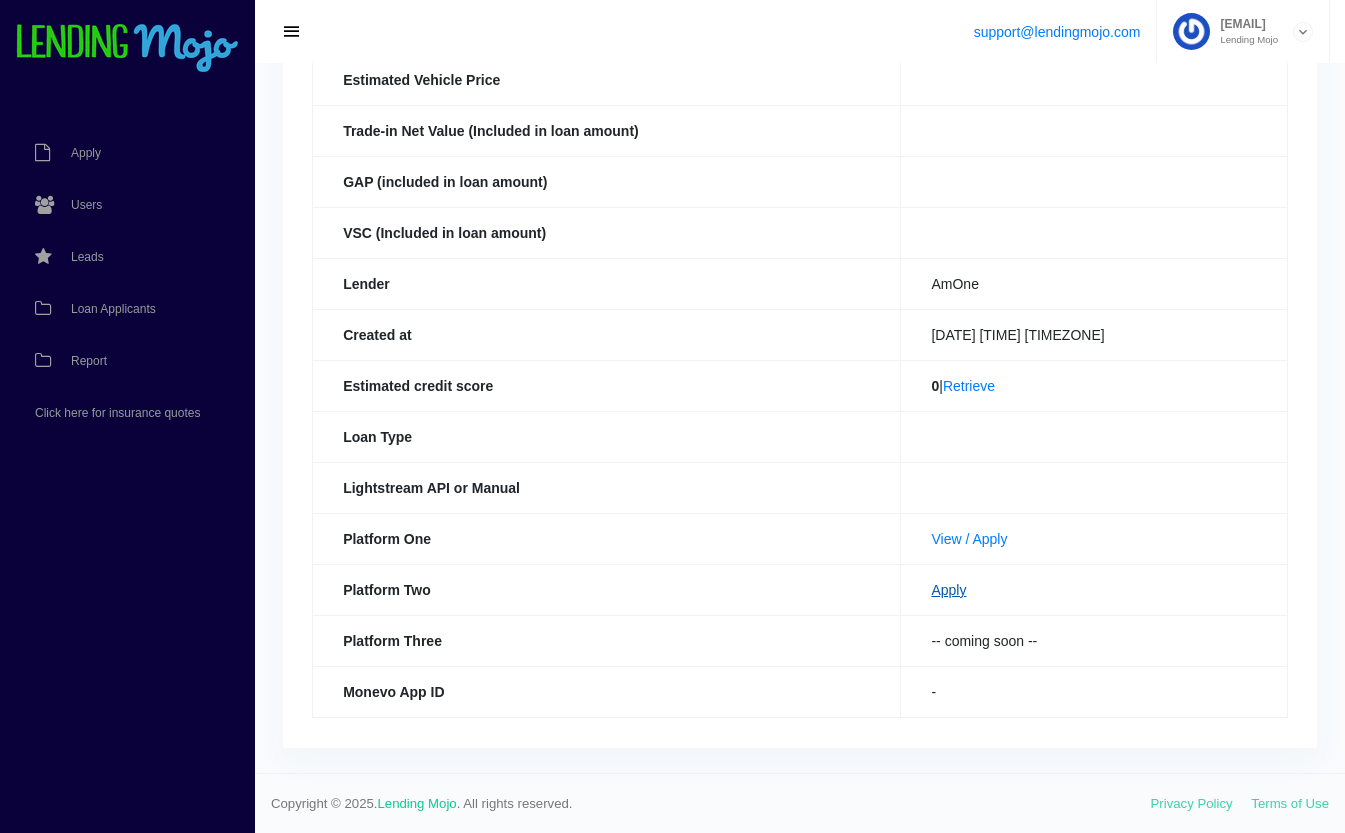 click on "Apply" at bounding box center (948, 590) 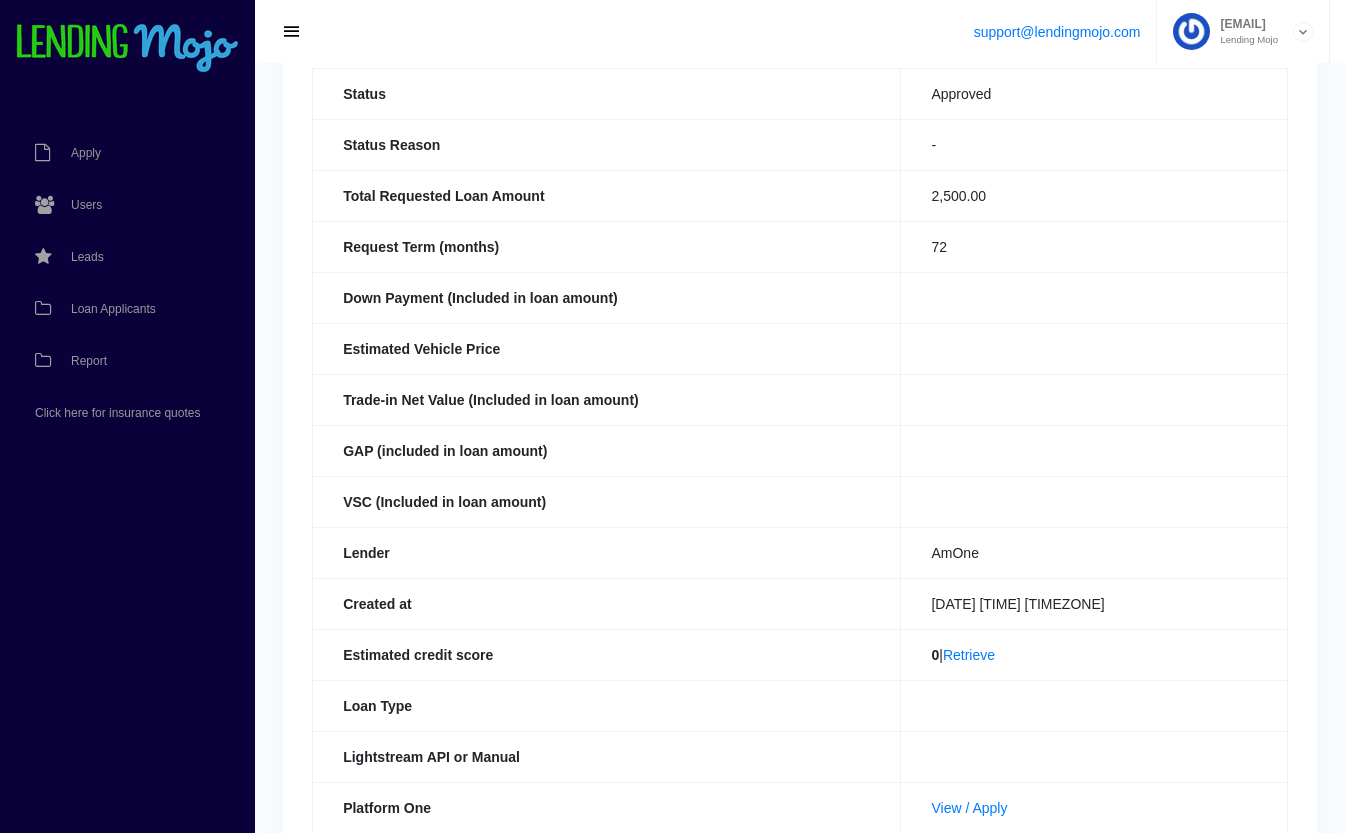 scroll, scrollTop: 0, scrollLeft: 0, axis: both 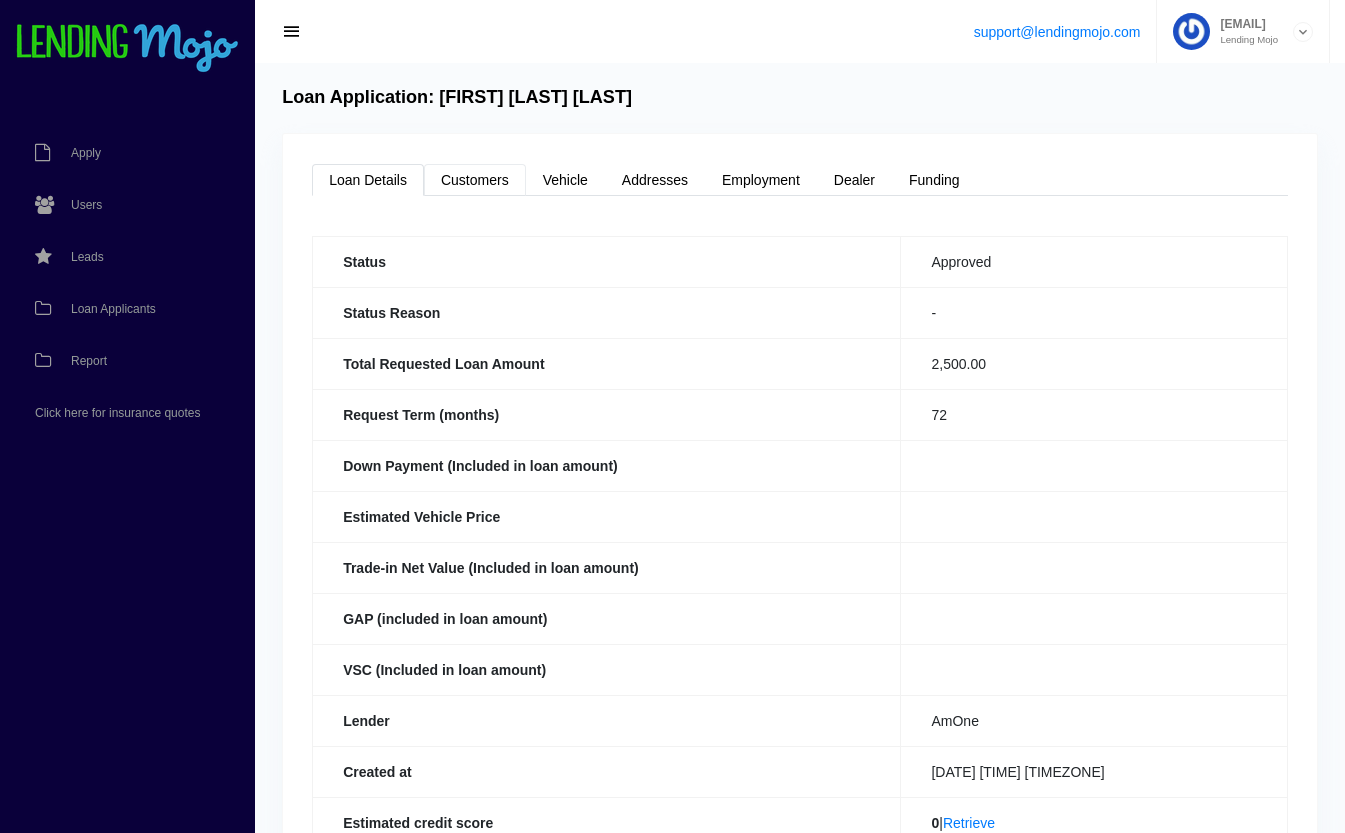click on "Customers" at bounding box center (475, 180) 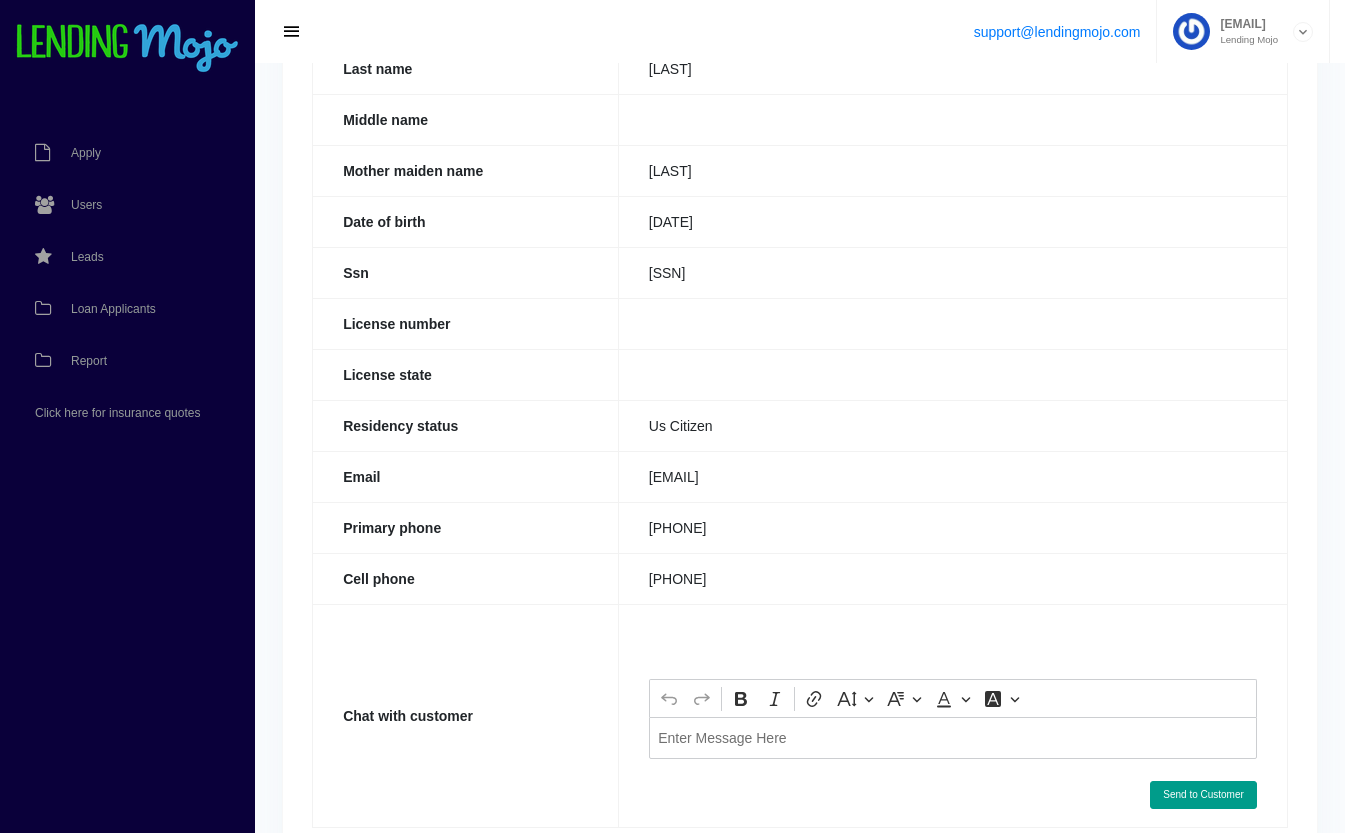 scroll, scrollTop: 286, scrollLeft: 0, axis: vertical 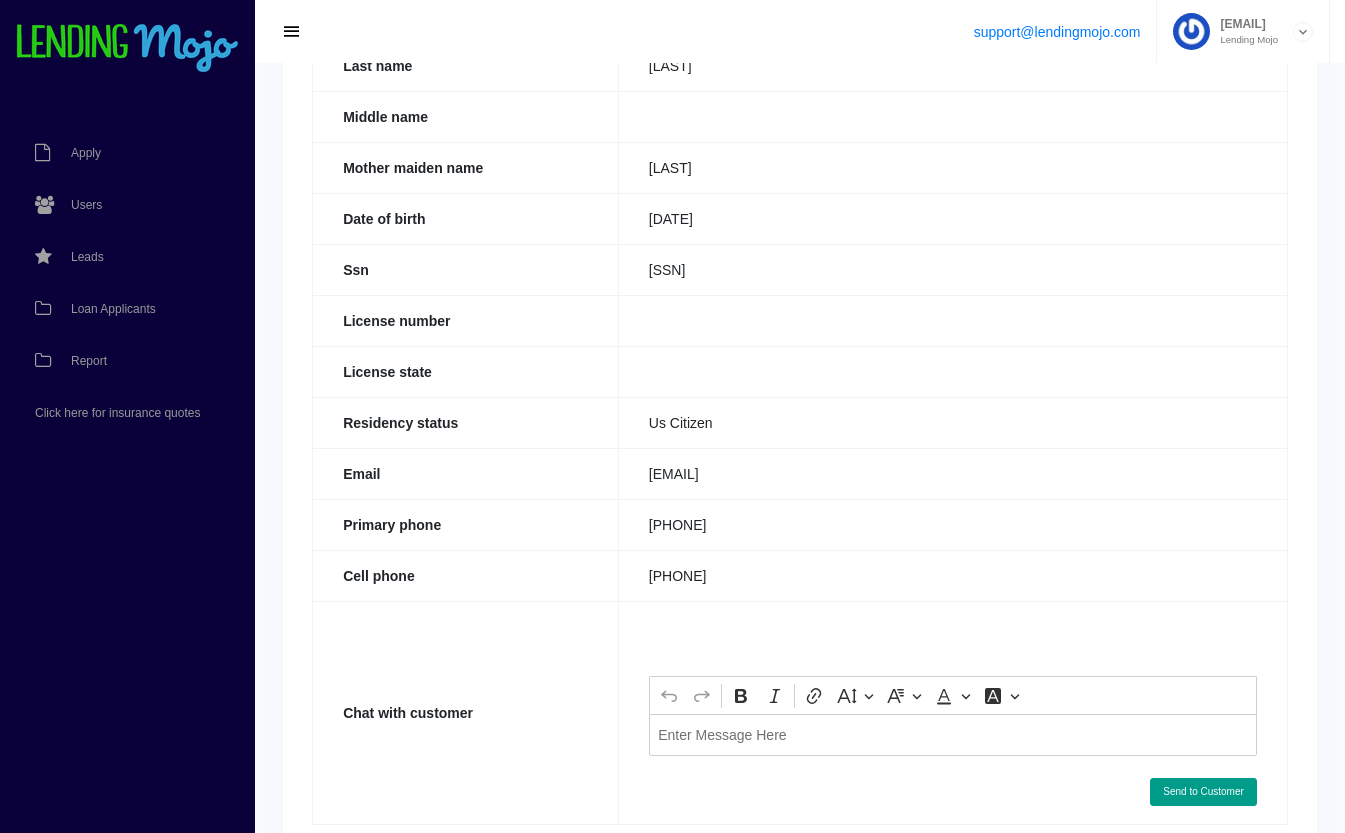 click at bounding box center (953, 734) 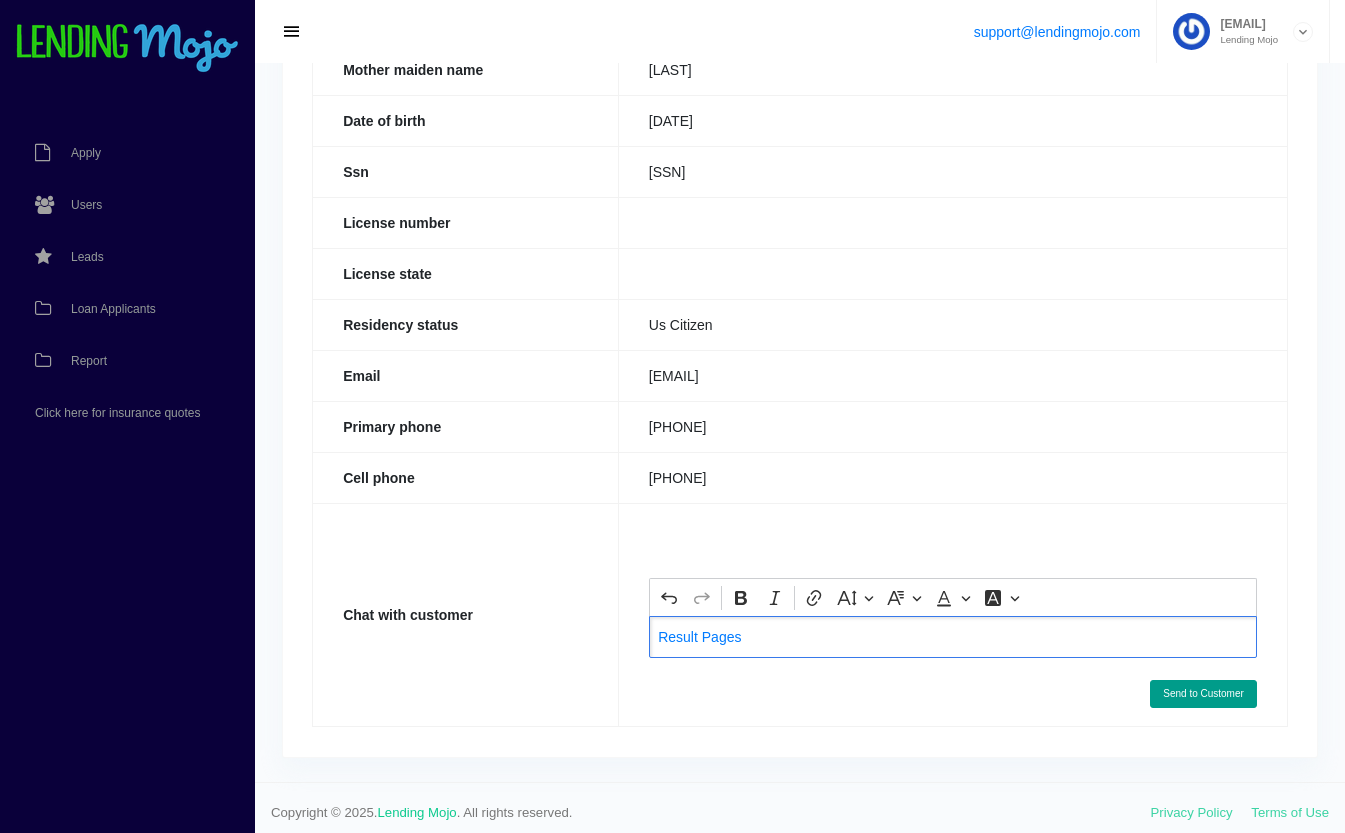 scroll, scrollTop: 393, scrollLeft: 0, axis: vertical 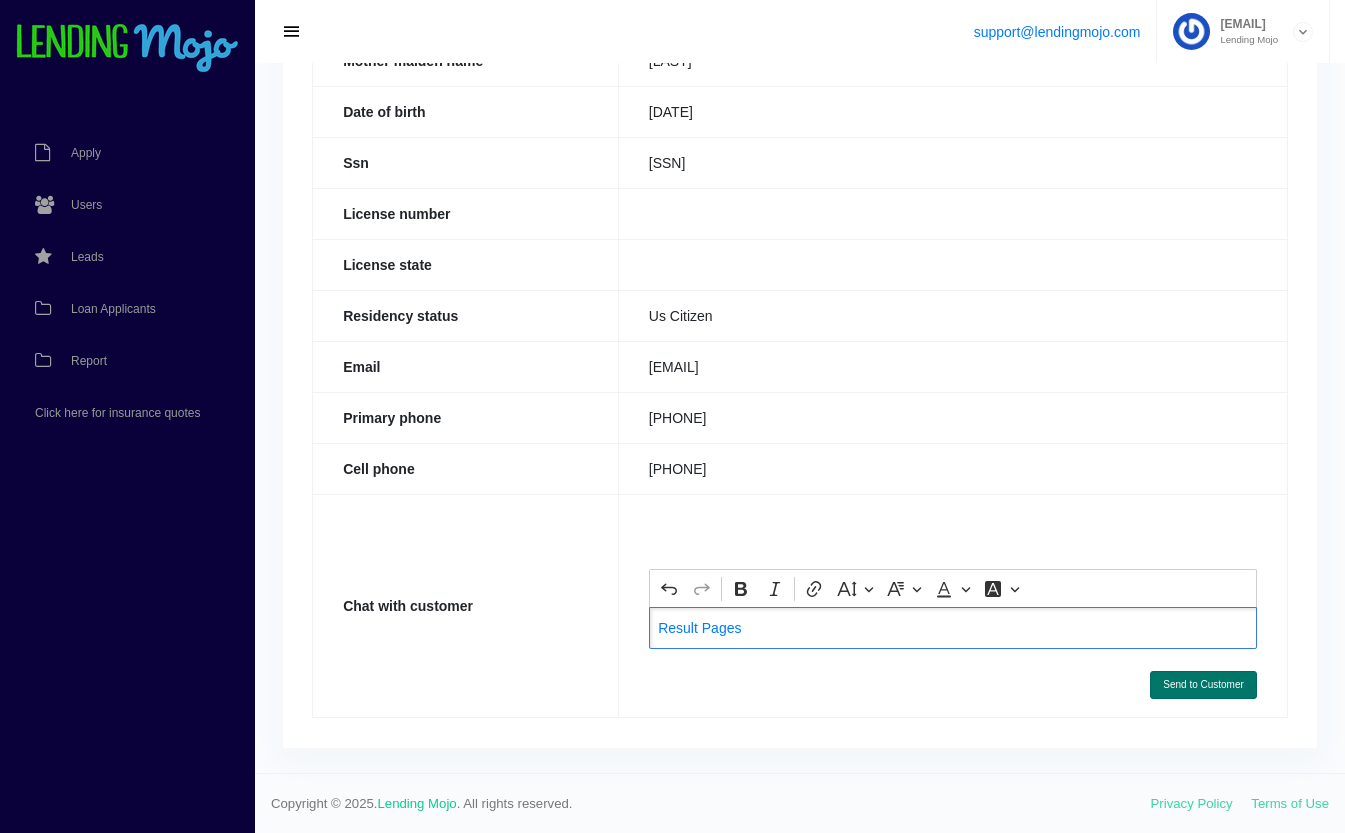 click on "Send to Customer" at bounding box center [1203, 685] 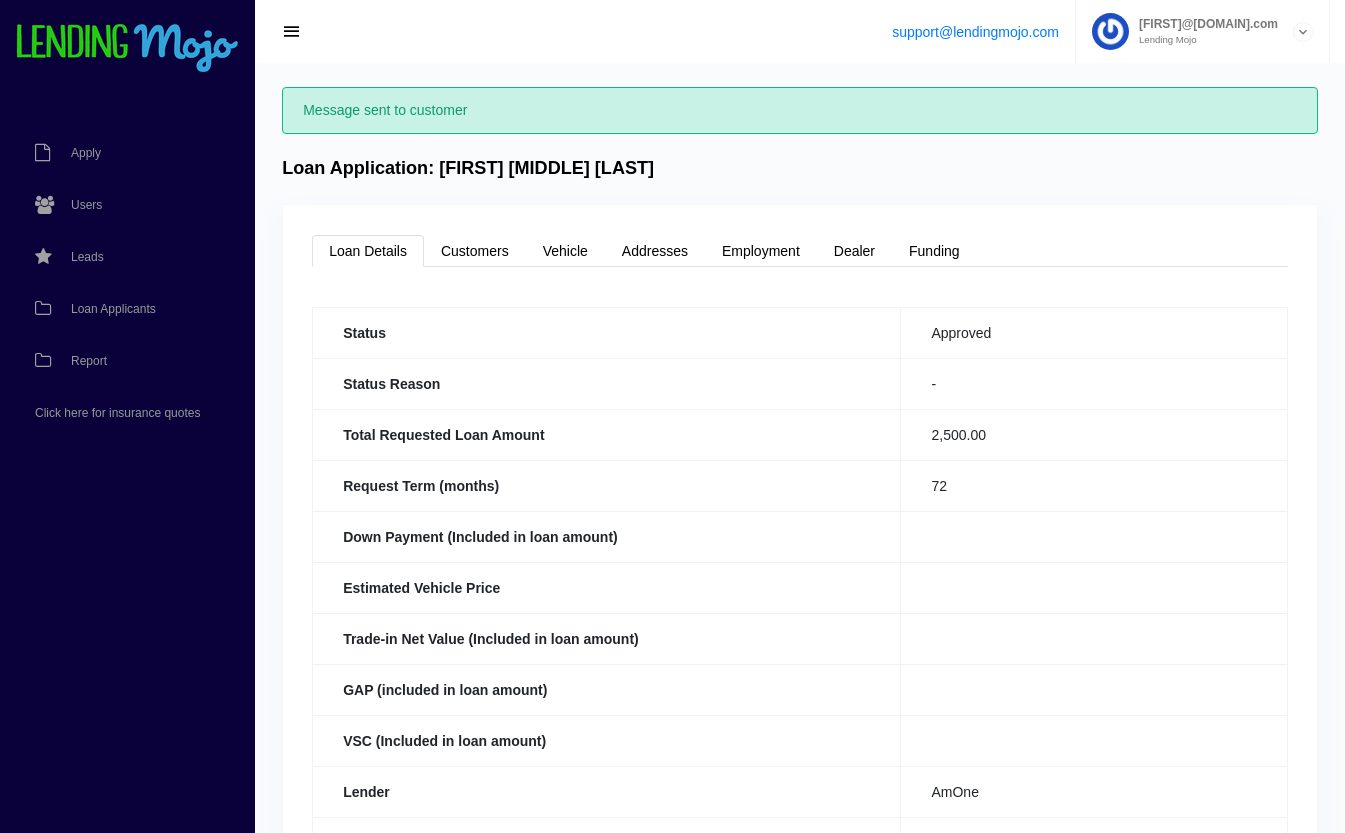 scroll, scrollTop: 0, scrollLeft: 0, axis: both 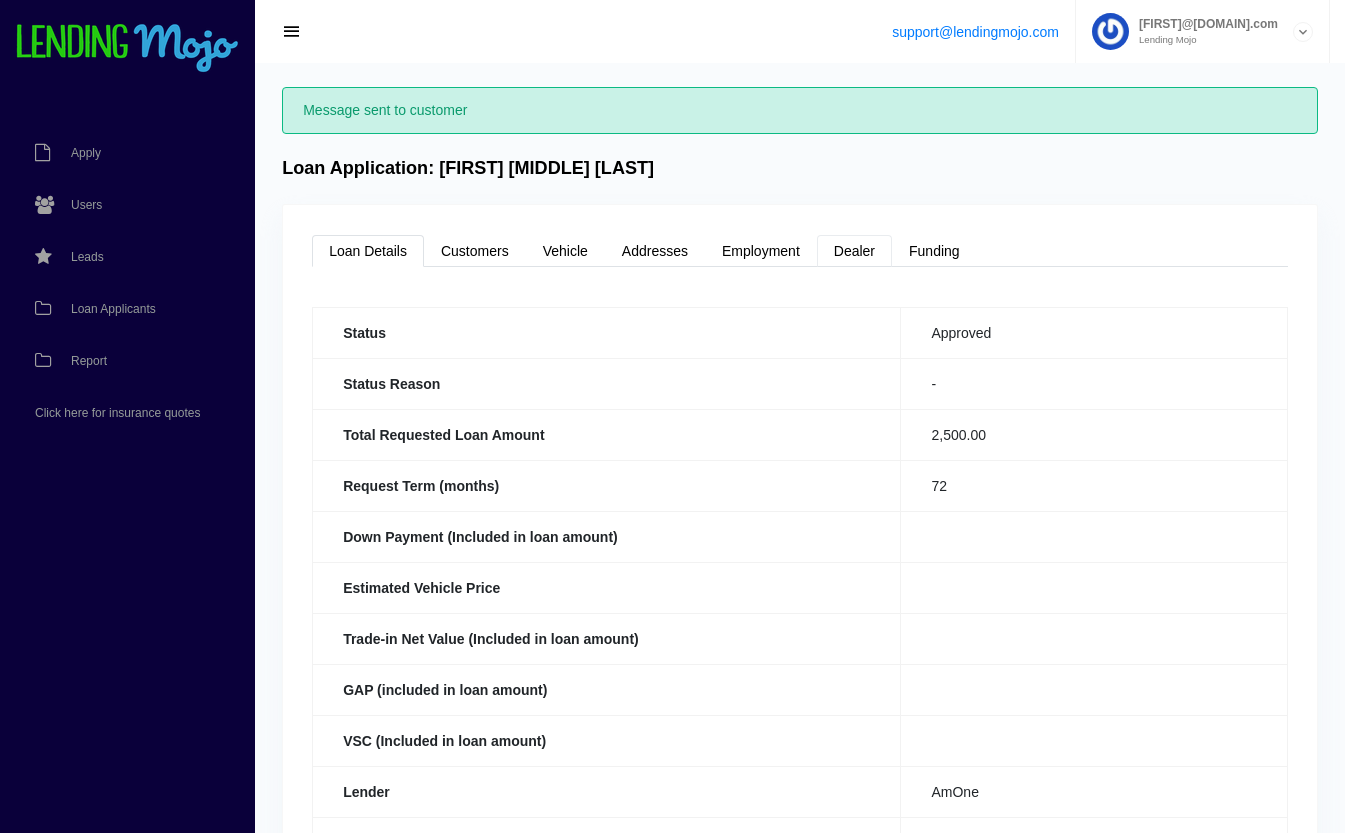 click on "Dealer" at bounding box center [854, 251] 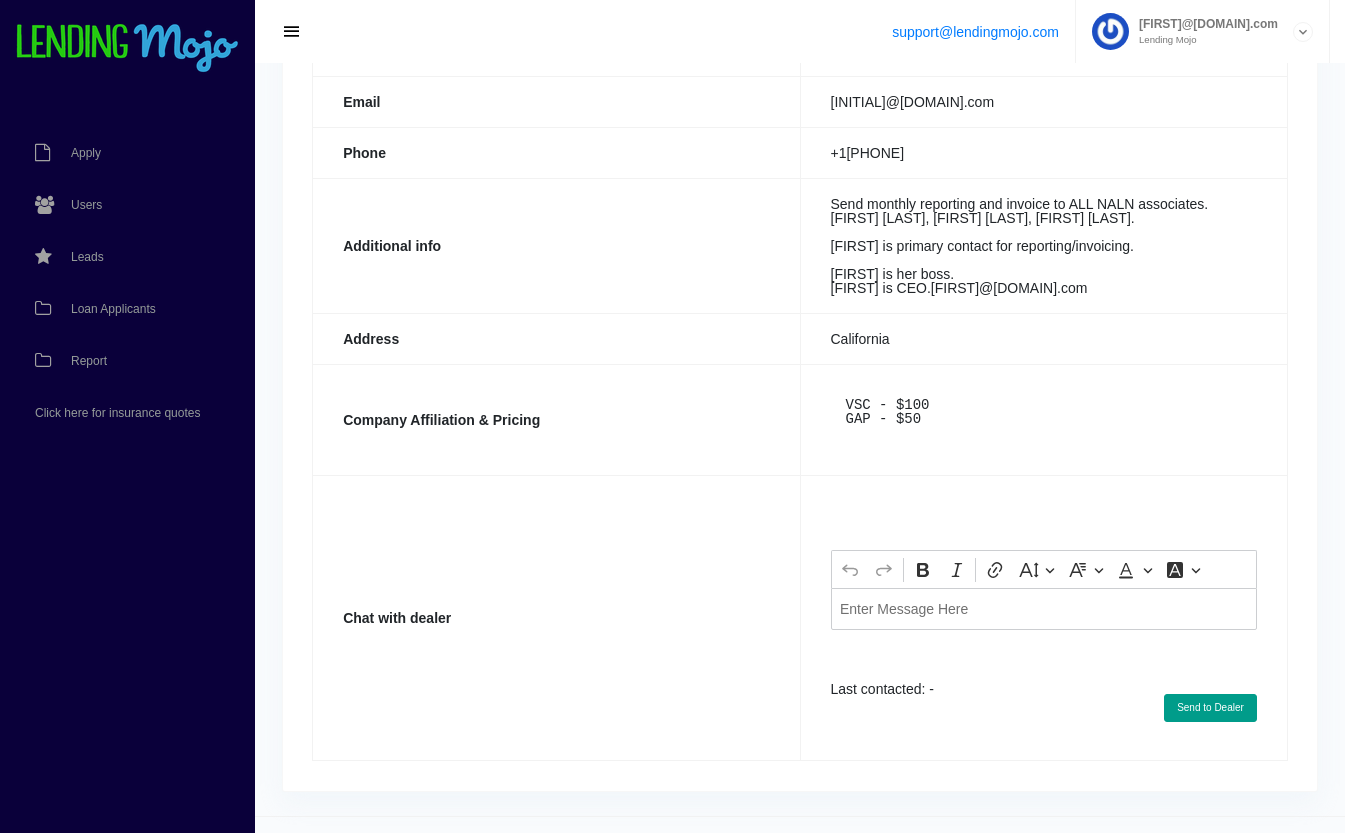 scroll, scrollTop: 375, scrollLeft: 0, axis: vertical 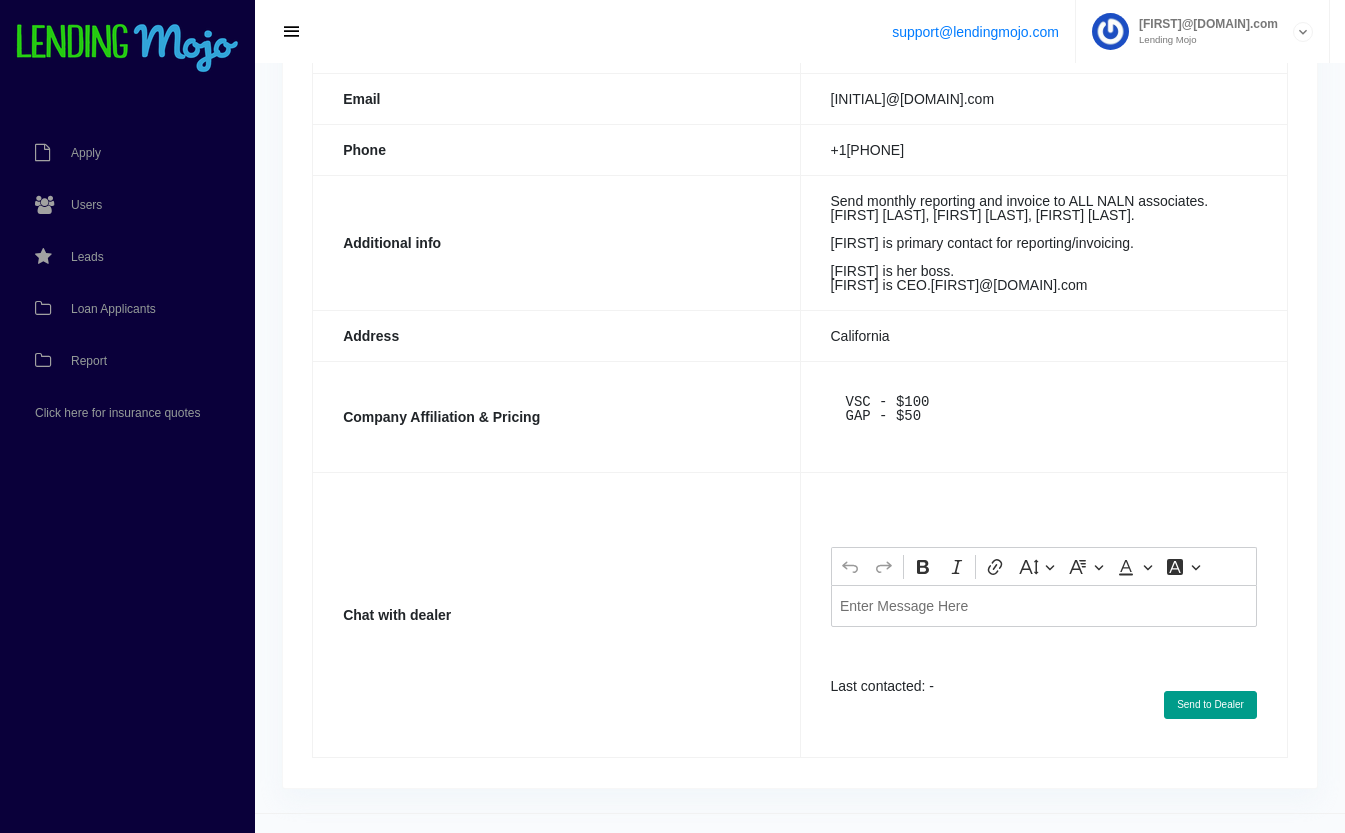 click at bounding box center (1044, 605) 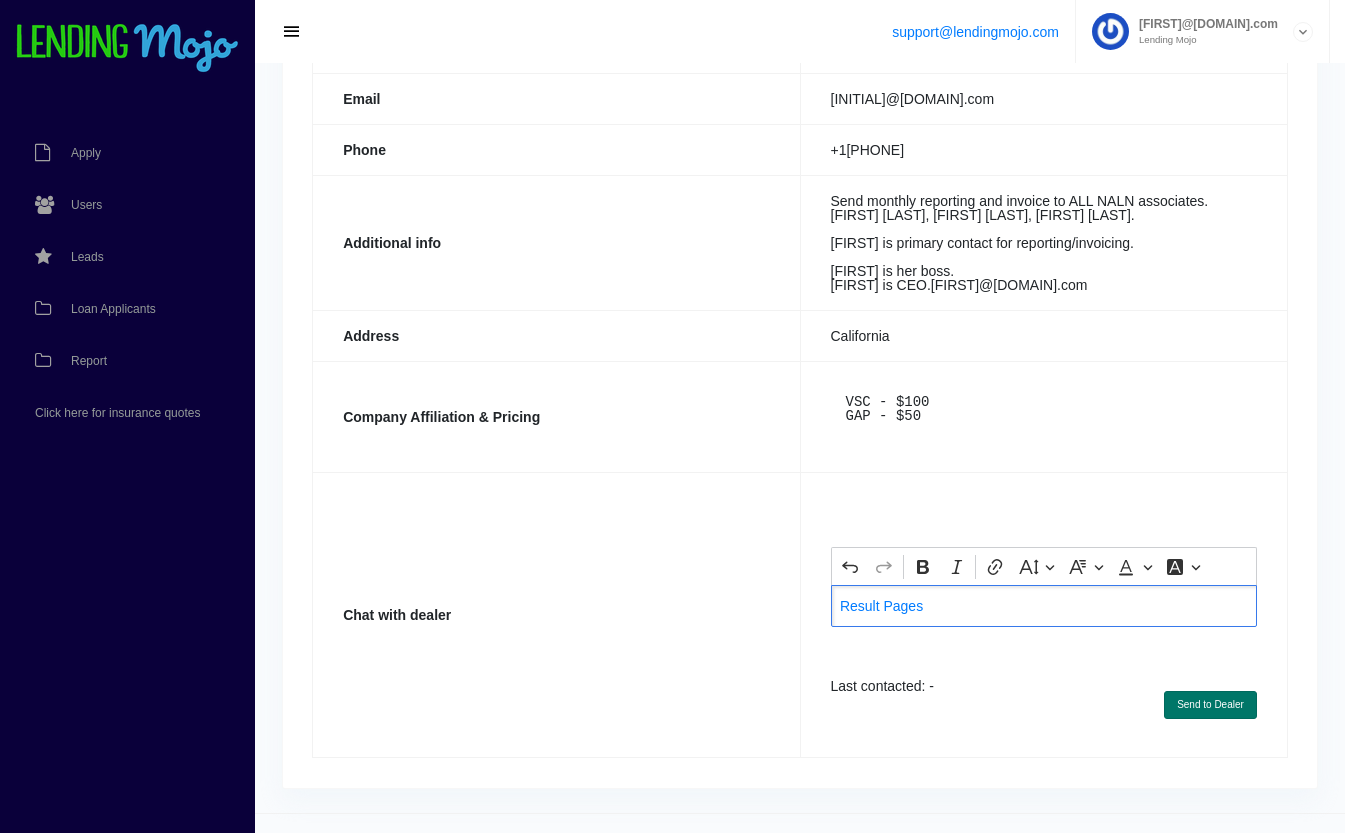 click on "Send to Dealer" at bounding box center [1210, 705] 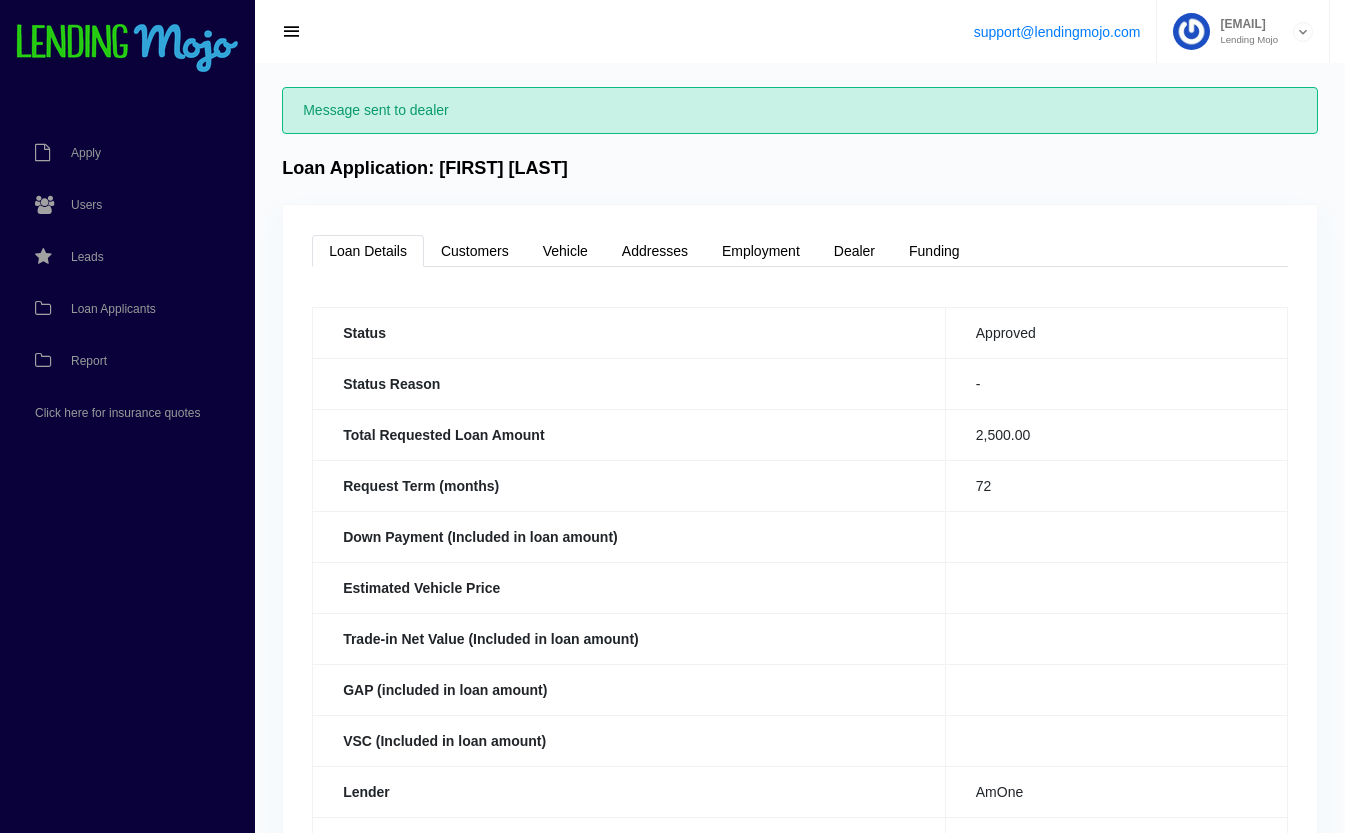 scroll, scrollTop: 0, scrollLeft: 0, axis: both 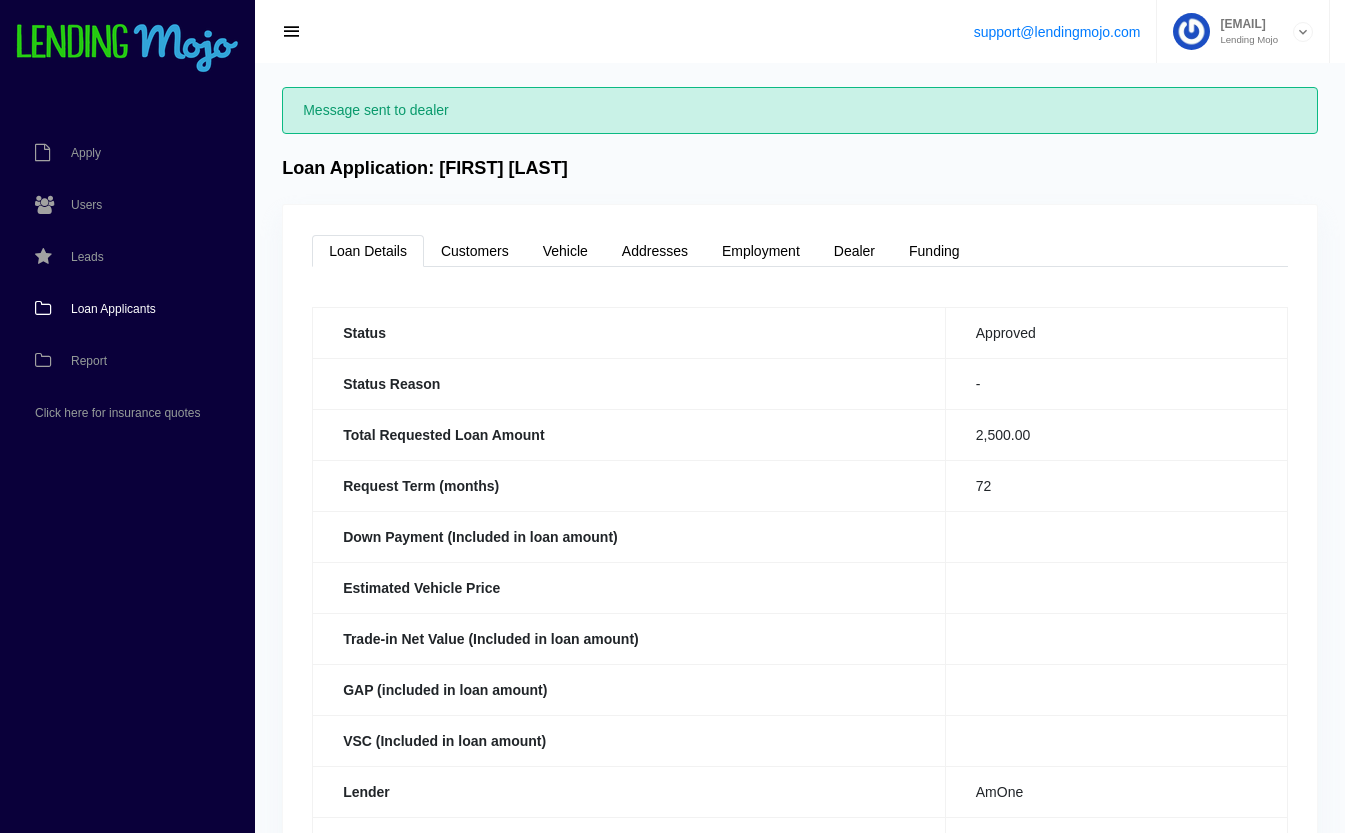 click on "Loan Applicants" at bounding box center (117, 309) 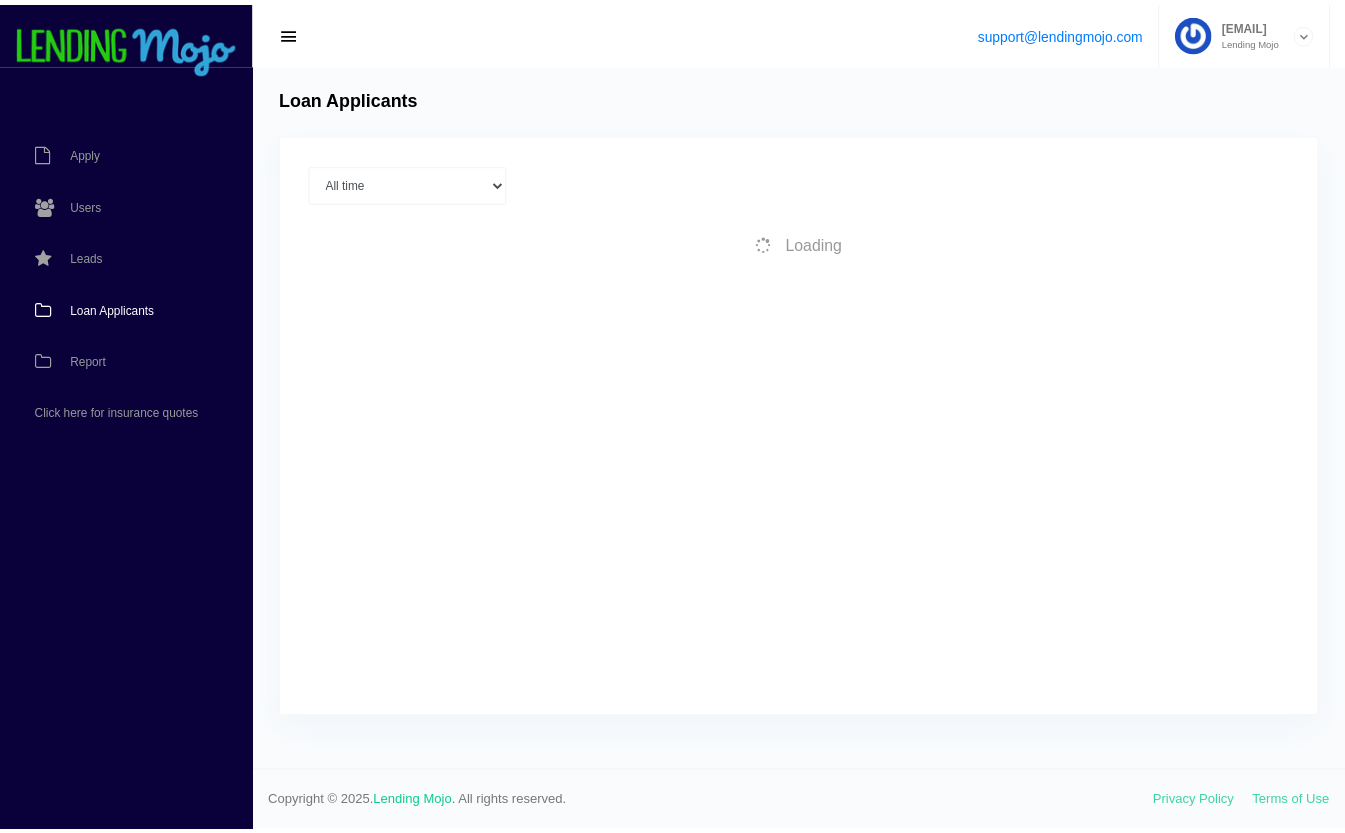 scroll, scrollTop: 0, scrollLeft: 0, axis: both 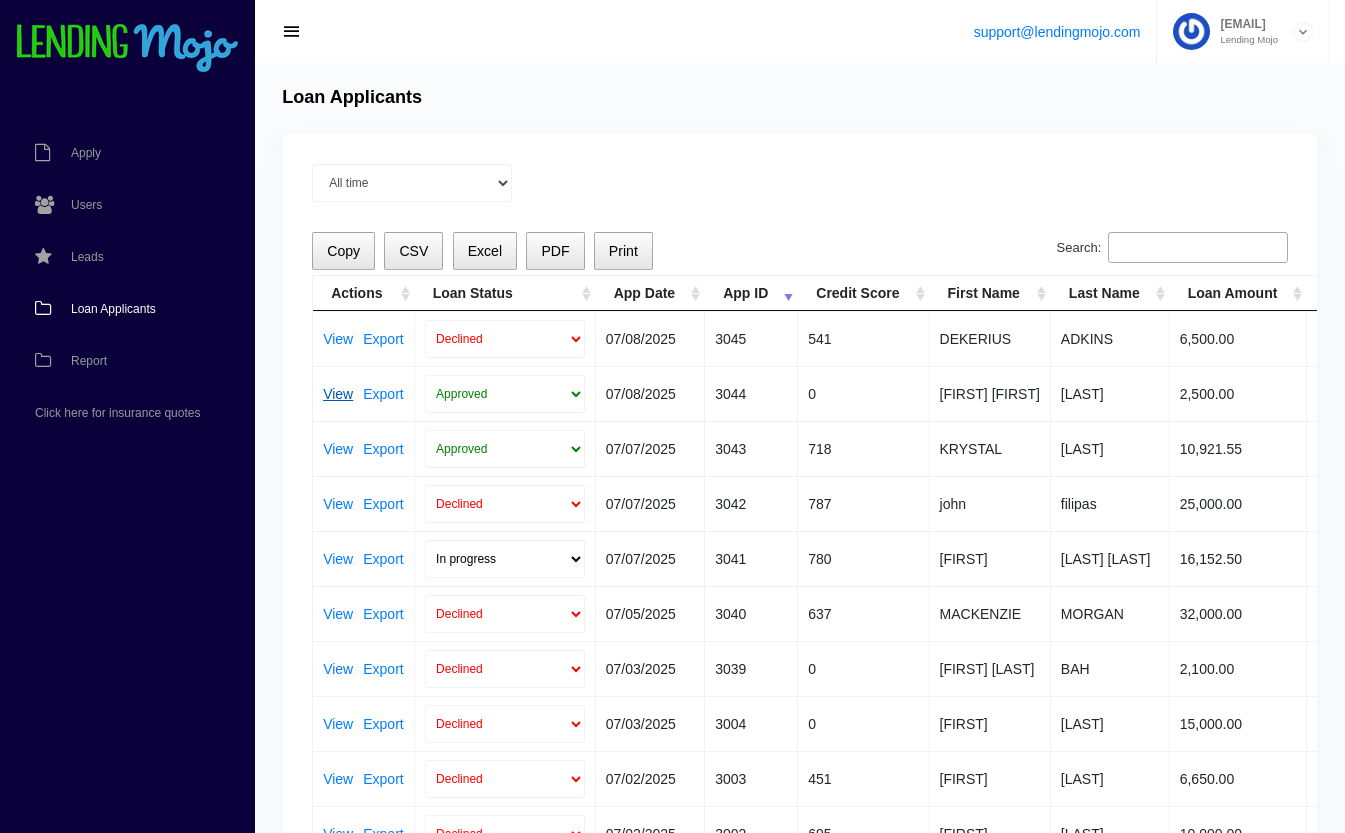 click on "View" at bounding box center [338, 394] 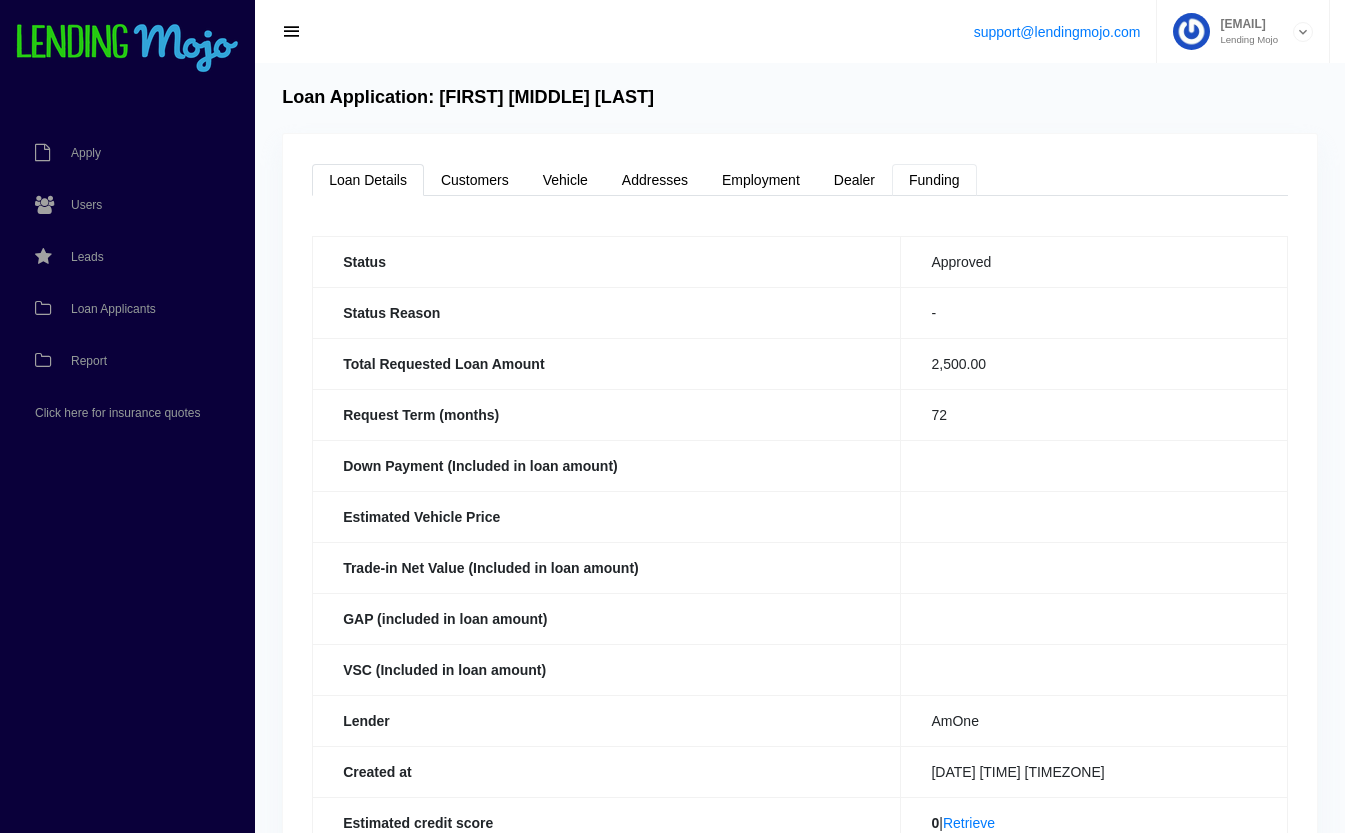 scroll, scrollTop: 0, scrollLeft: 0, axis: both 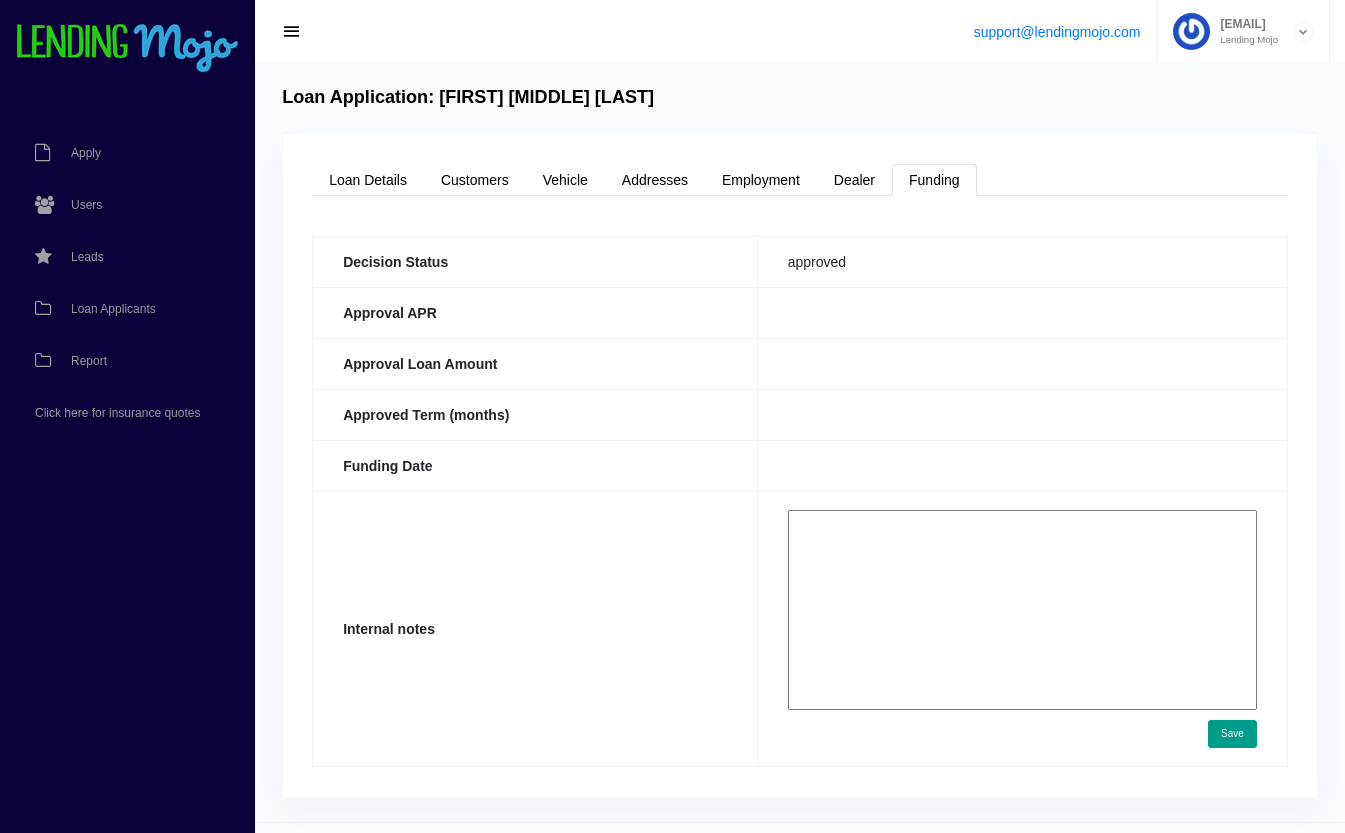 click at bounding box center [1022, 610] 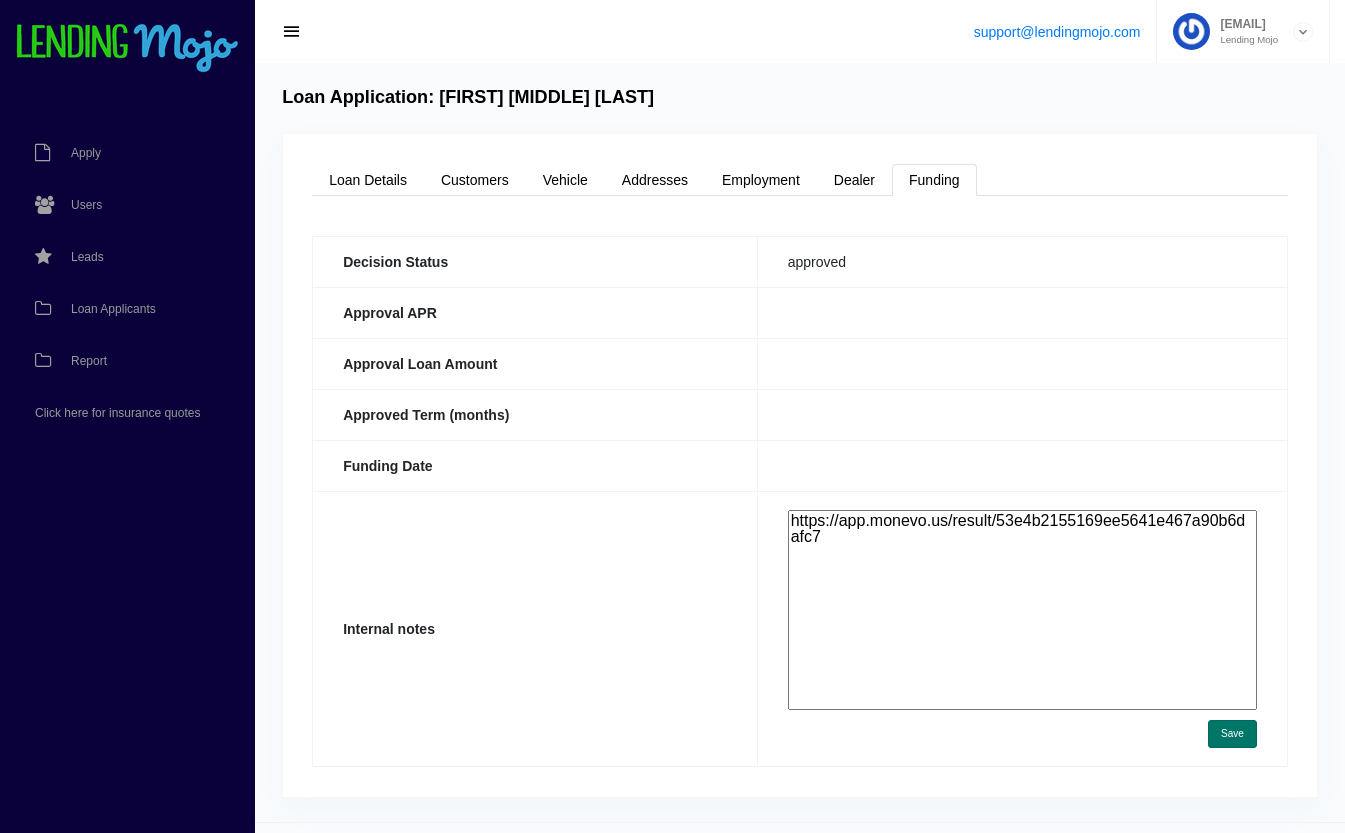 type on "https://app.monevo.us/result/53e4b2155169ee5641e467a90b6dafc7" 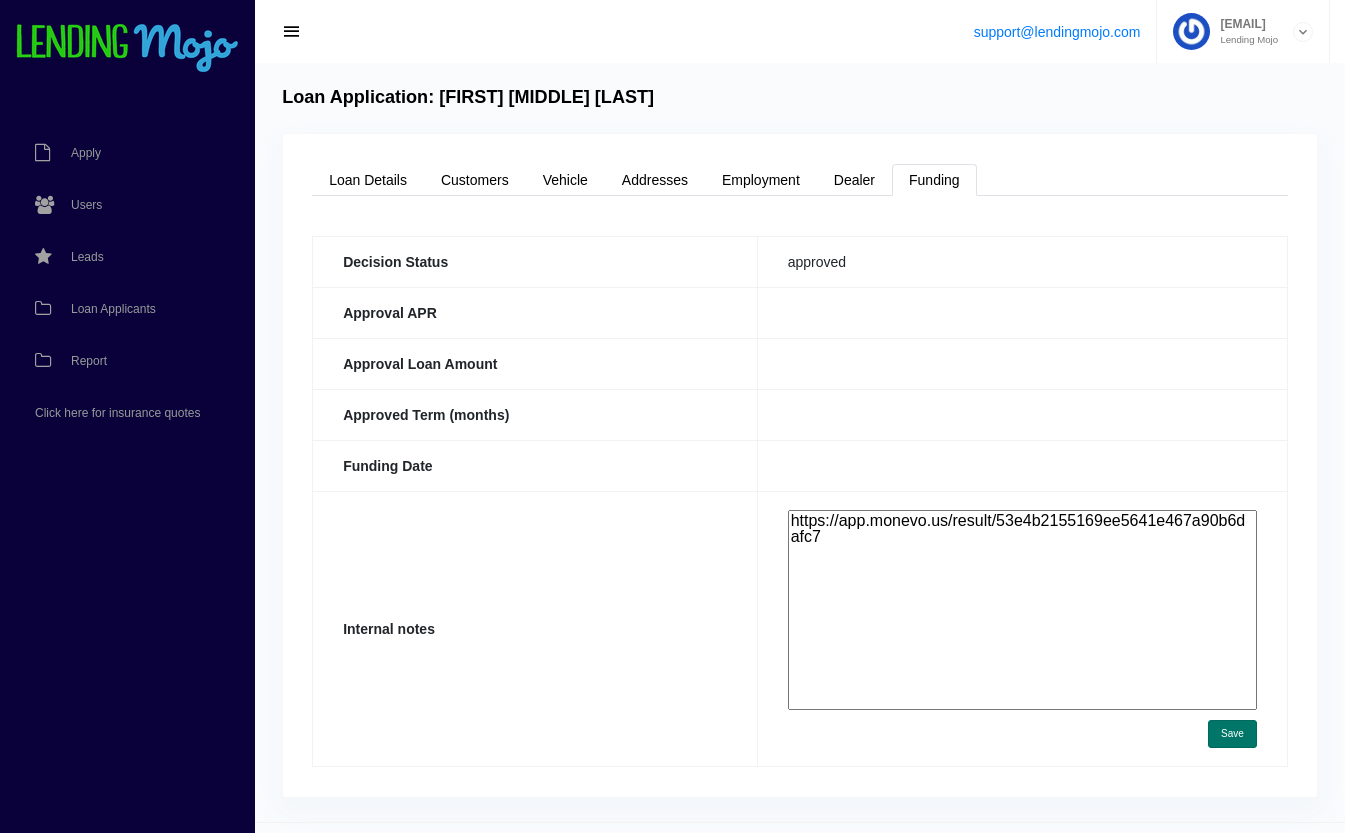 click on "Save" at bounding box center [1232, 734] 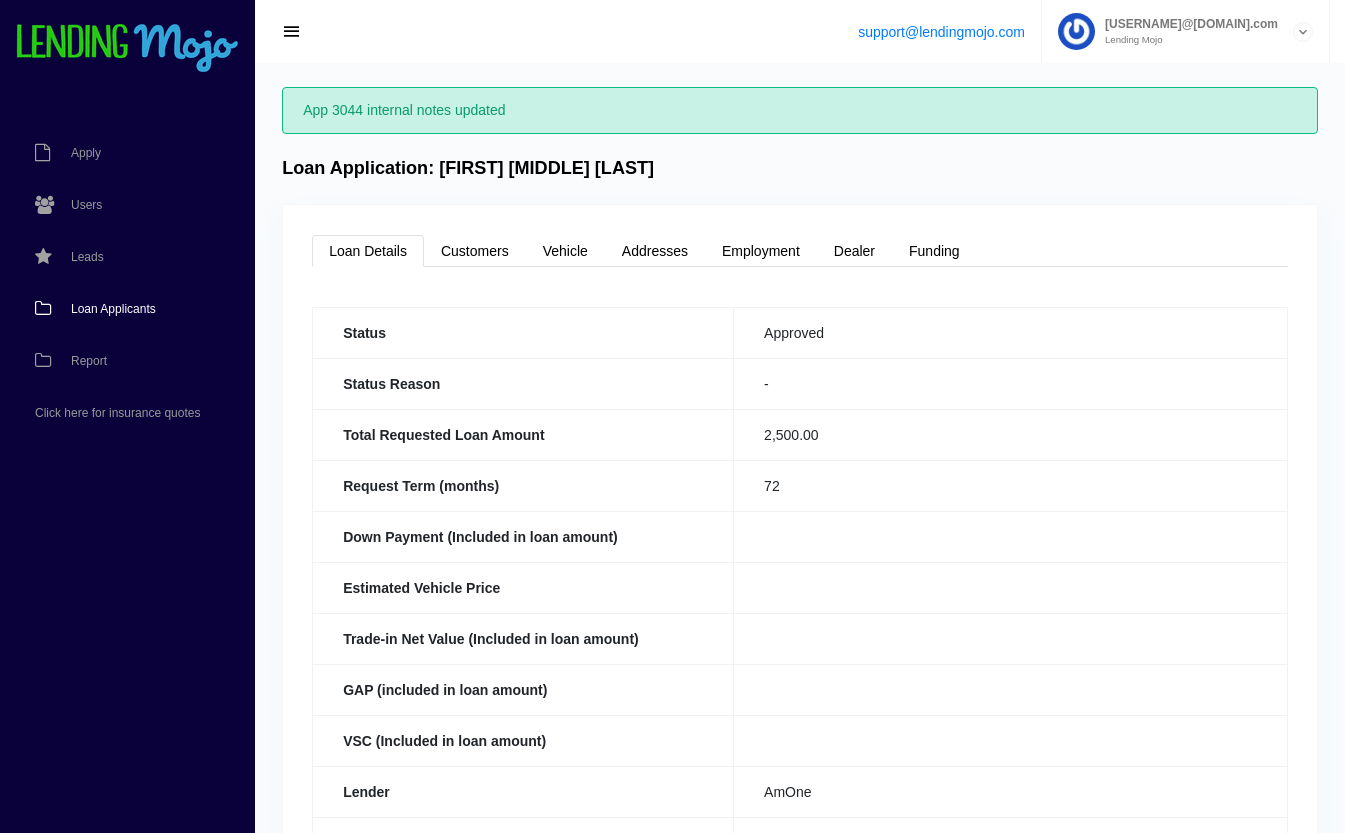 scroll, scrollTop: 0, scrollLeft: 0, axis: both 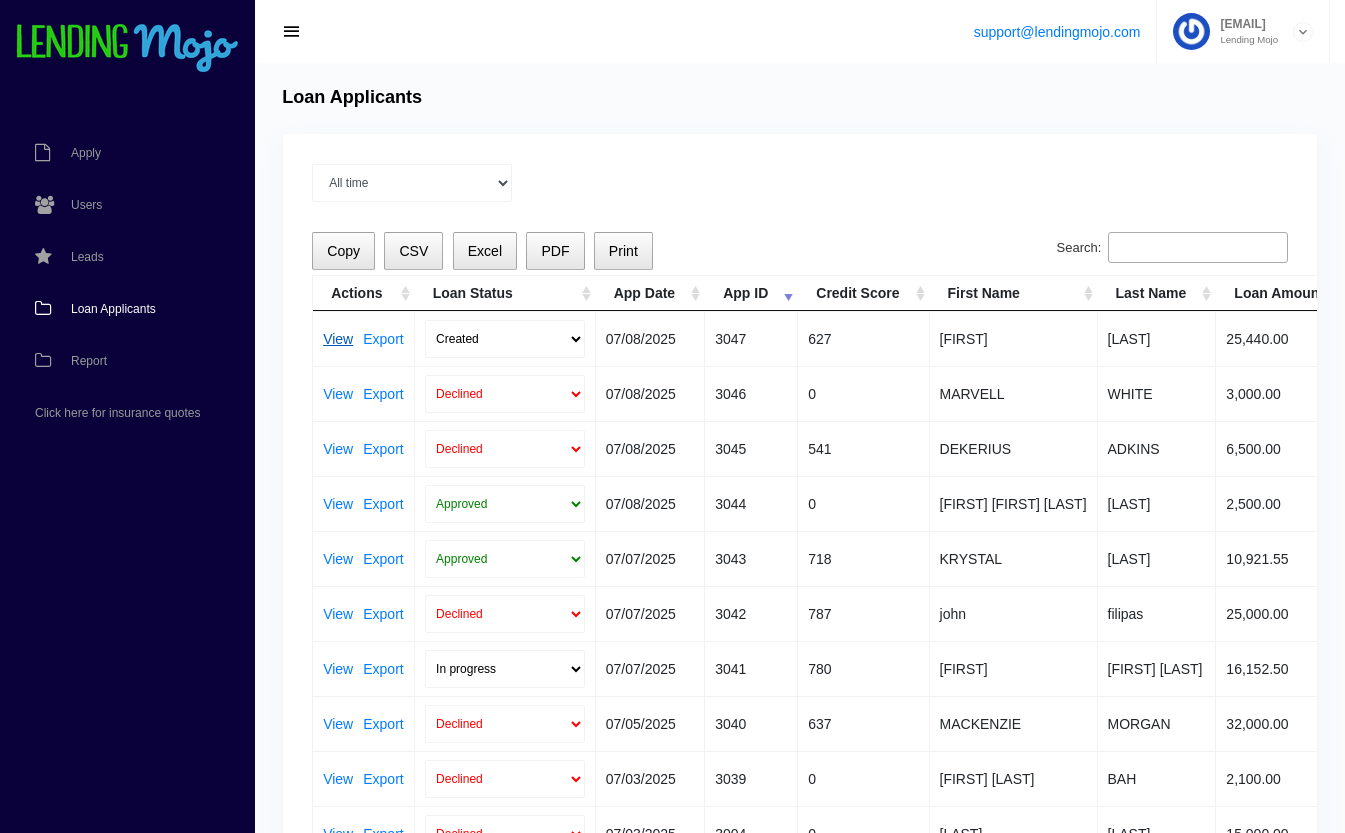 click on "View" at bounding box center (338, 339) 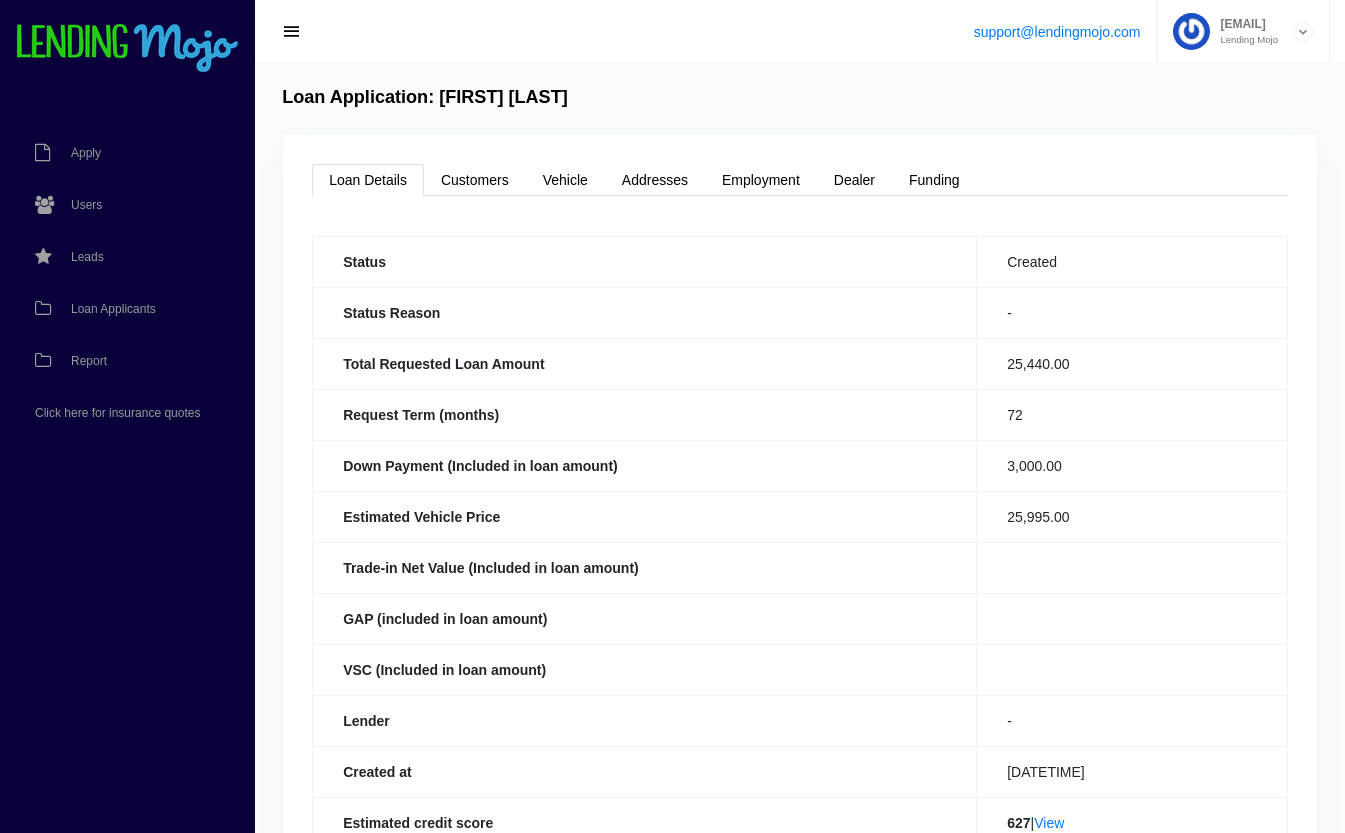 scroll, scrollTop: 0, scrollLeft: 0, axis: both 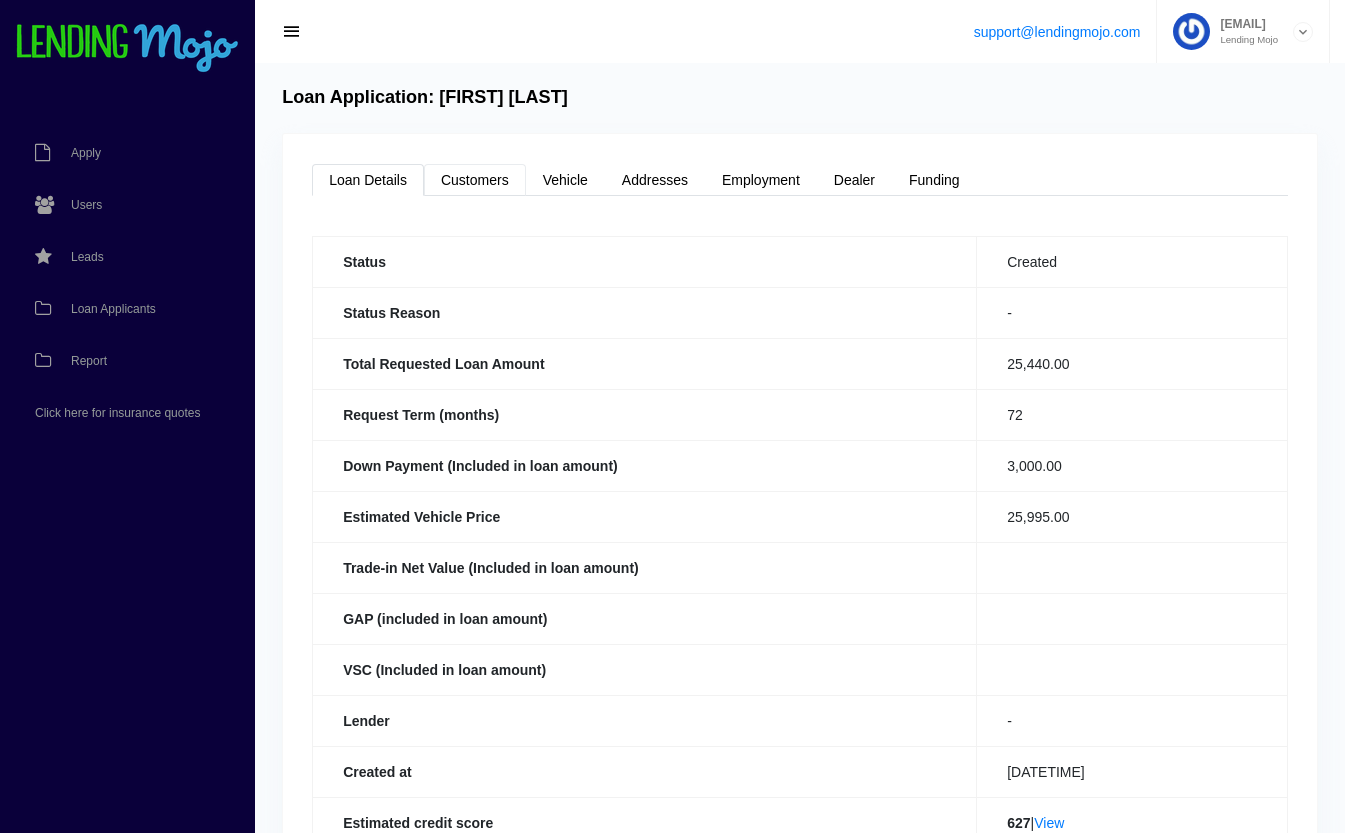 click on "Customers" at bounding box center (475, 180) 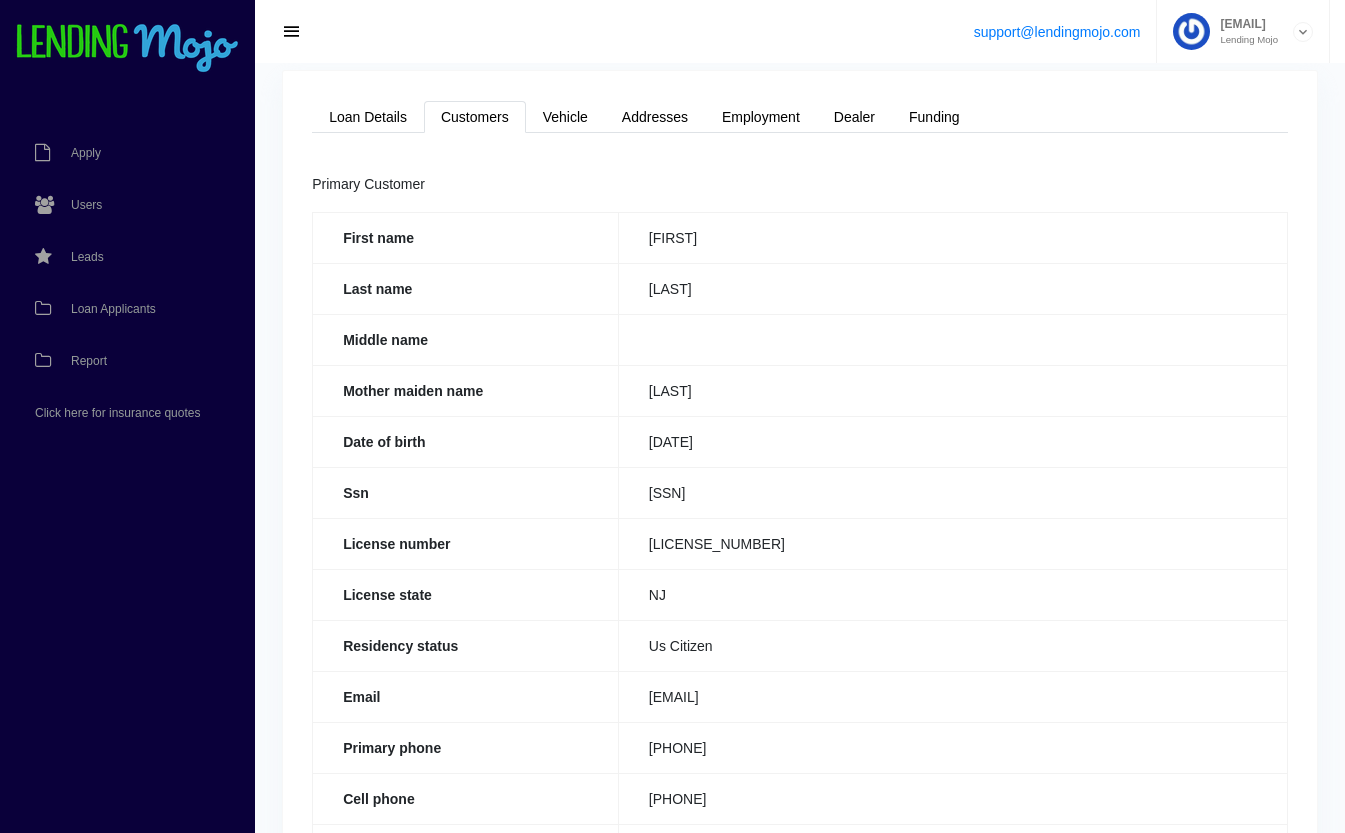scroll, scrollTop: 62, scrollLeft: 0, axis: vertical 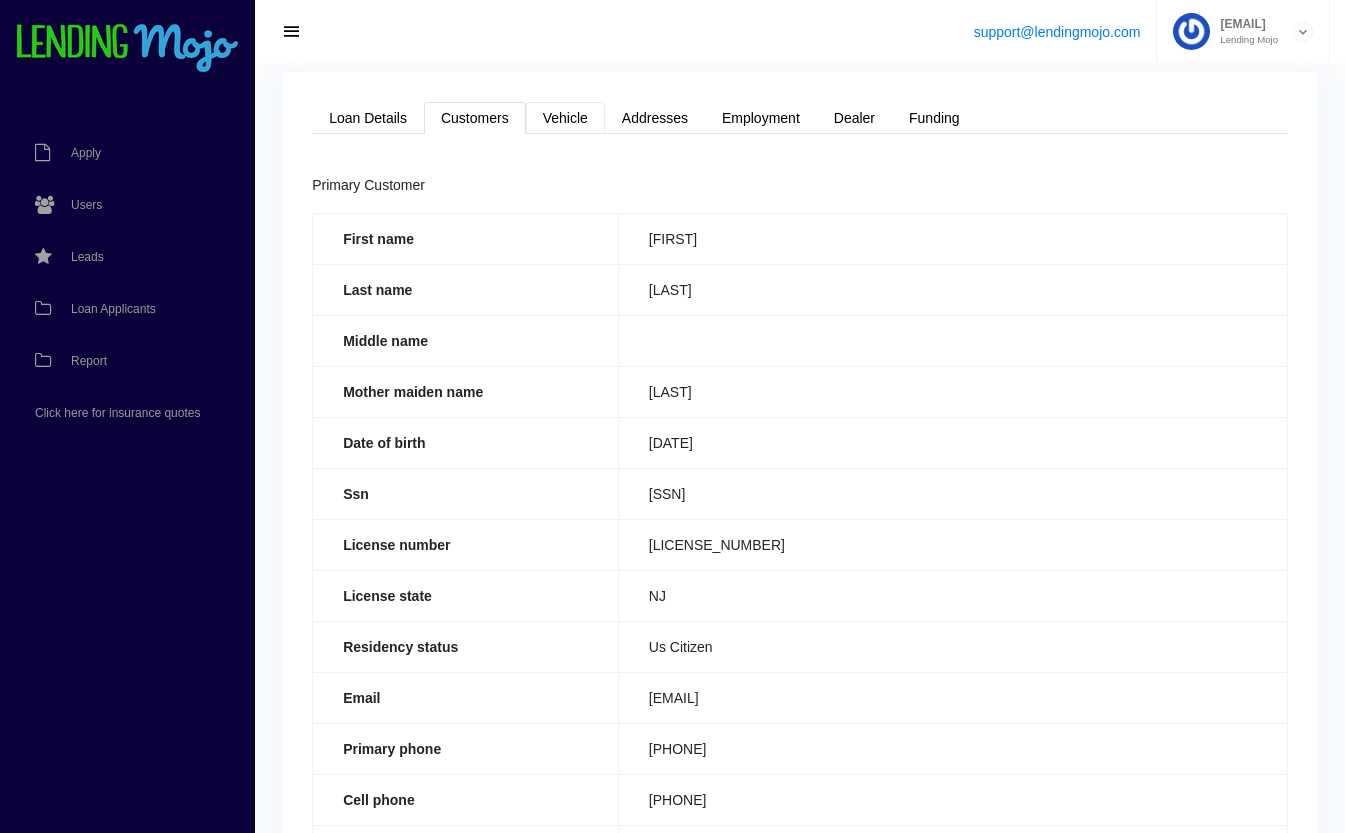 click on "Vehicle" at bounding box center [565, 118] 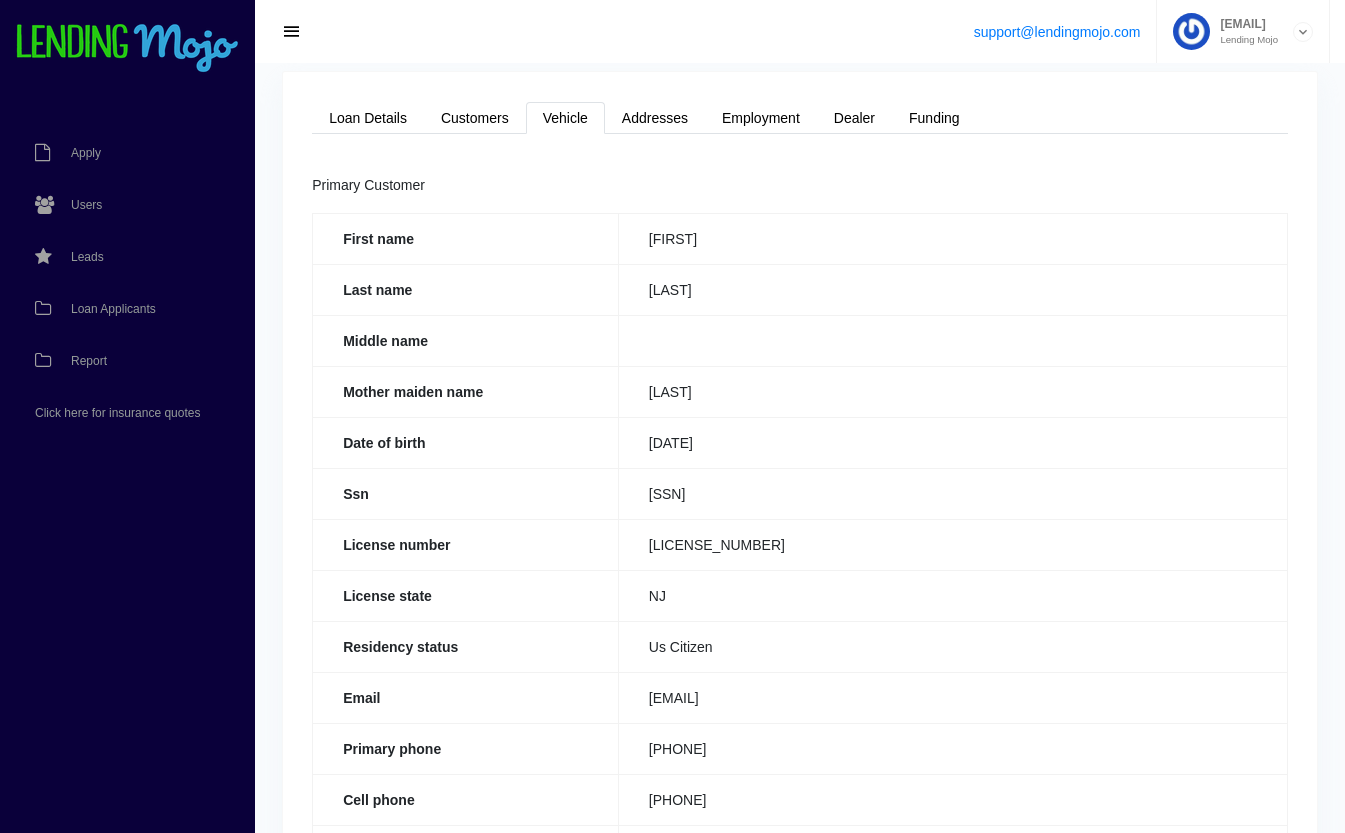scroll, scrollTop: 0, scrollLeft: 0, axis: both 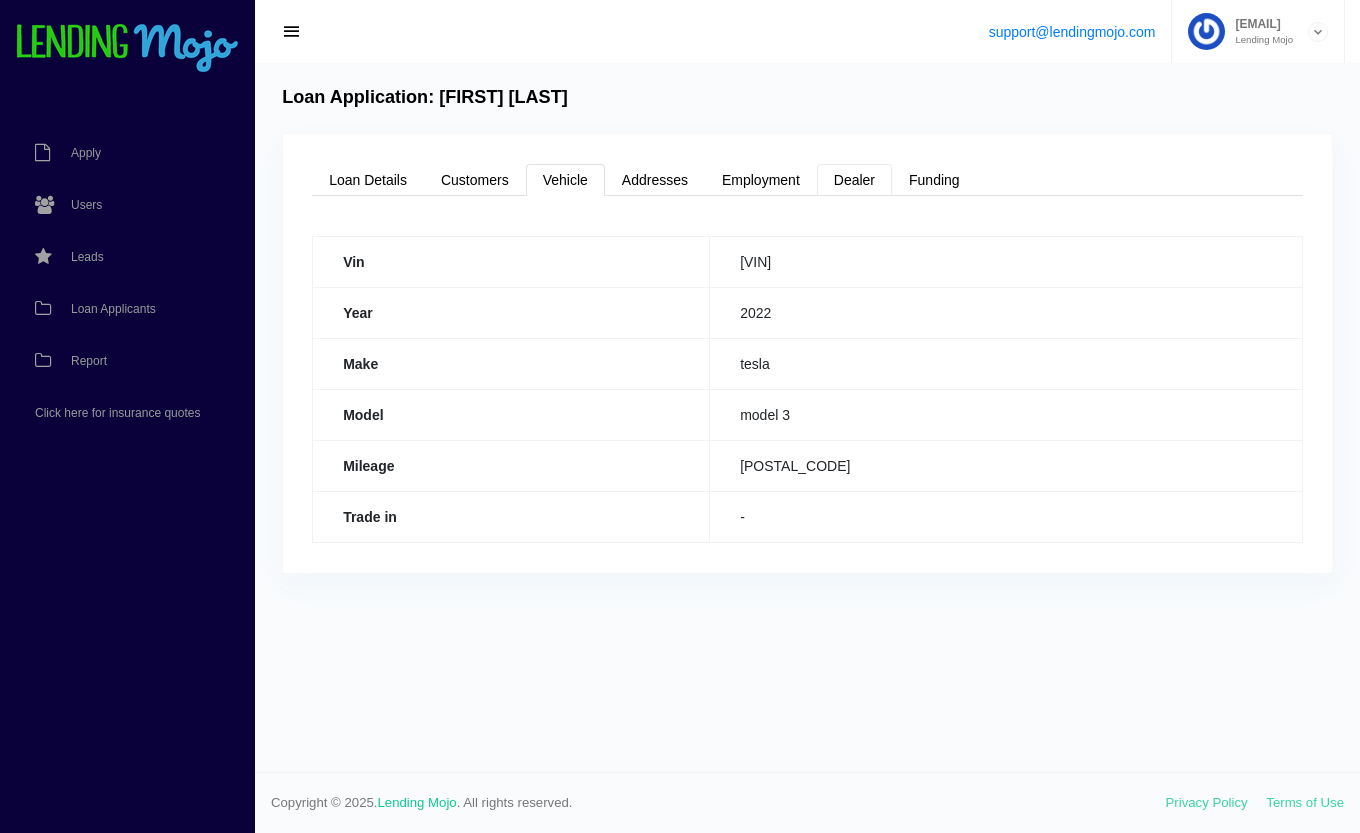 click on "Dealer" at bounding box center (854, 180) 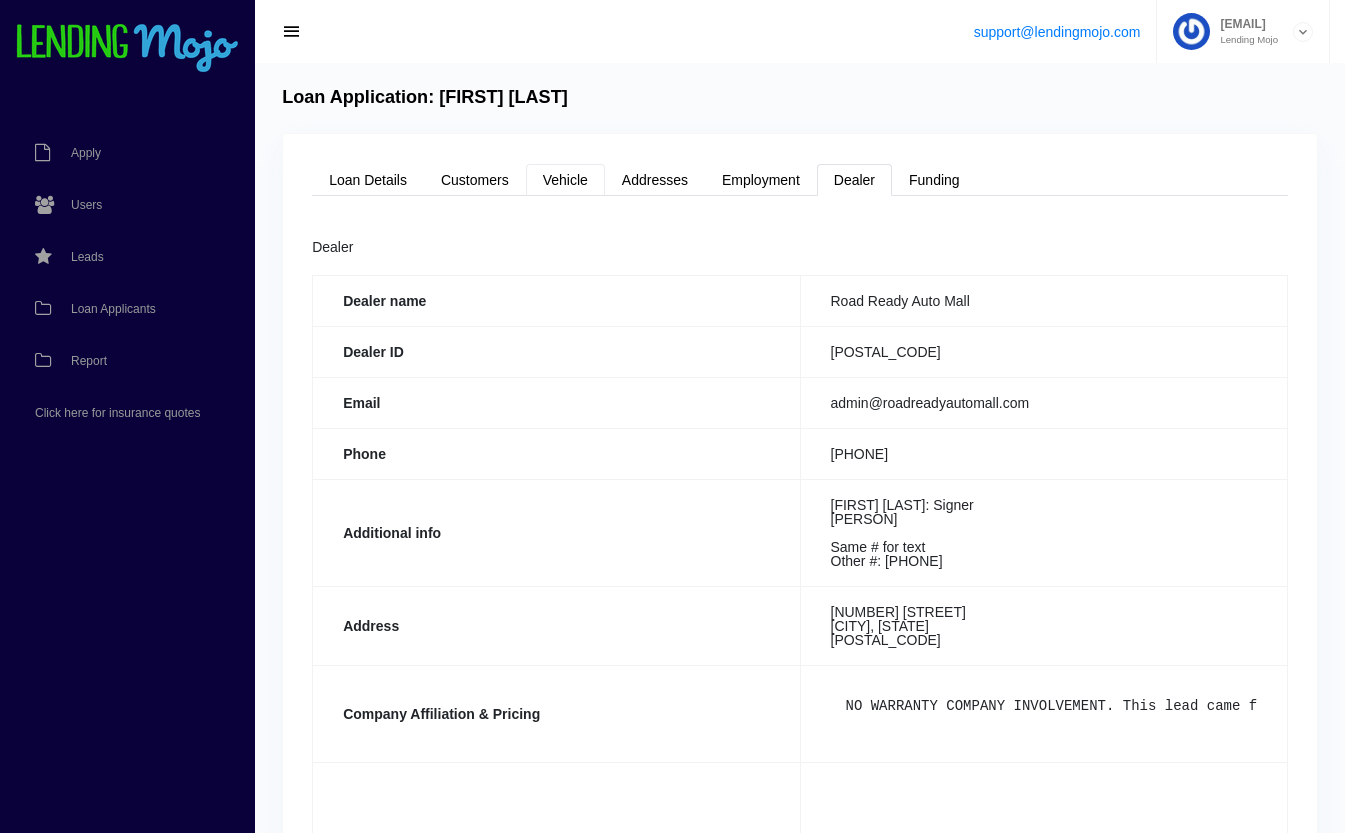 click on "Vehicle" at bounding box center (565, 180) 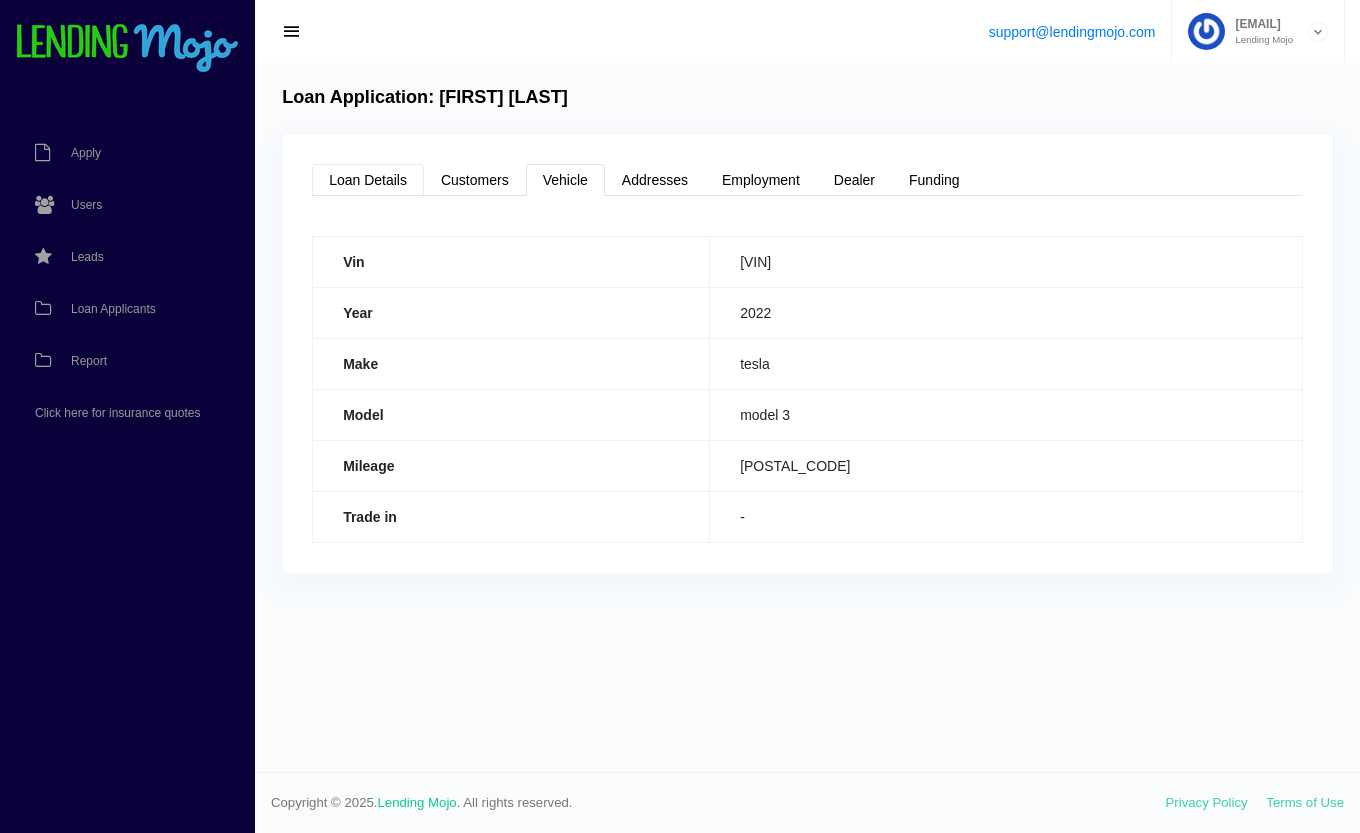 click on "Loan Details" at bounding box center [368, 180] 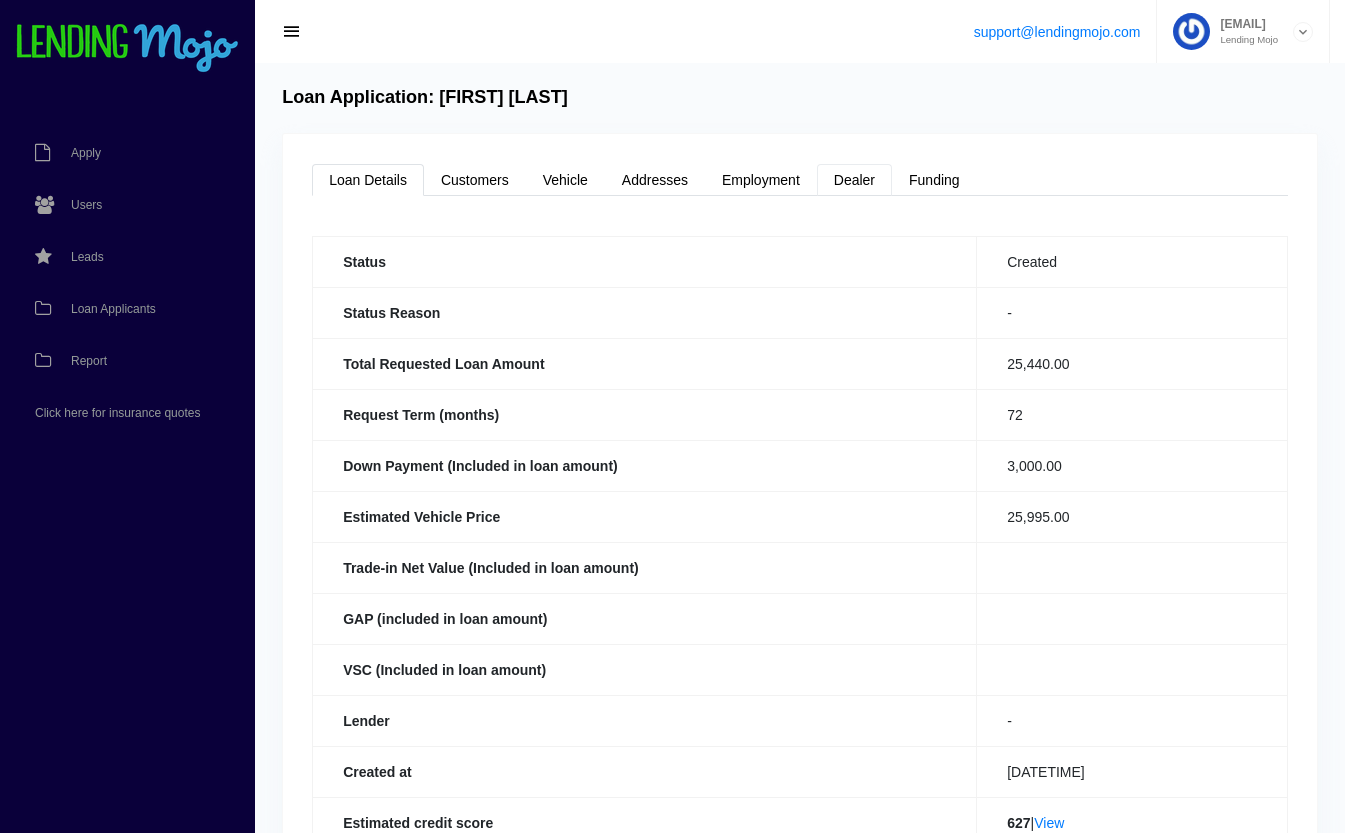 click on "Dealer" at bounding box center [854, 180] 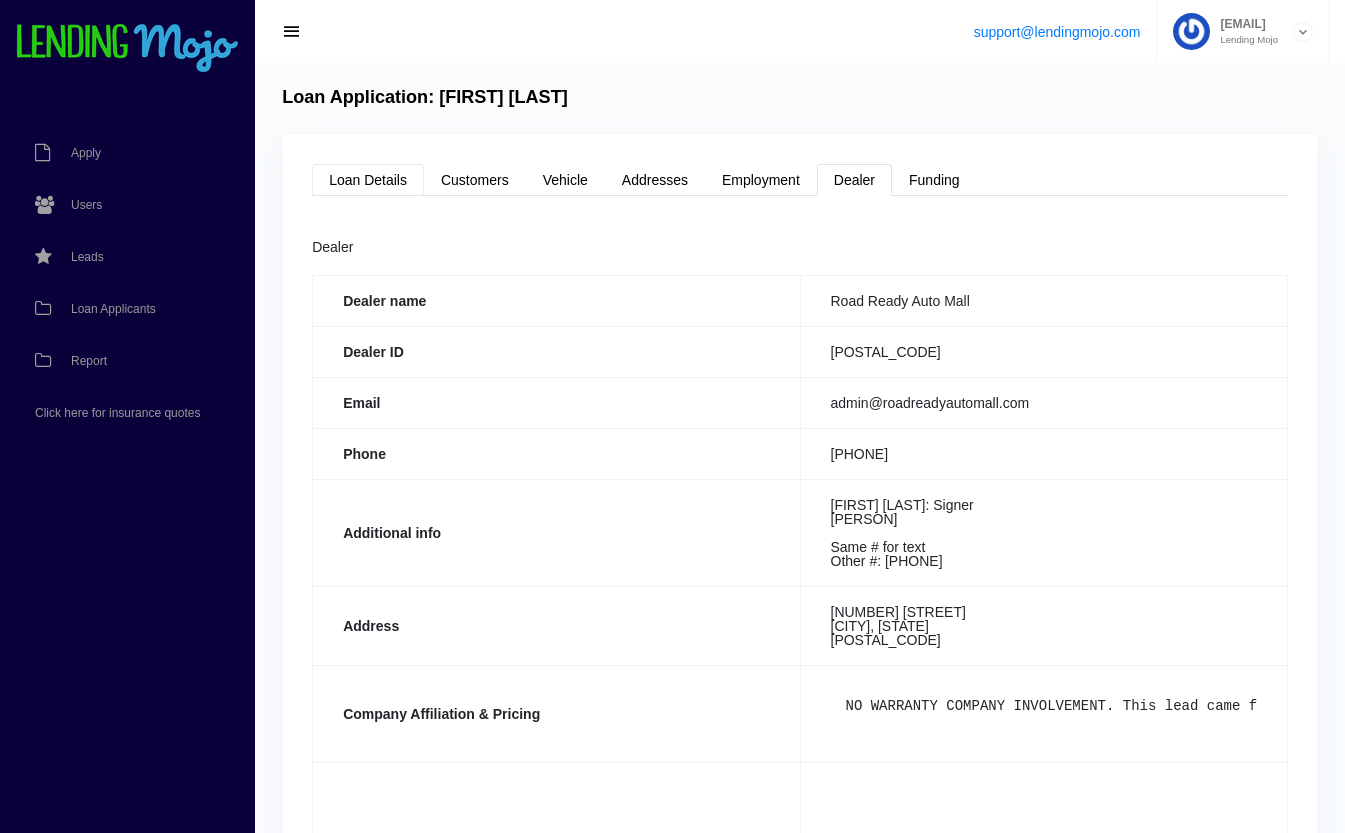 click on "Loan Details" at bounding box center [368, 180] 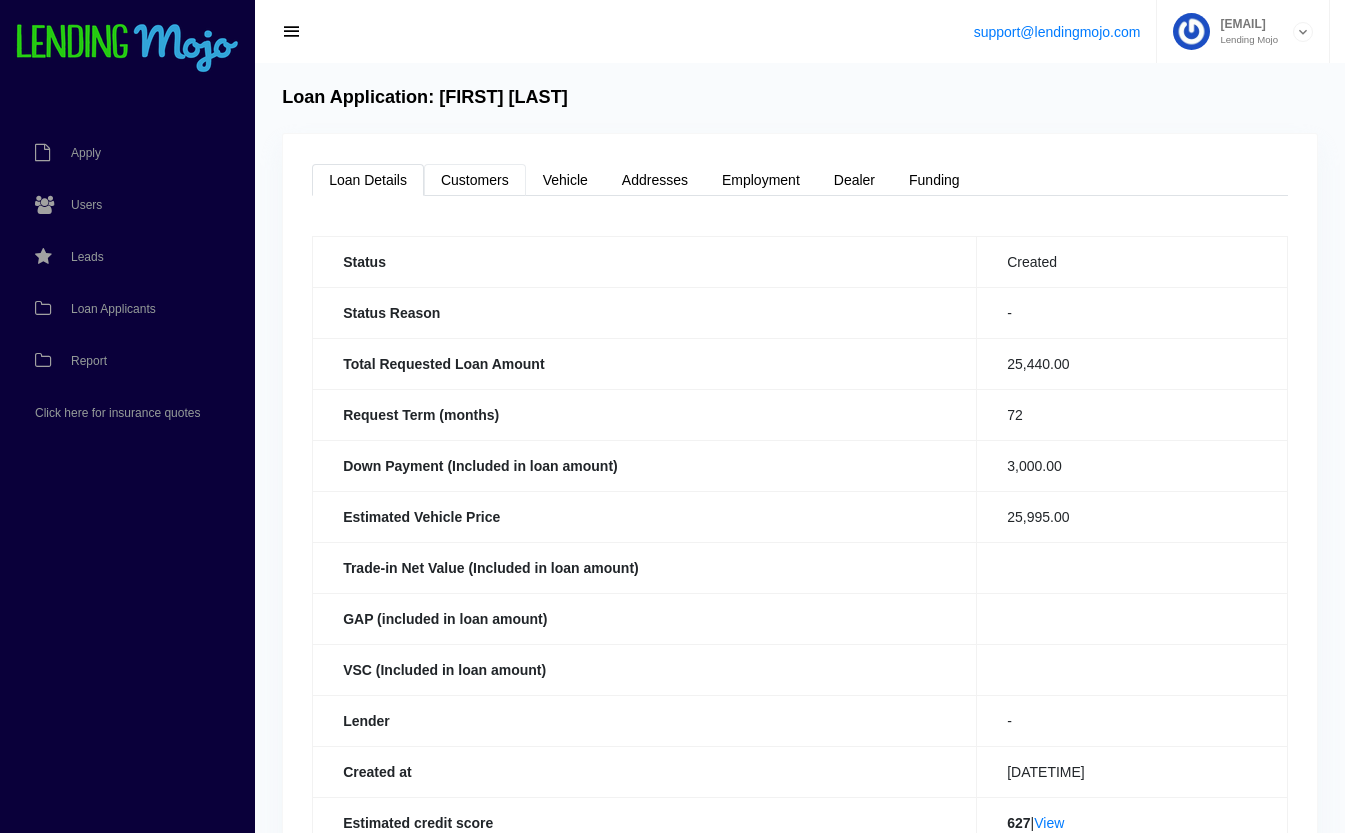 click on "Customers" at bounding box center [475, 180] 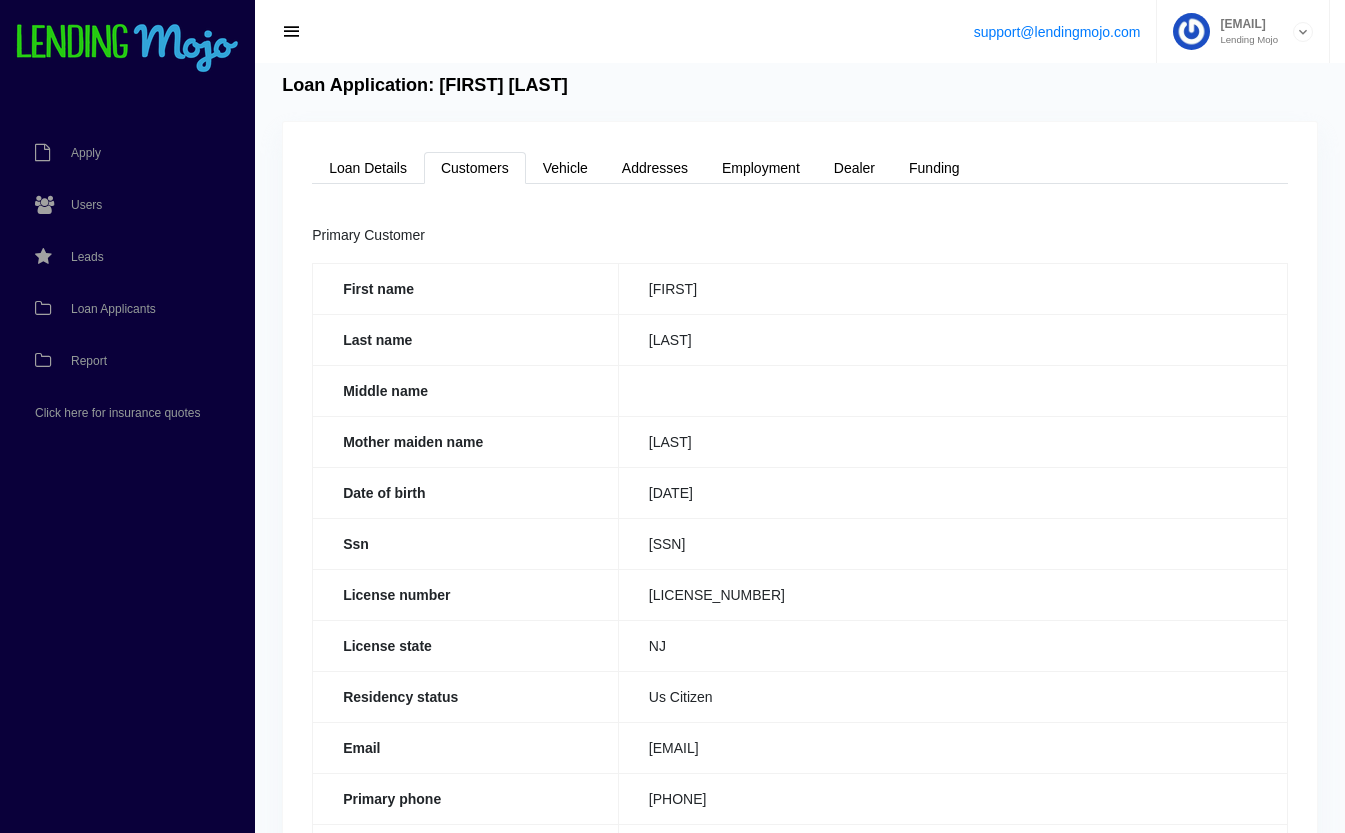 scroll, scrollTop: 0, scrollLeft: 0, axis: both 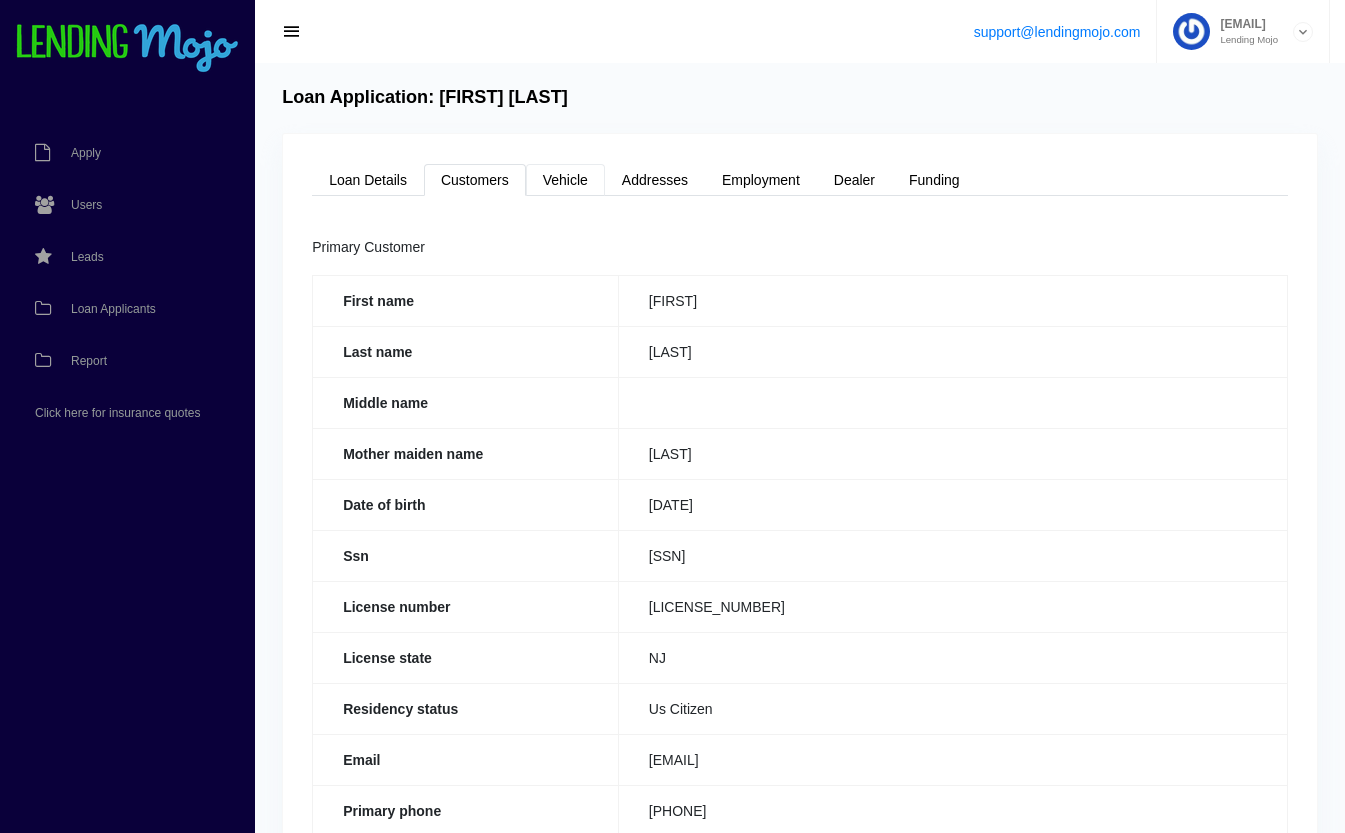 click on "Vehicle" at bounding box center [565, 180] 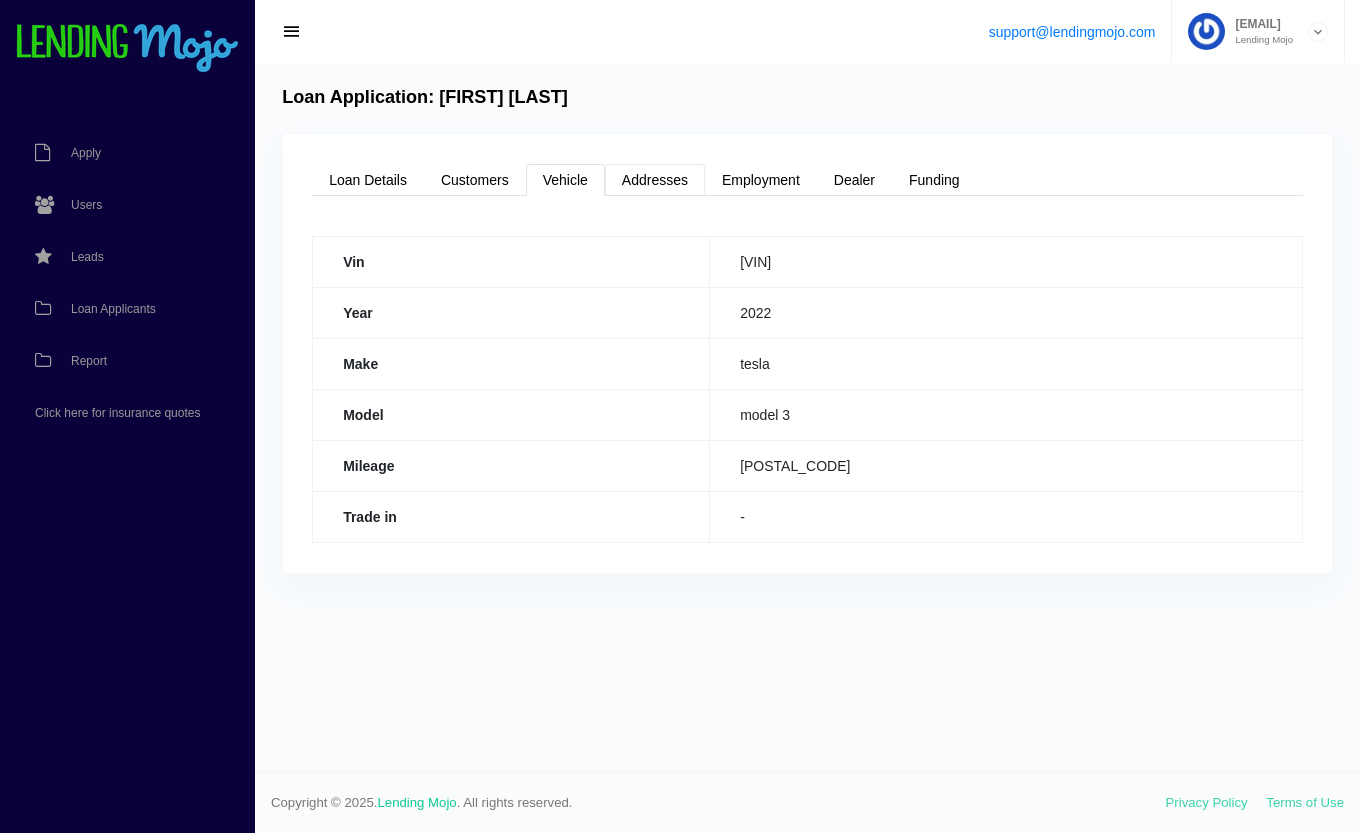 click on "Addresses" at bounding box center (655, 180) 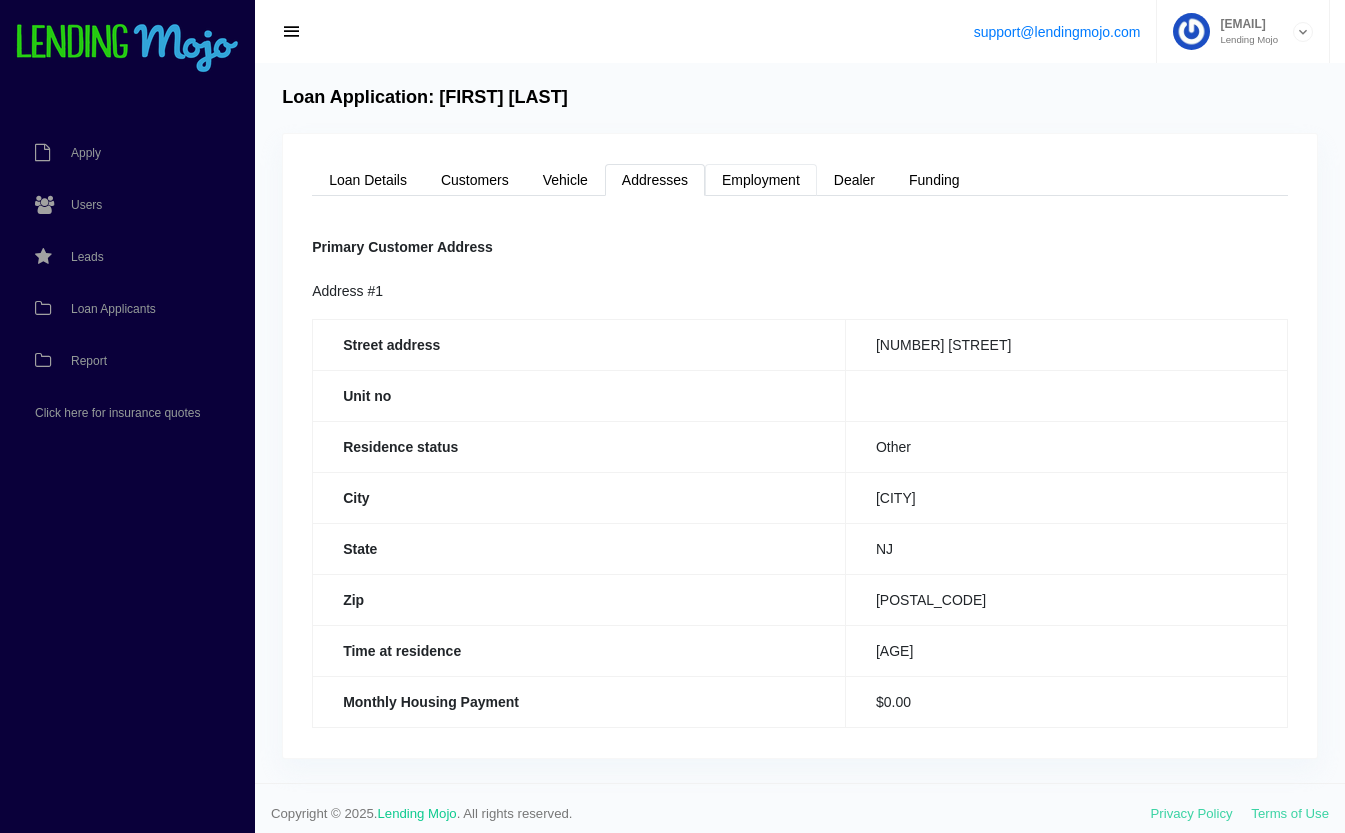 click on "Employment" at bounding box center (761, 180) 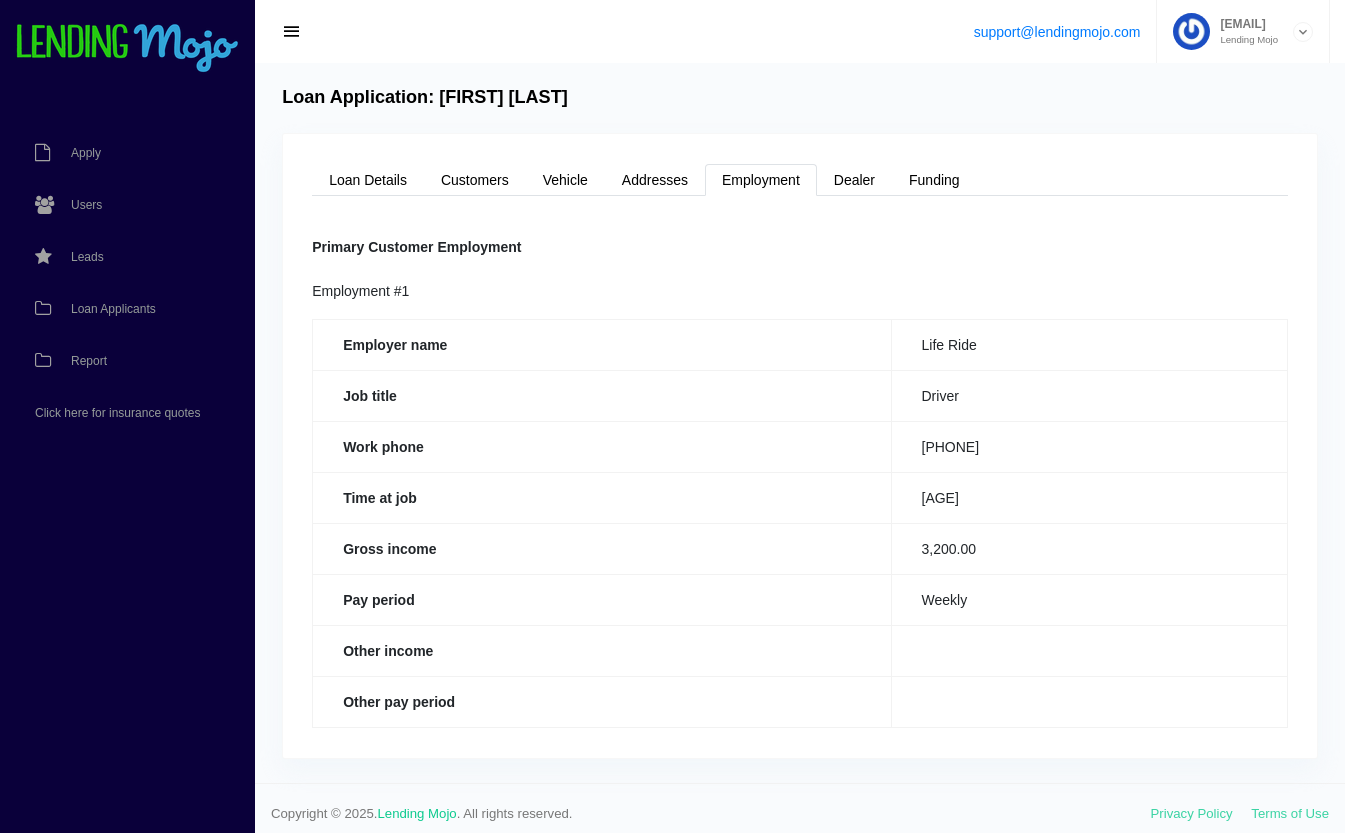 scroll, scrollTop: 10, scrollLeft: 0, axis: vertical 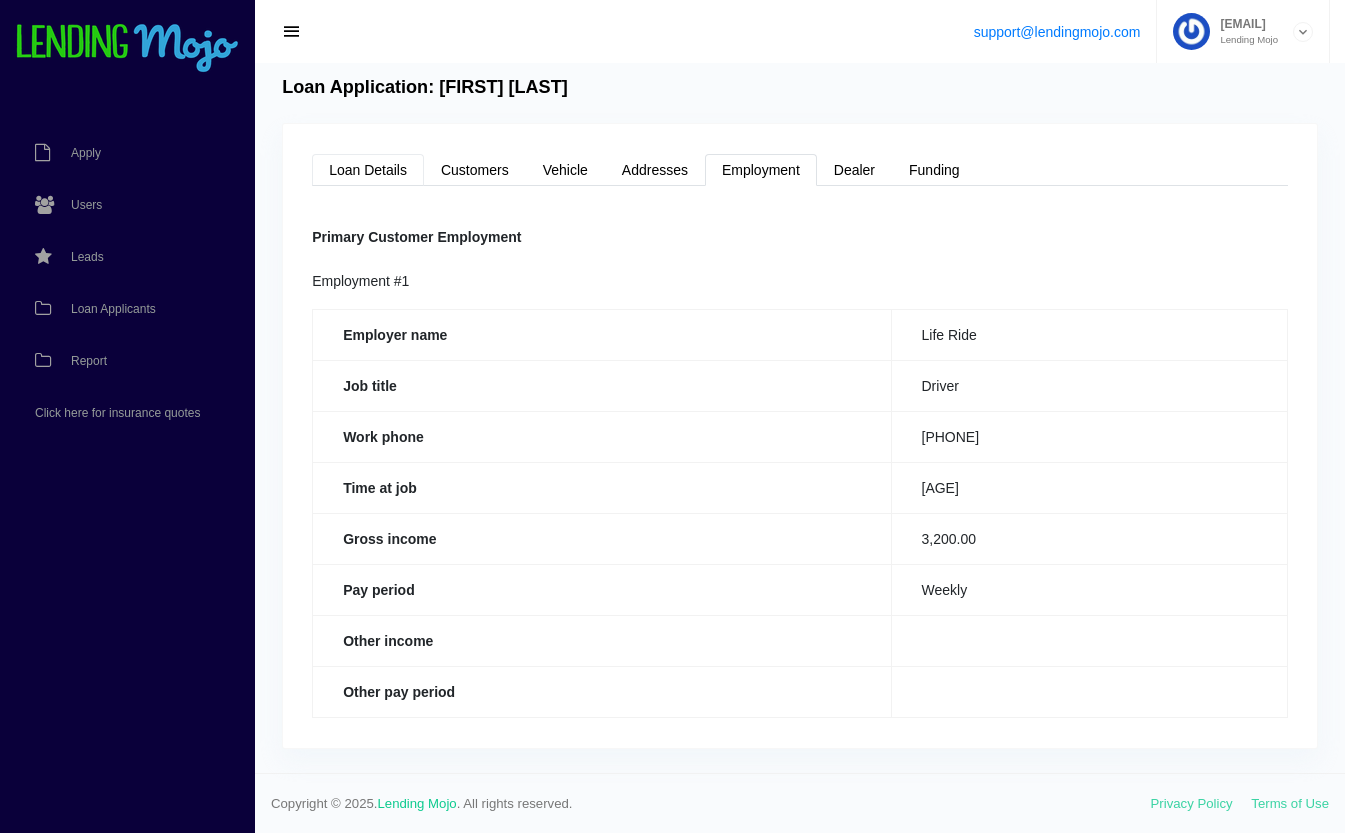 click on "Loan Details" at bounding box center [368, 170] 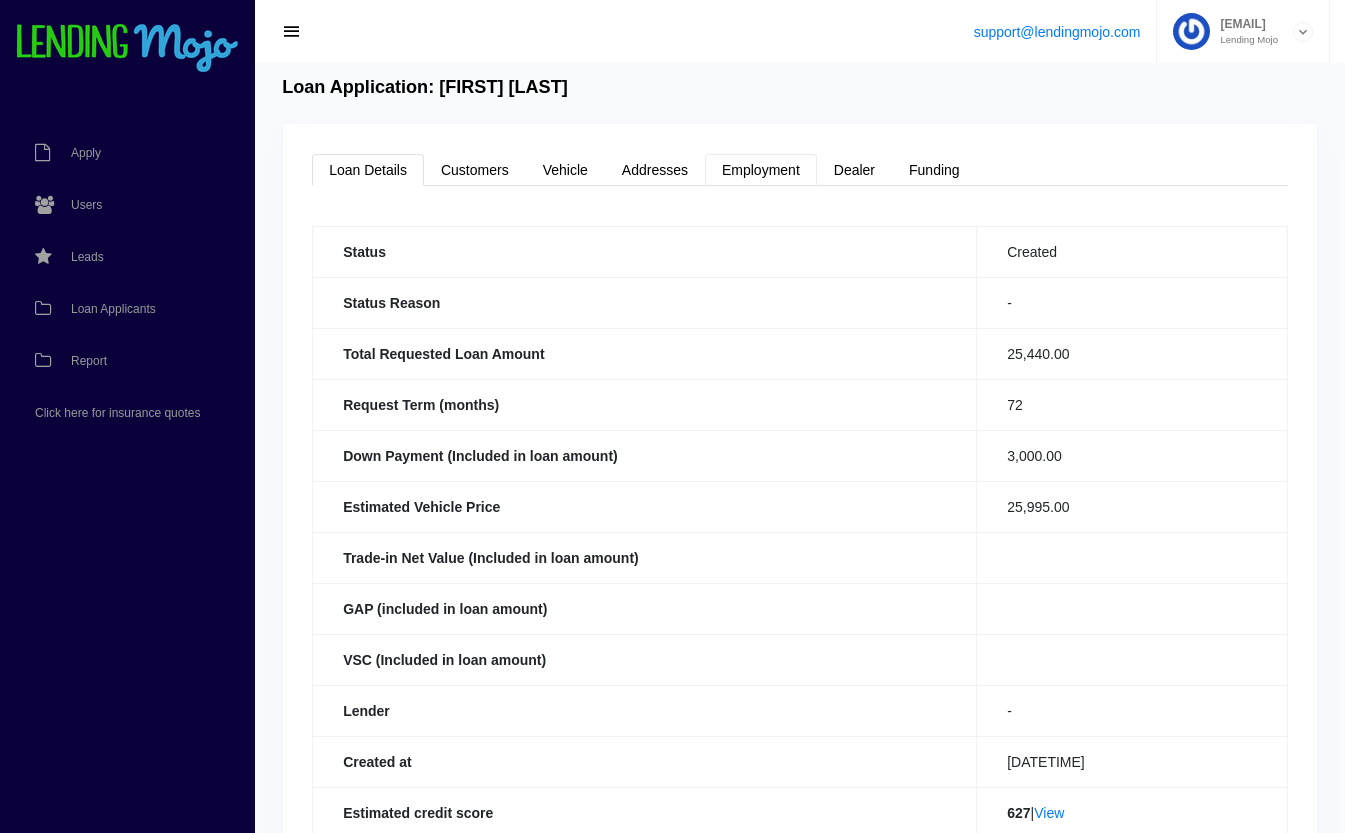 click on "Employment" at bounding box center (761, 170) 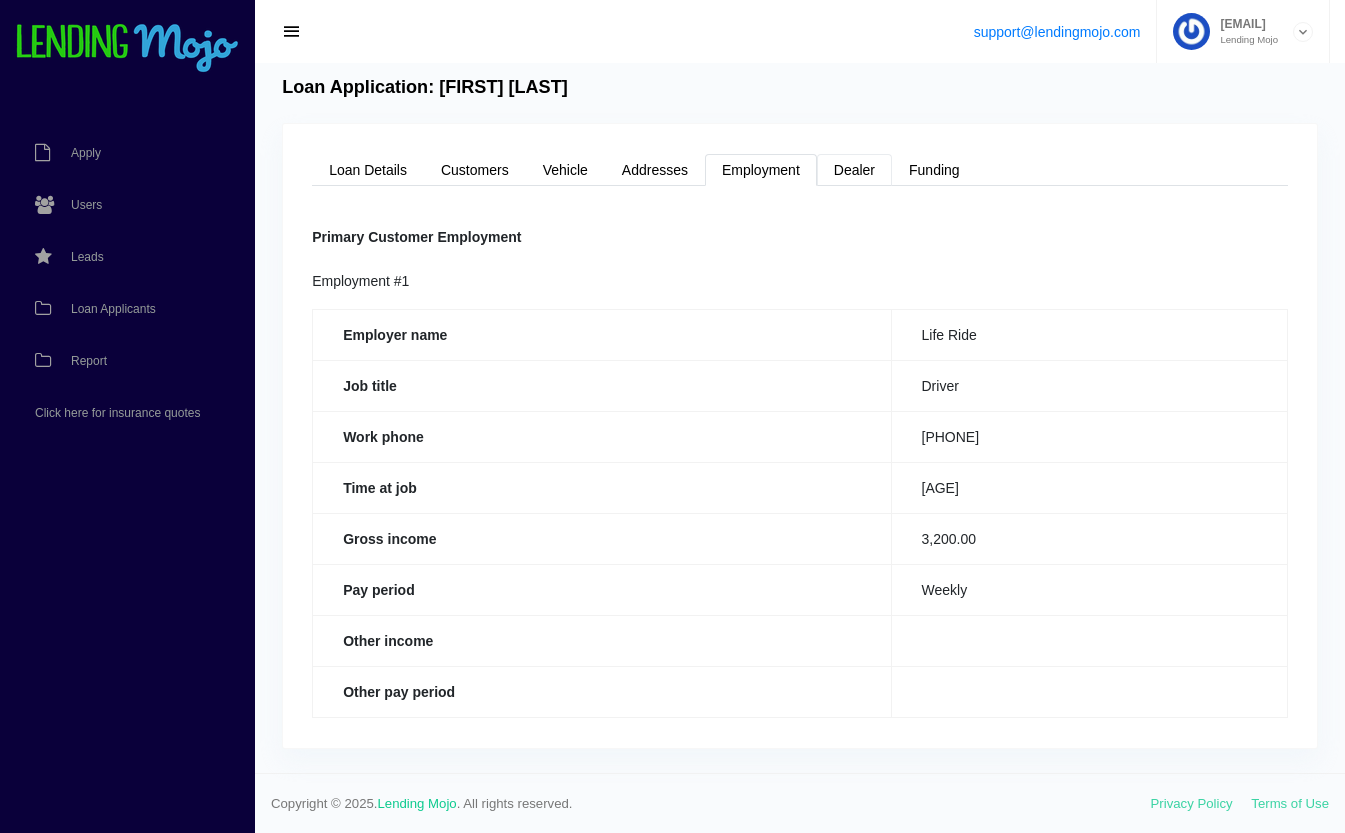 click on "Dealer" at bounding box center [854, 170] 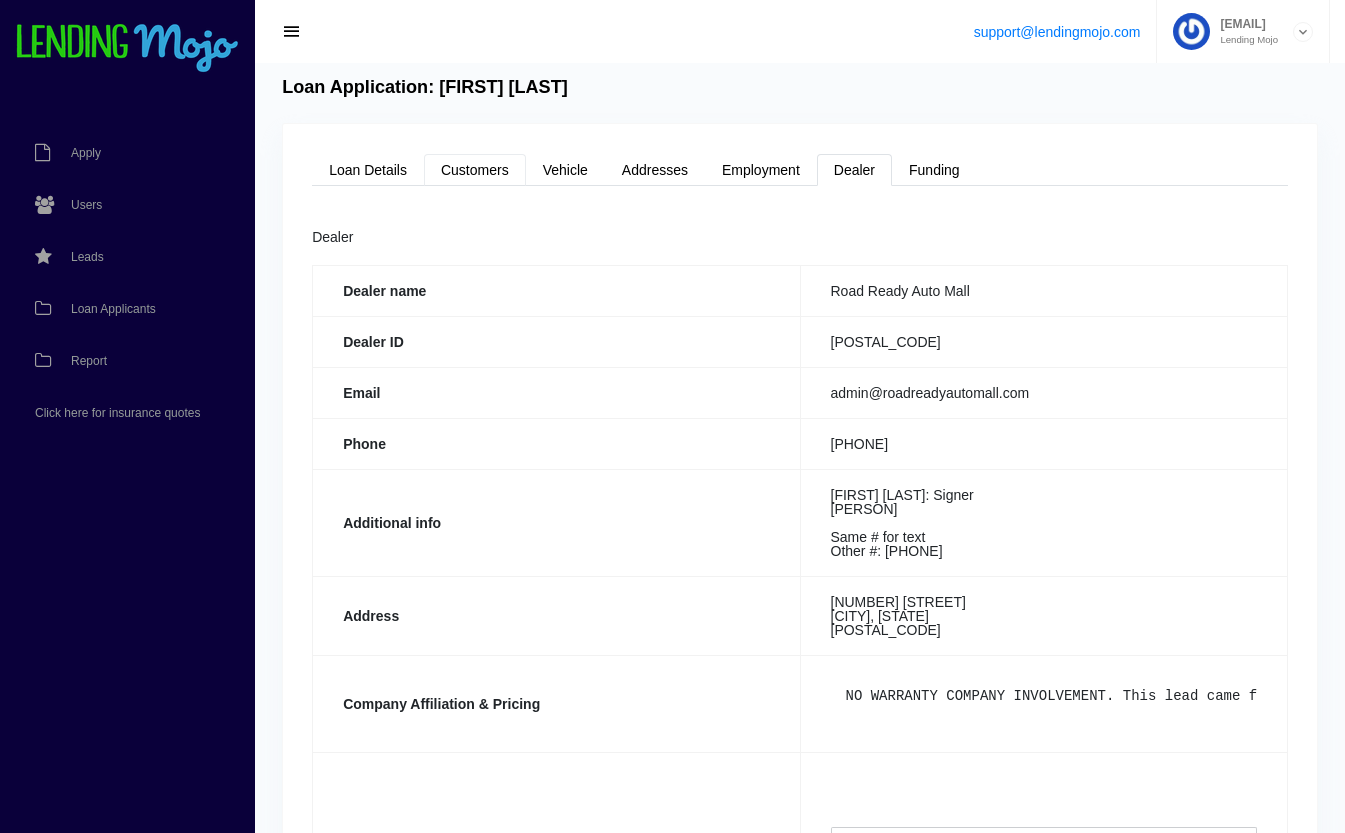 click on "Customers" at bounding box center [475, 170] 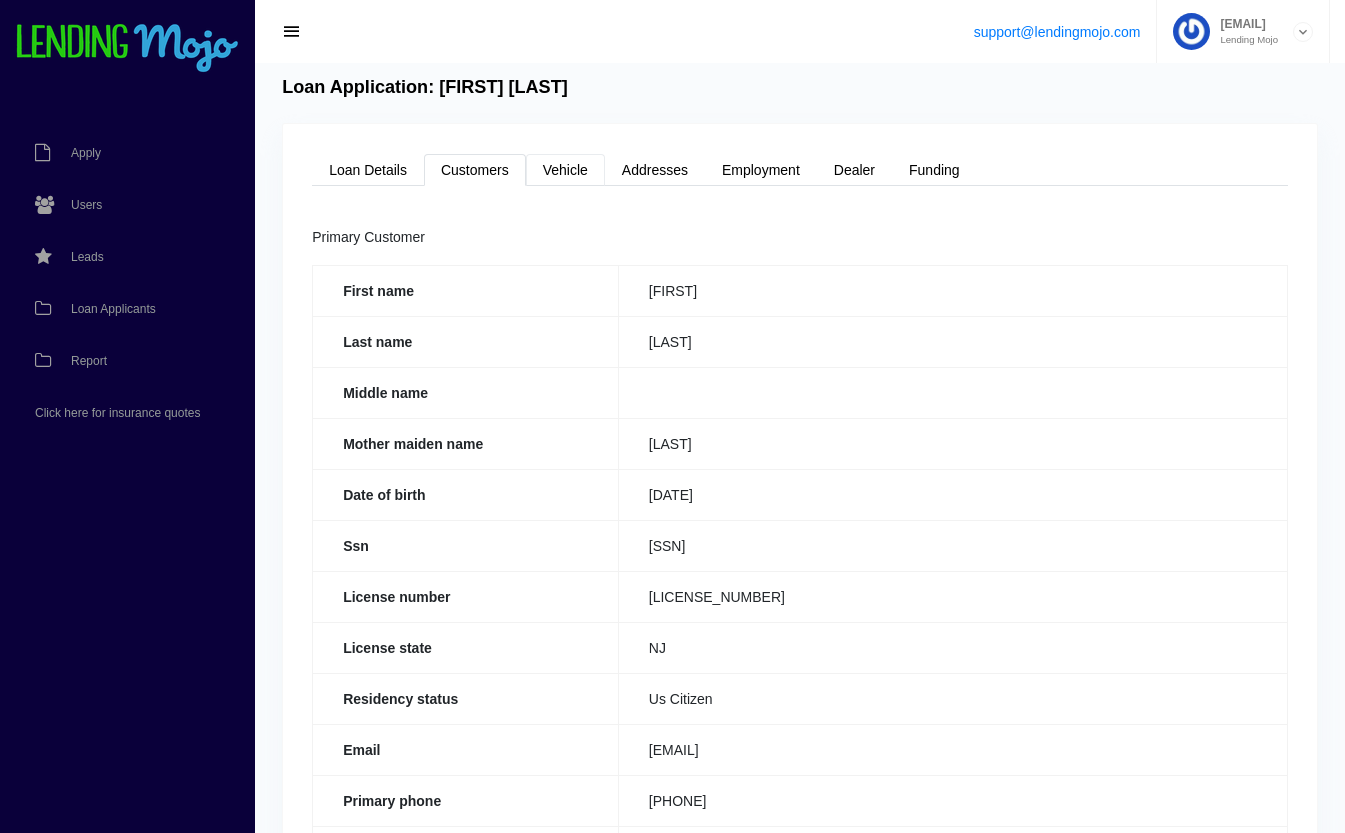 click on "Vehicle" at bounding box center [565, 170] 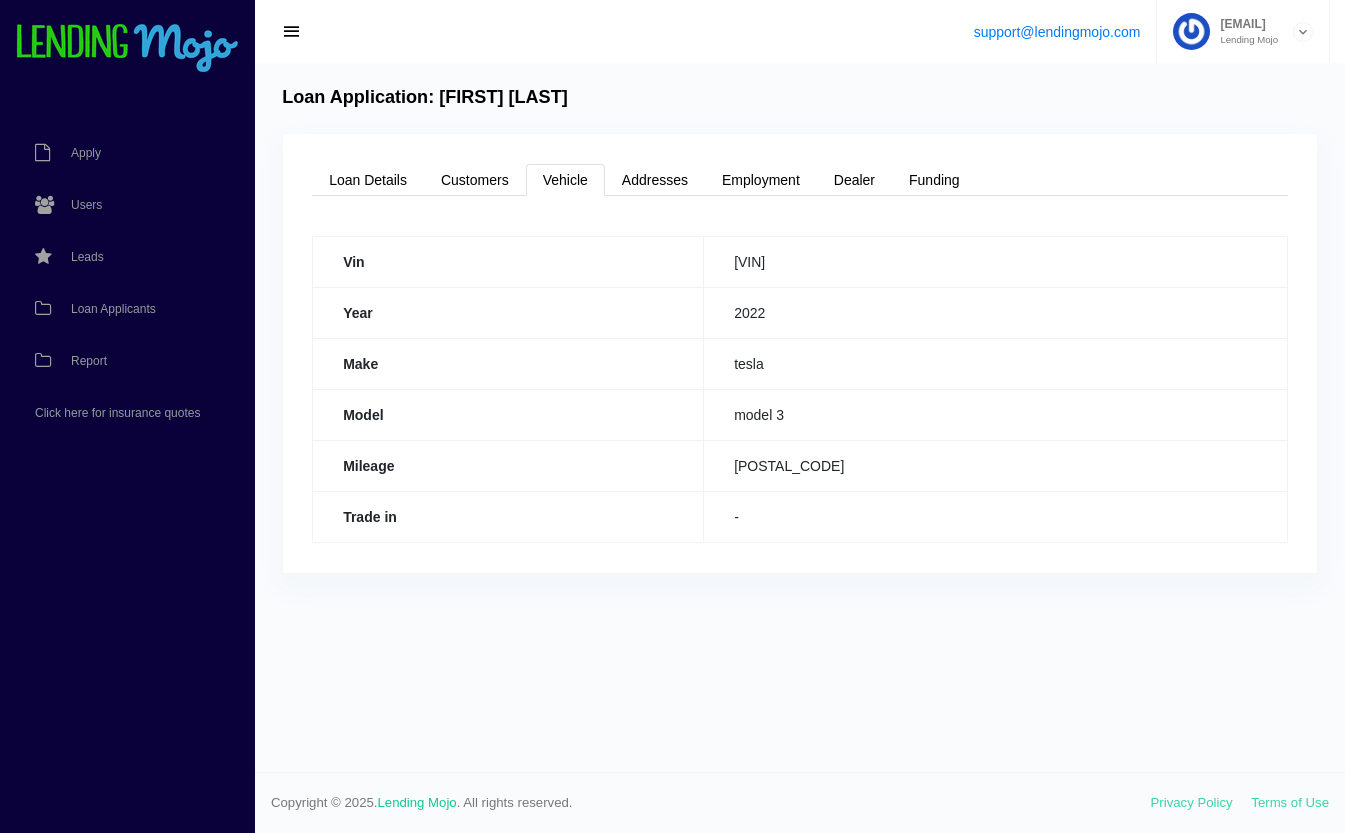 scroll, scrollTop: 0, scrollLeft: 0, axis: both 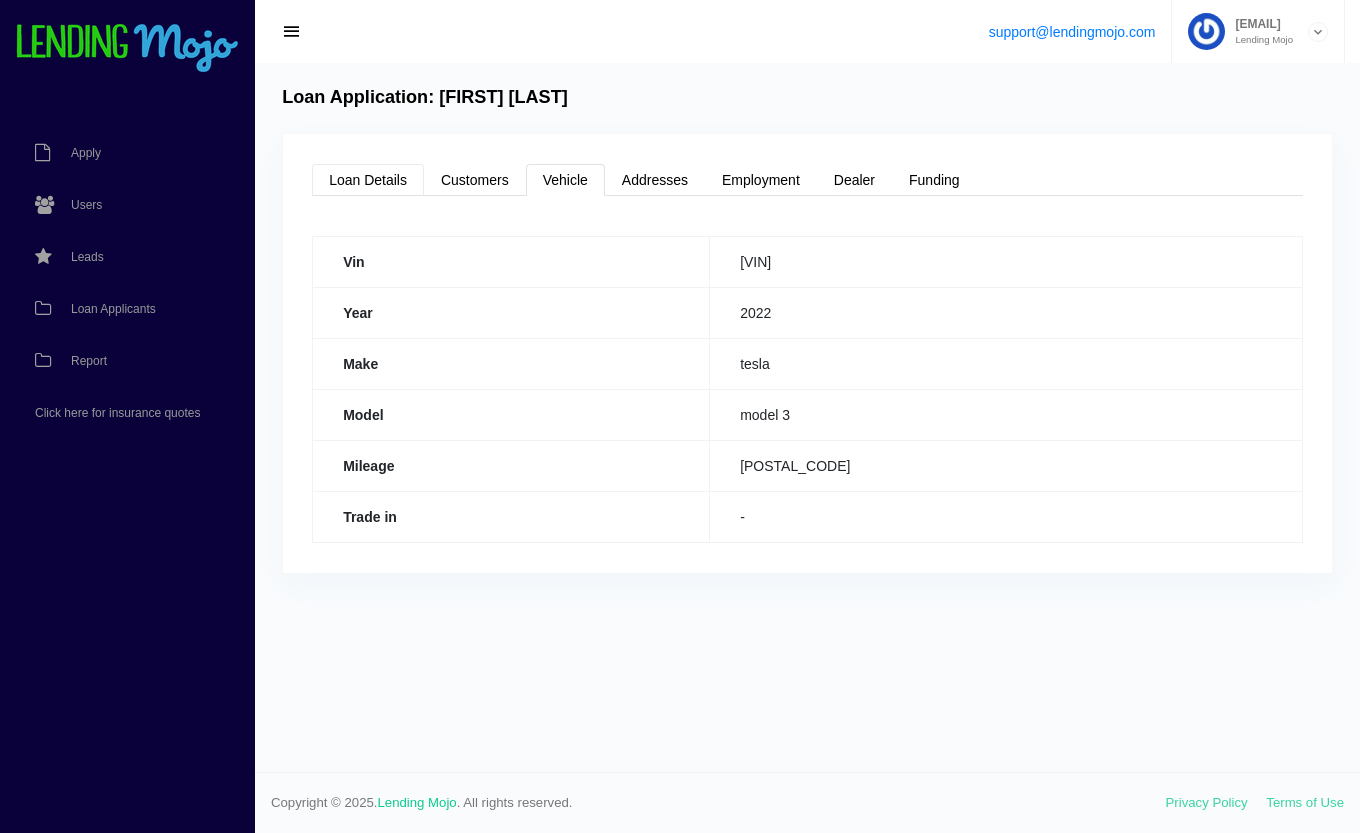 click on "Loan Details" at bounding box center [368, 180] 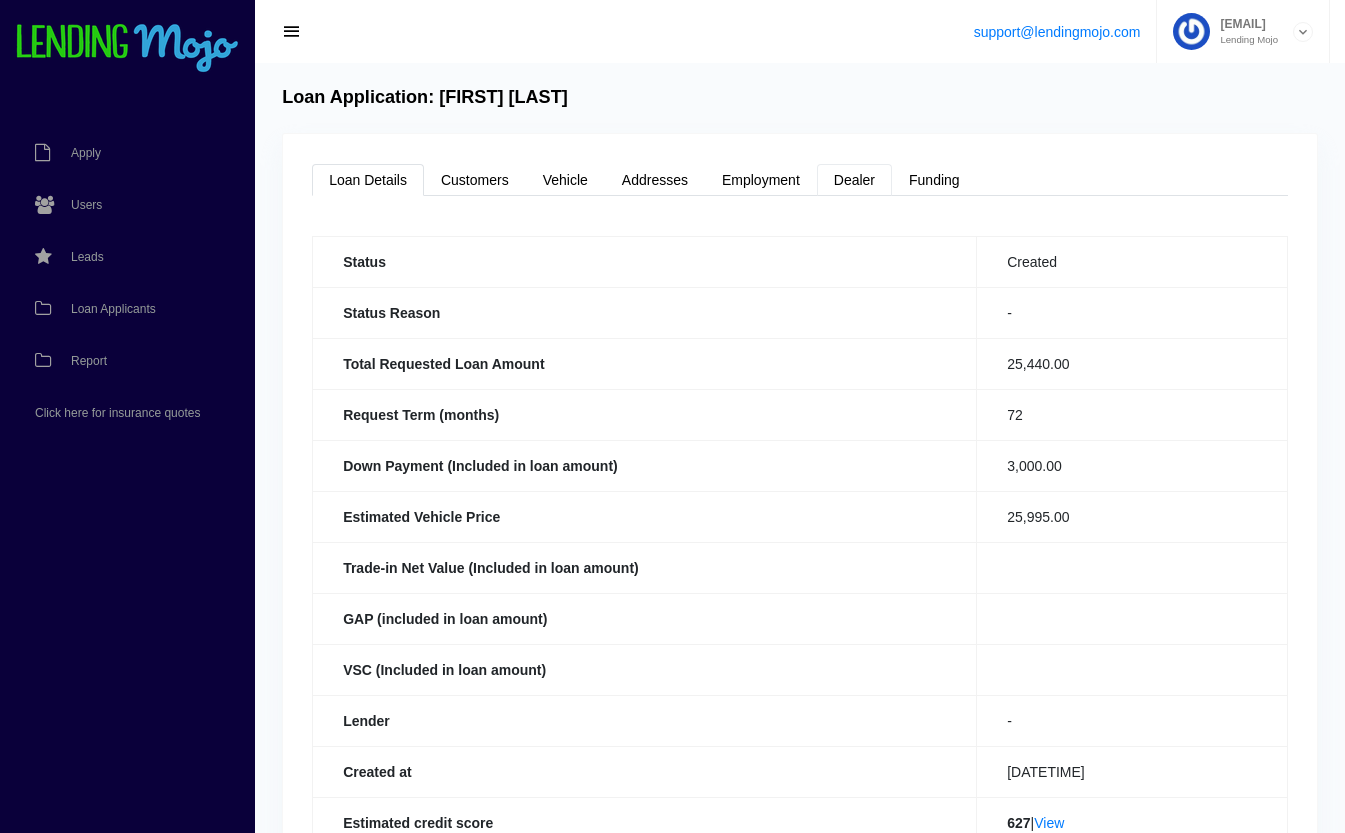 click on "Dealer" at bounding box center (854, 180) 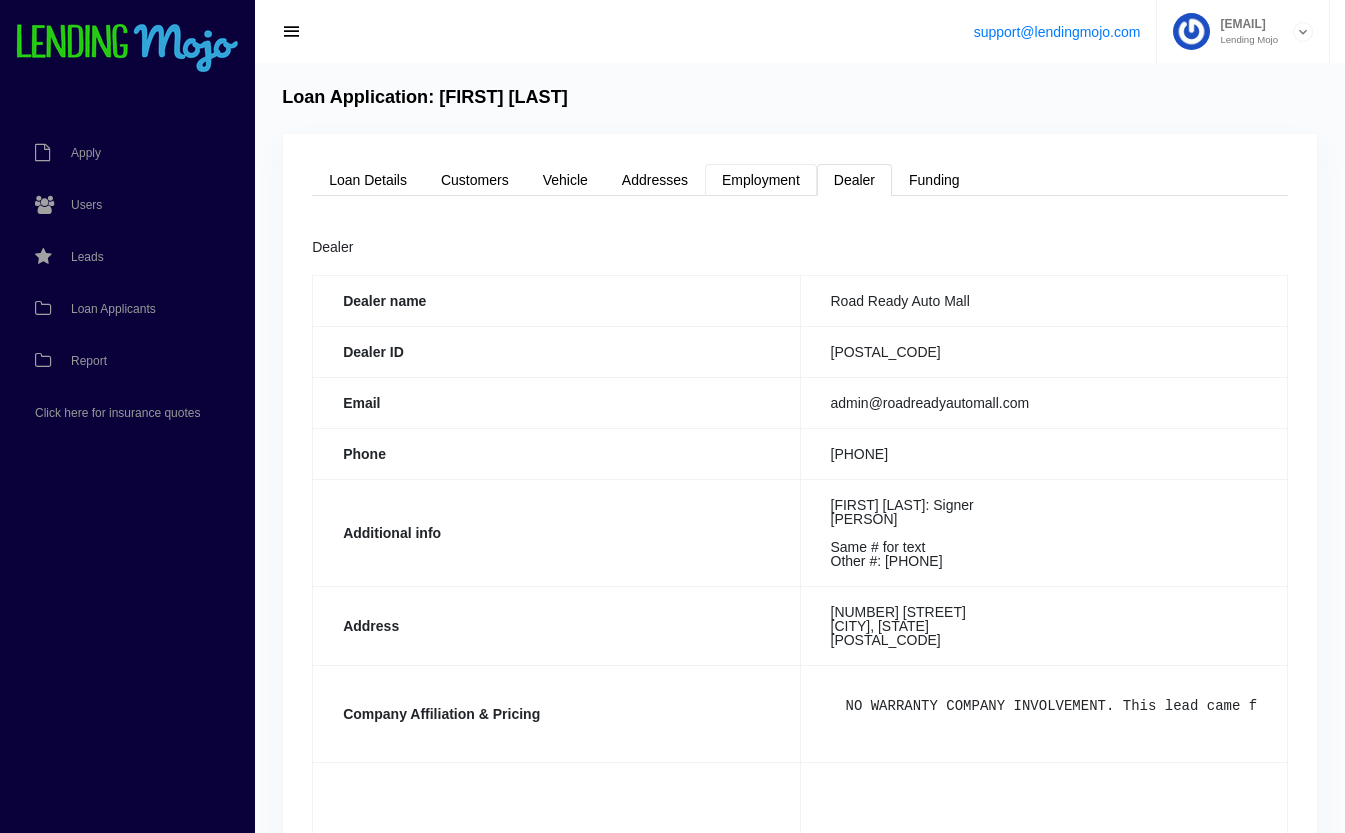 click on "Employment" at bounding box center (761, 180) 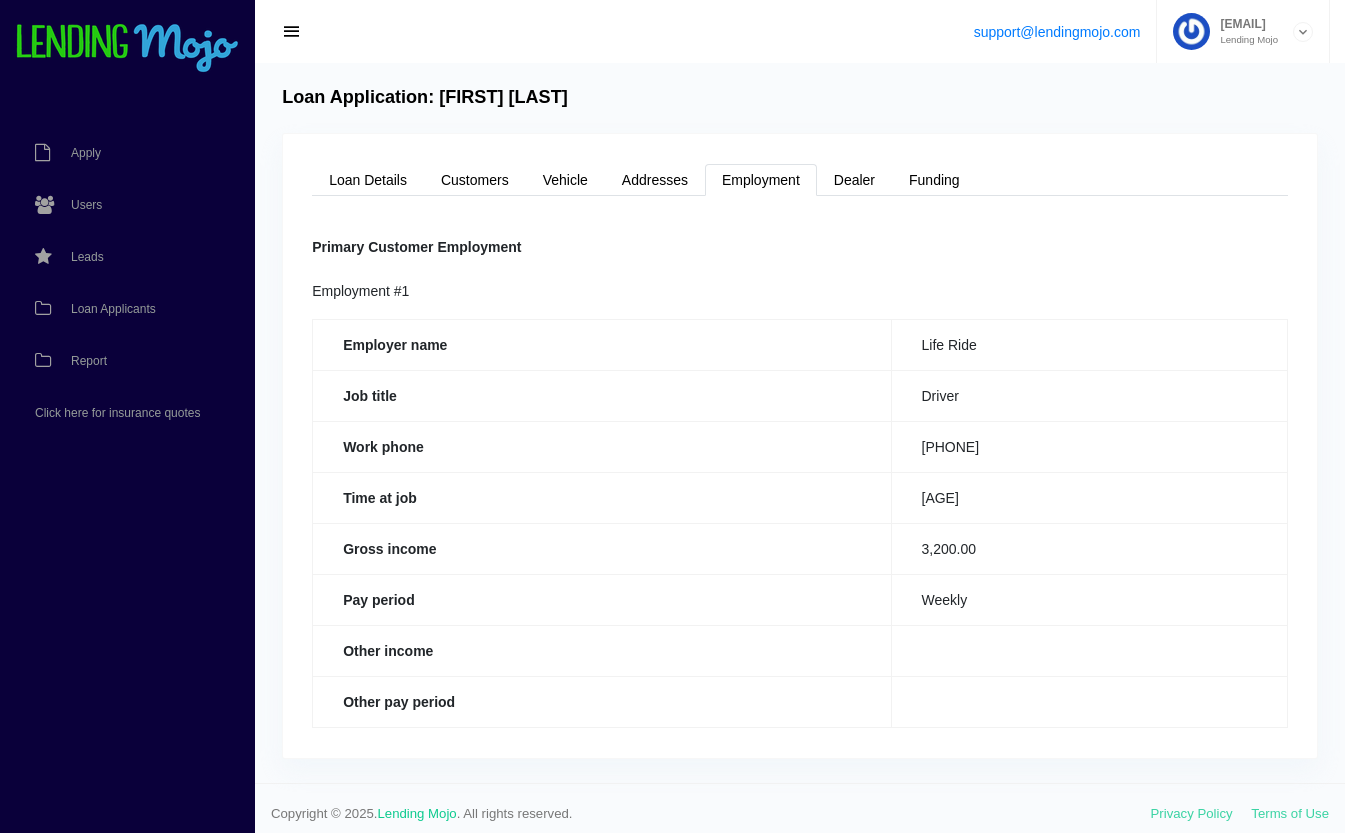 click on "Loan Details
Customers
Vehicle
Addresses
Employment
Dealer
Funding
Status
Created
Status Reason
-
Total Requested Loan Amount
25,440.00
Request Term (months)
72
Down Payment (Included in loan amount)
3,000.00
Estimated Vehicle Price
25,995.00
Trade-in Net Value (Included in loan amount)
GAP (included in loan amount)
VSC (Included in loan amount)
Lender
-
Created at
07/08/2025 02:23 PM EDT
Estimated credit score
627    |    View" at bounding box center (800, 446) 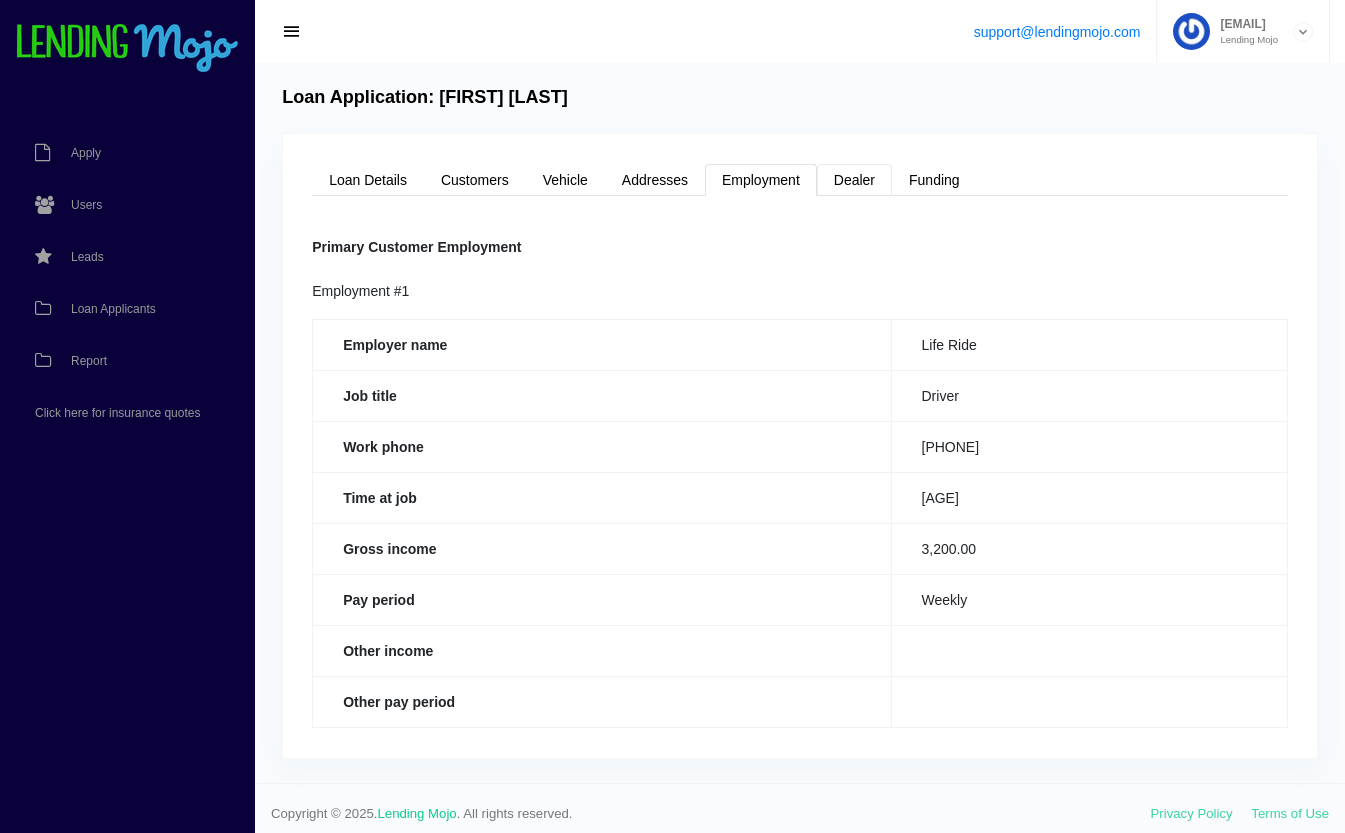 click on "Dealer" at bounding box center [854, 180] 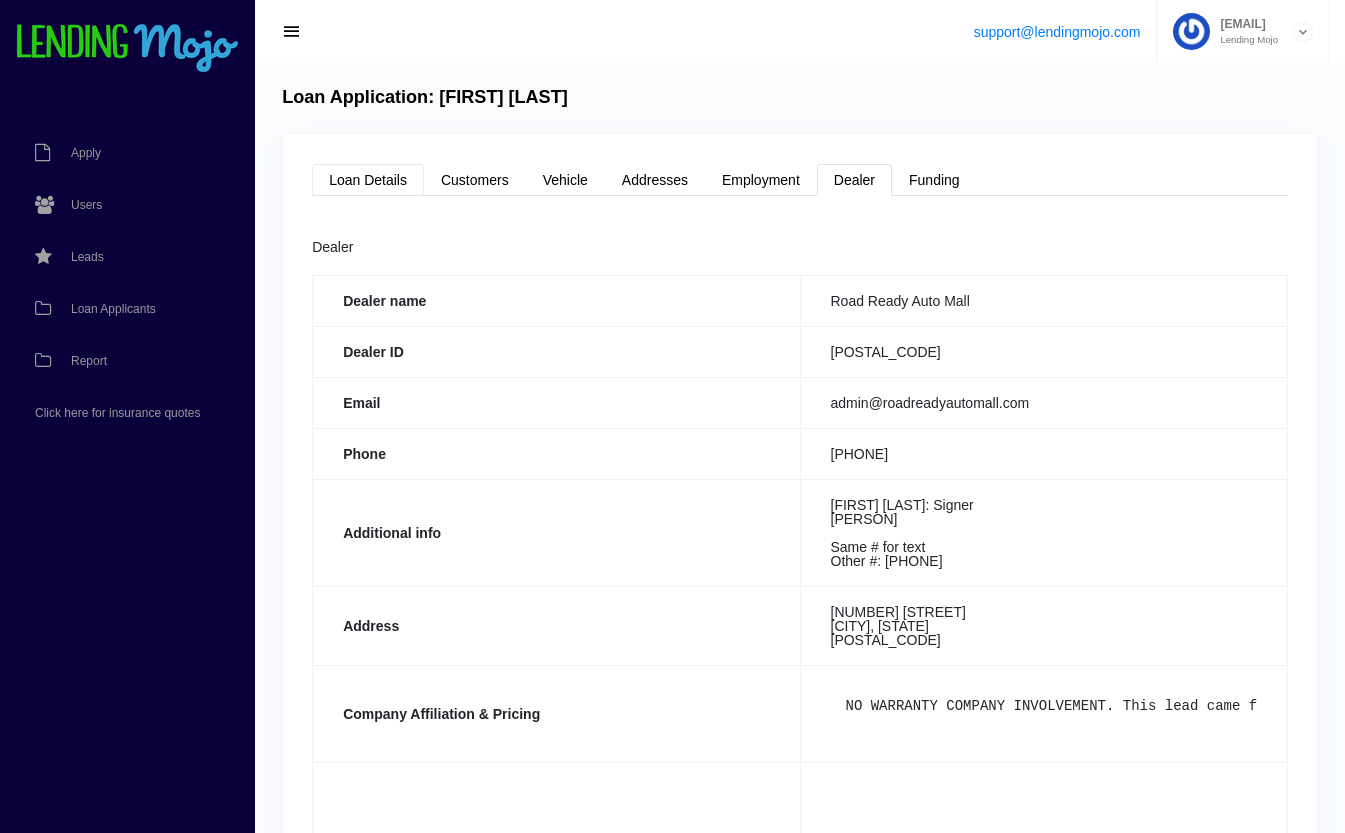click on "Loan Details" at bounding box center (368, 180) 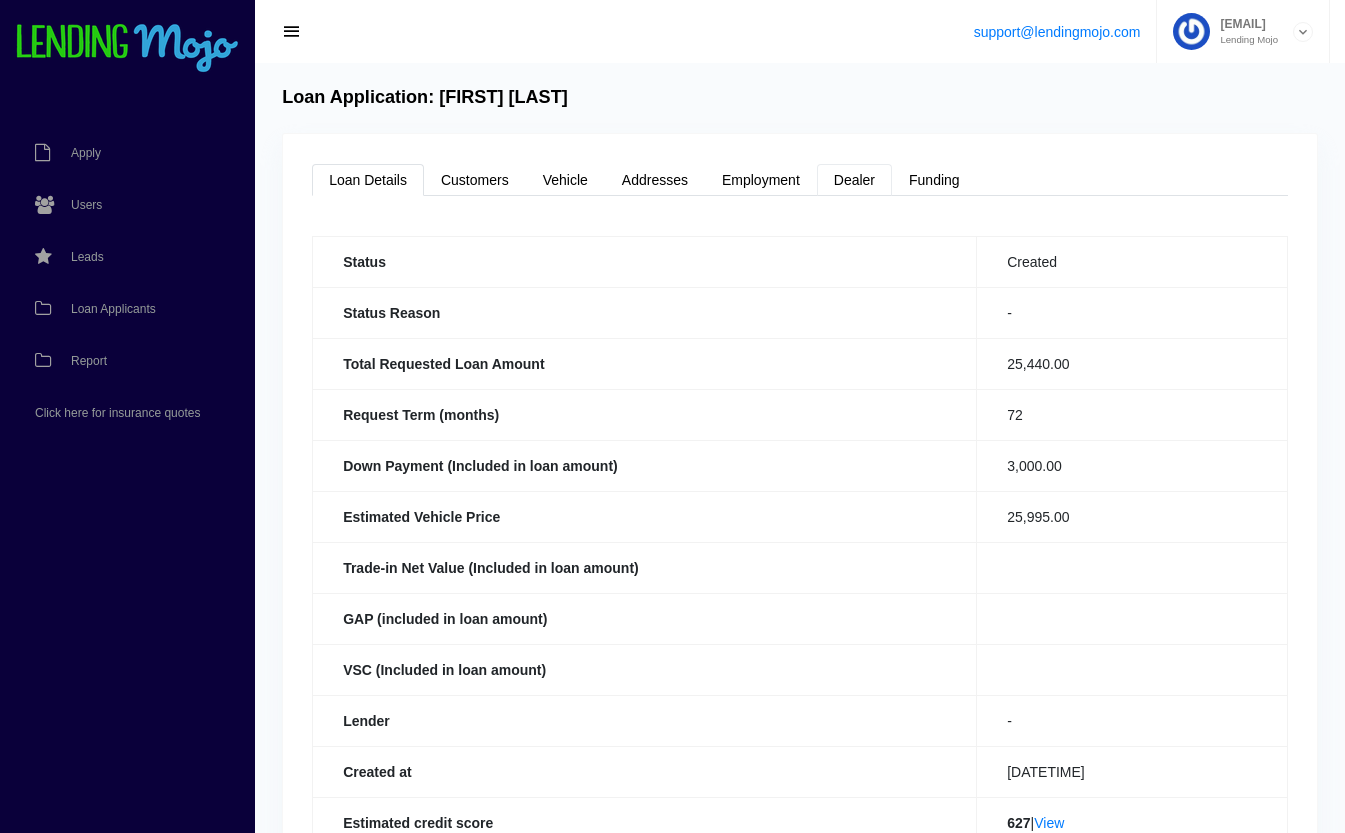 click on "Dealer" at bounding box center (854, 180) 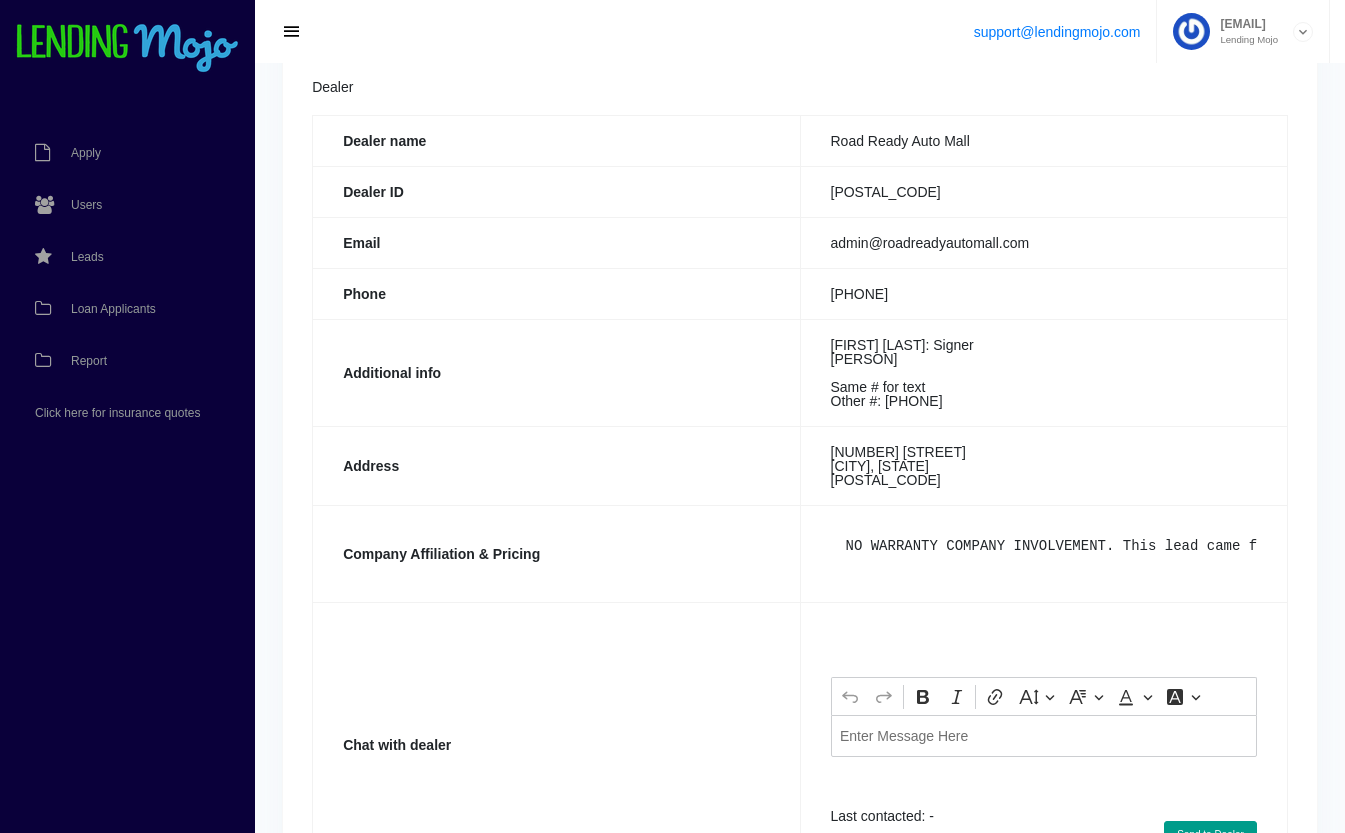 scroll, scrollTop: 161, scrollLeft: 0, axis: vertical 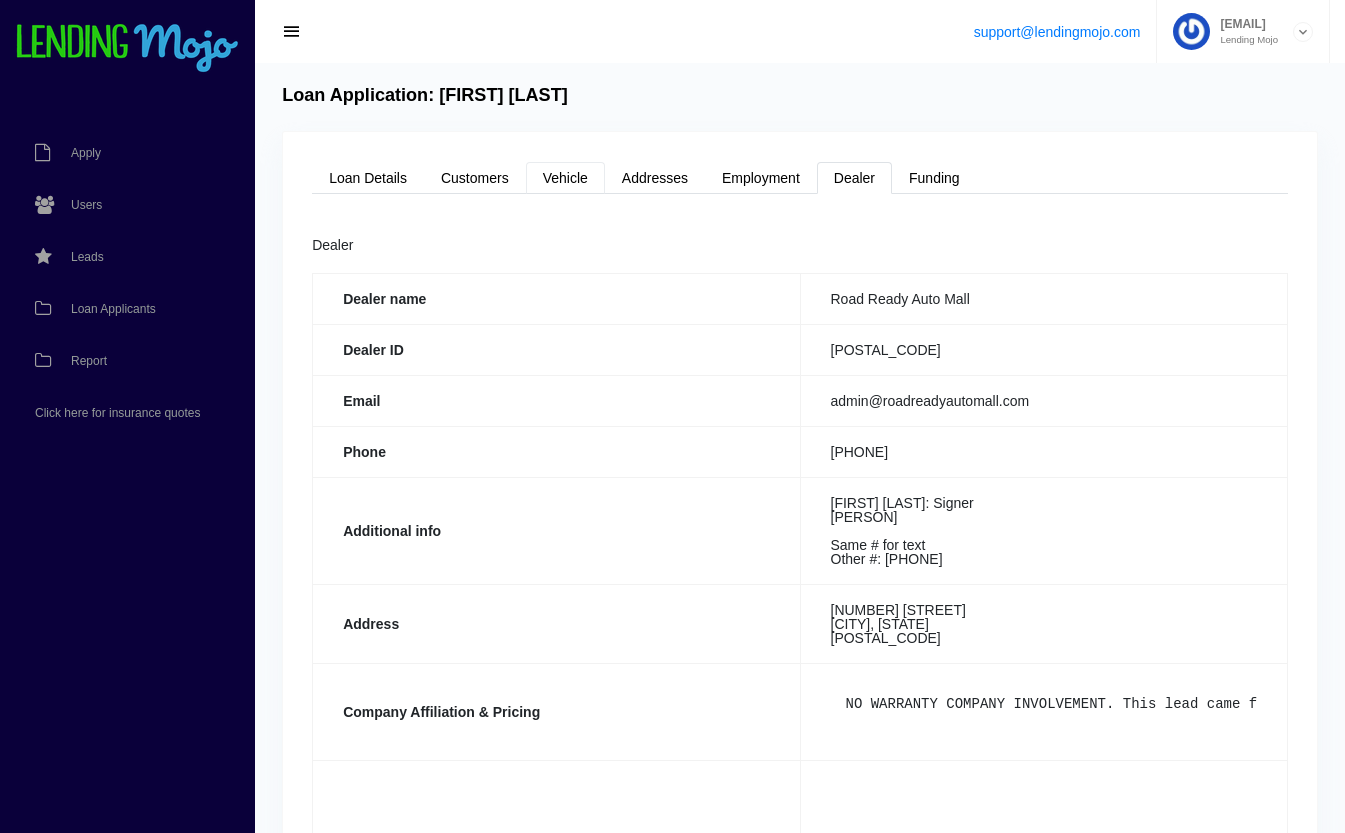click on "Vehicle" at bounding box center [565, 178] 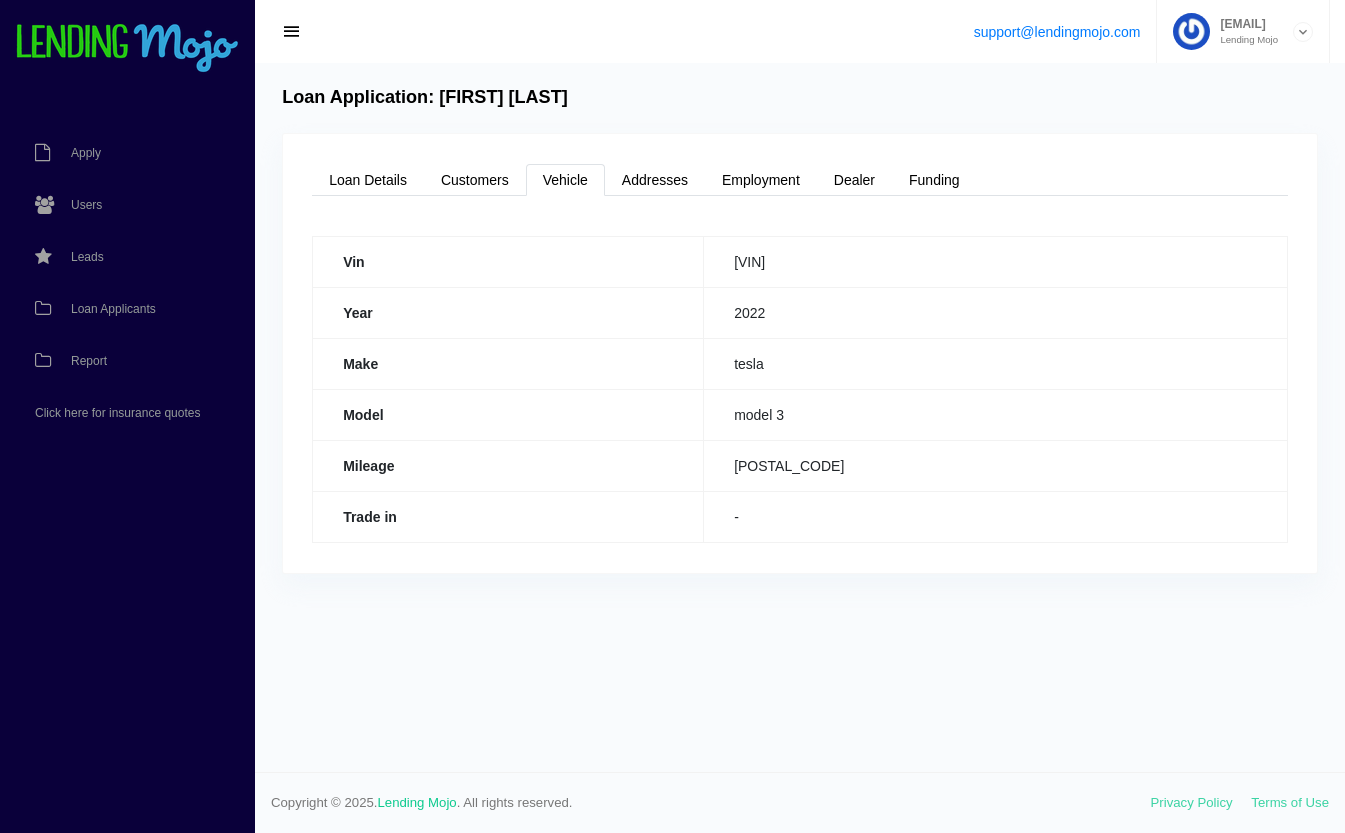 scroll, scrollTop: 0, scrollLeft: 0, axis: both 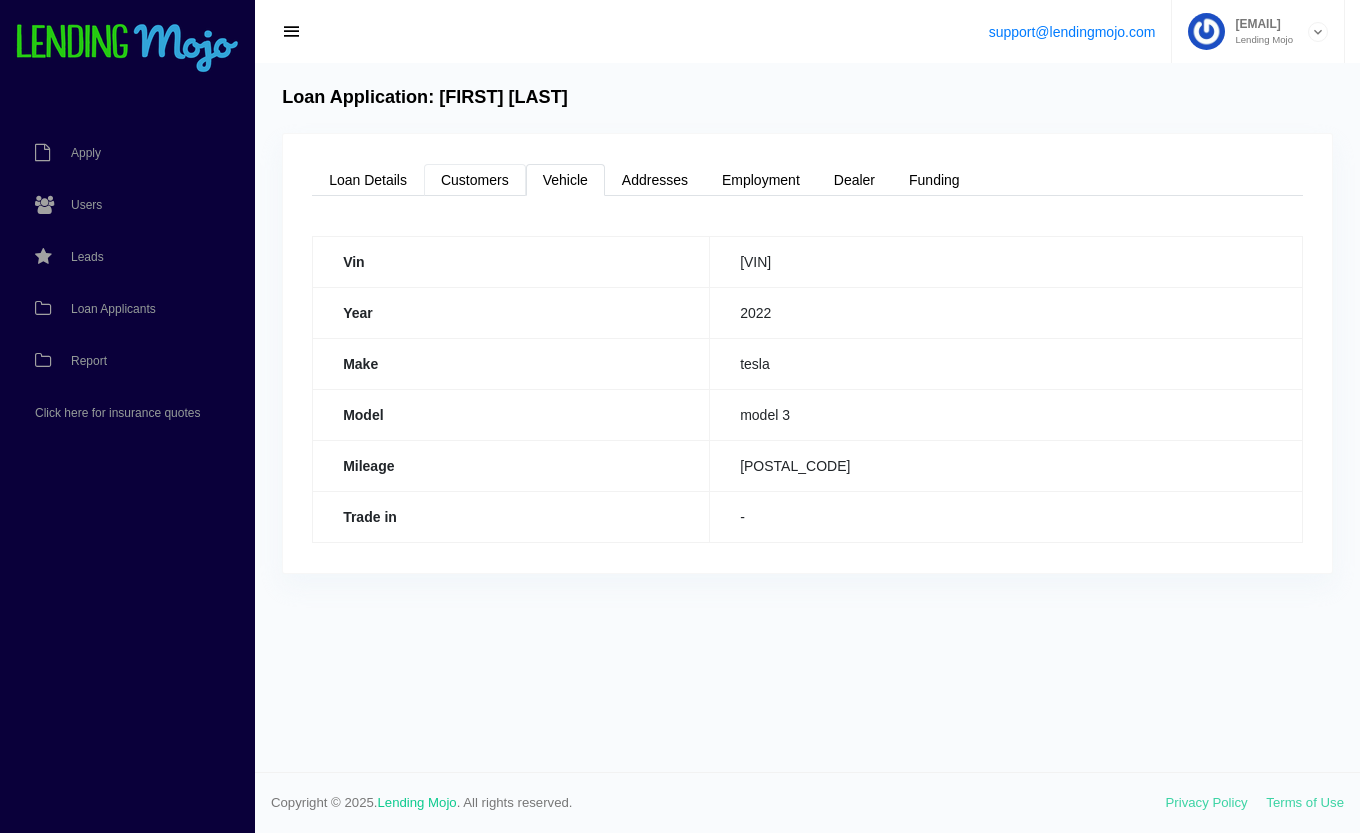 click on "Customers" at bounding box center [475, 180] 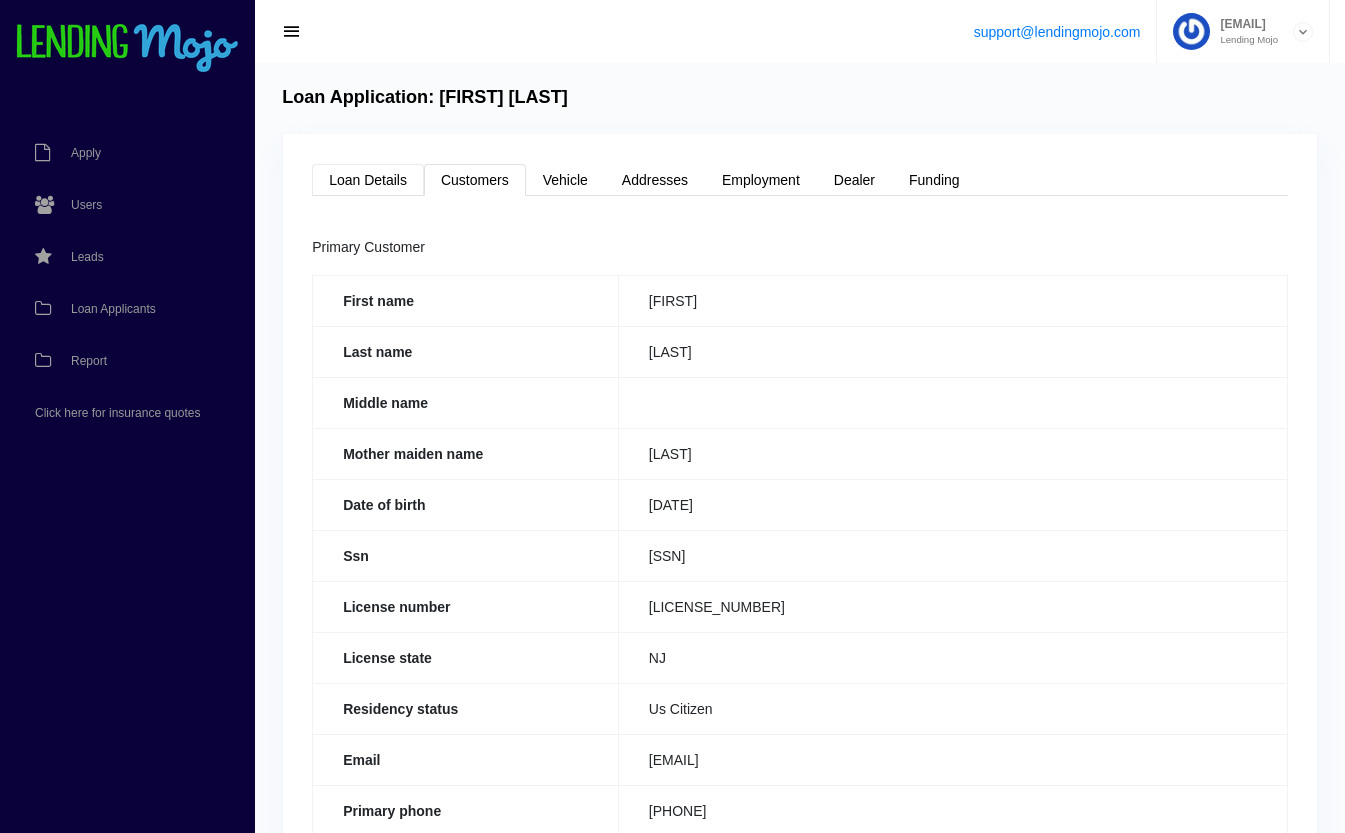 click on "Loan Details" at bounding box center (368, 180) 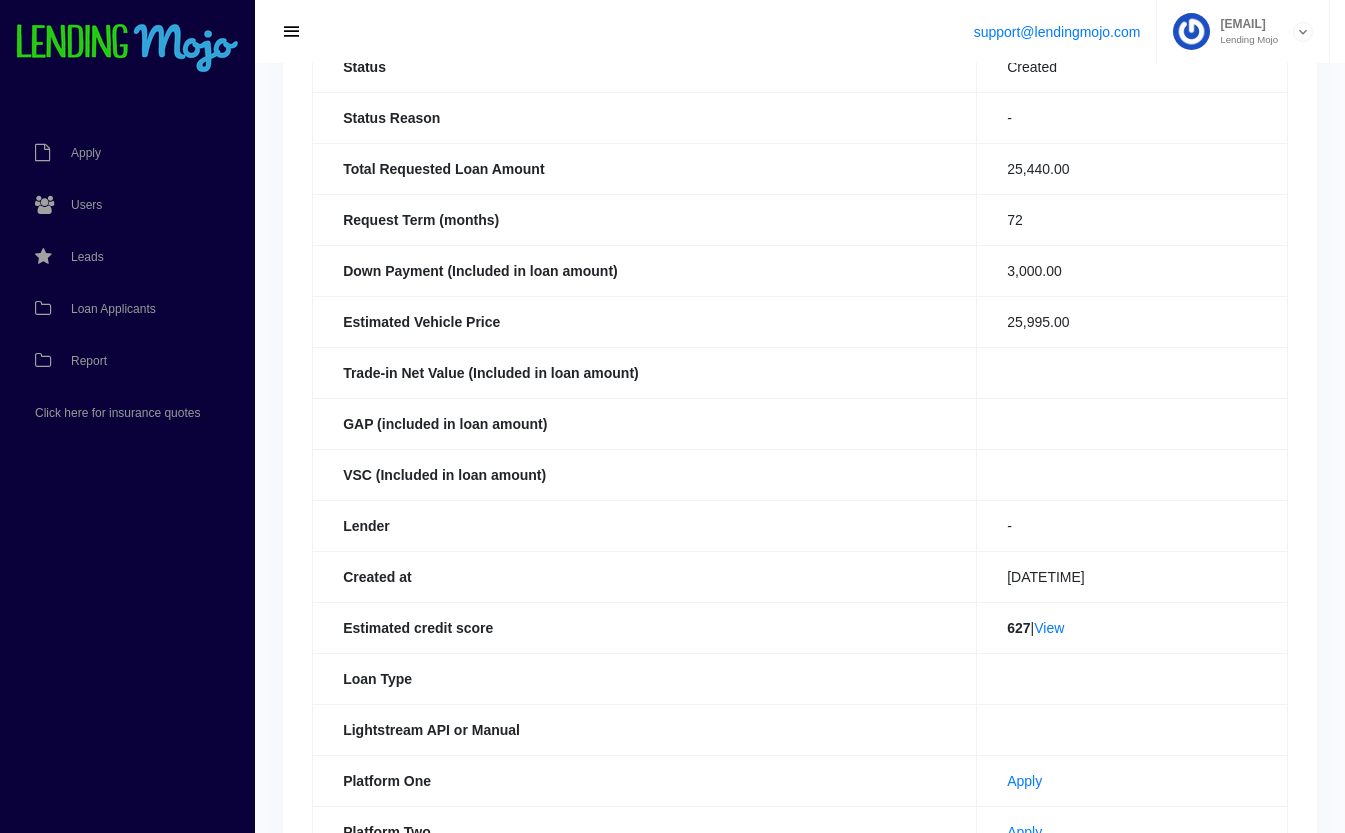 scroll, scrollTop: 0, scrollLeft: 0, axis: both 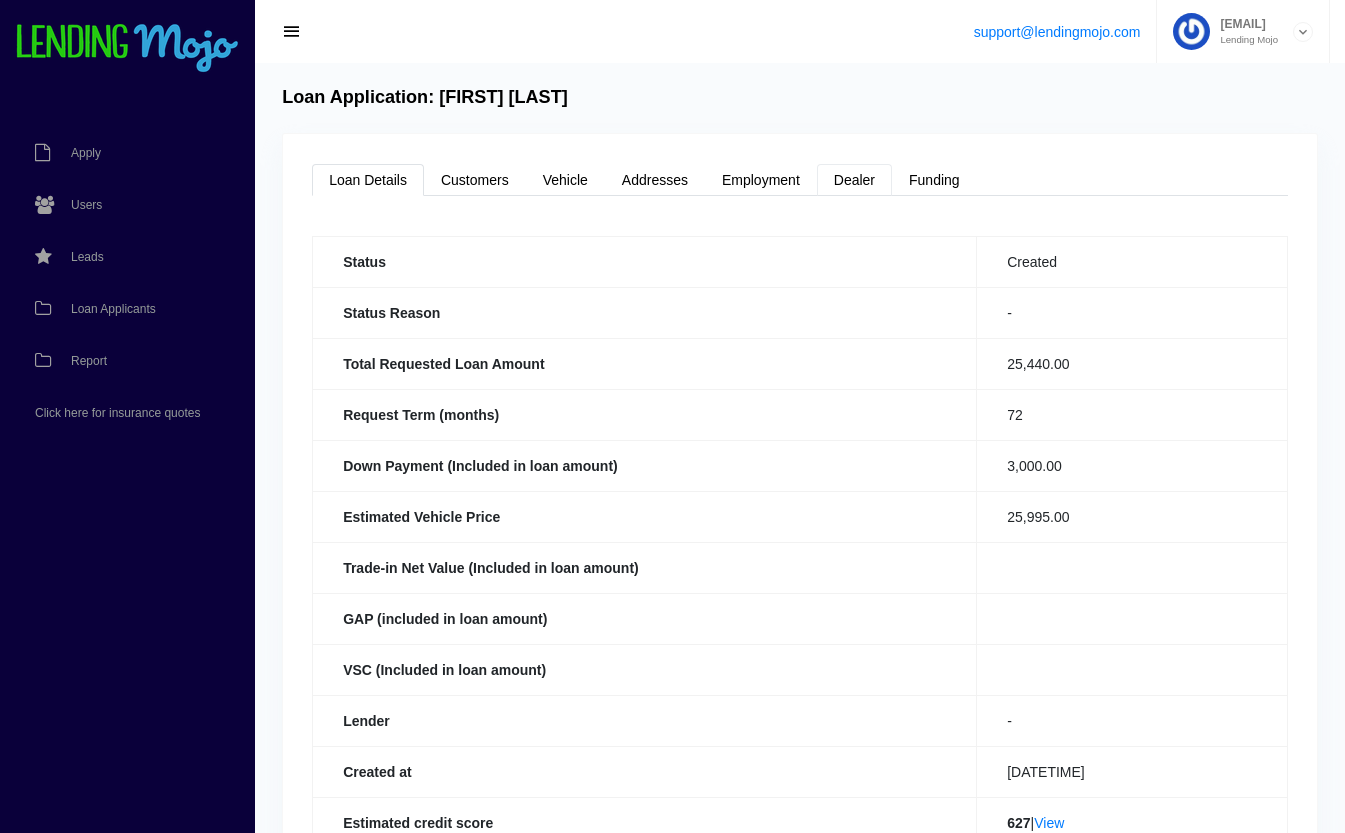 click on "Dealer" at bounding box center (854, 180) 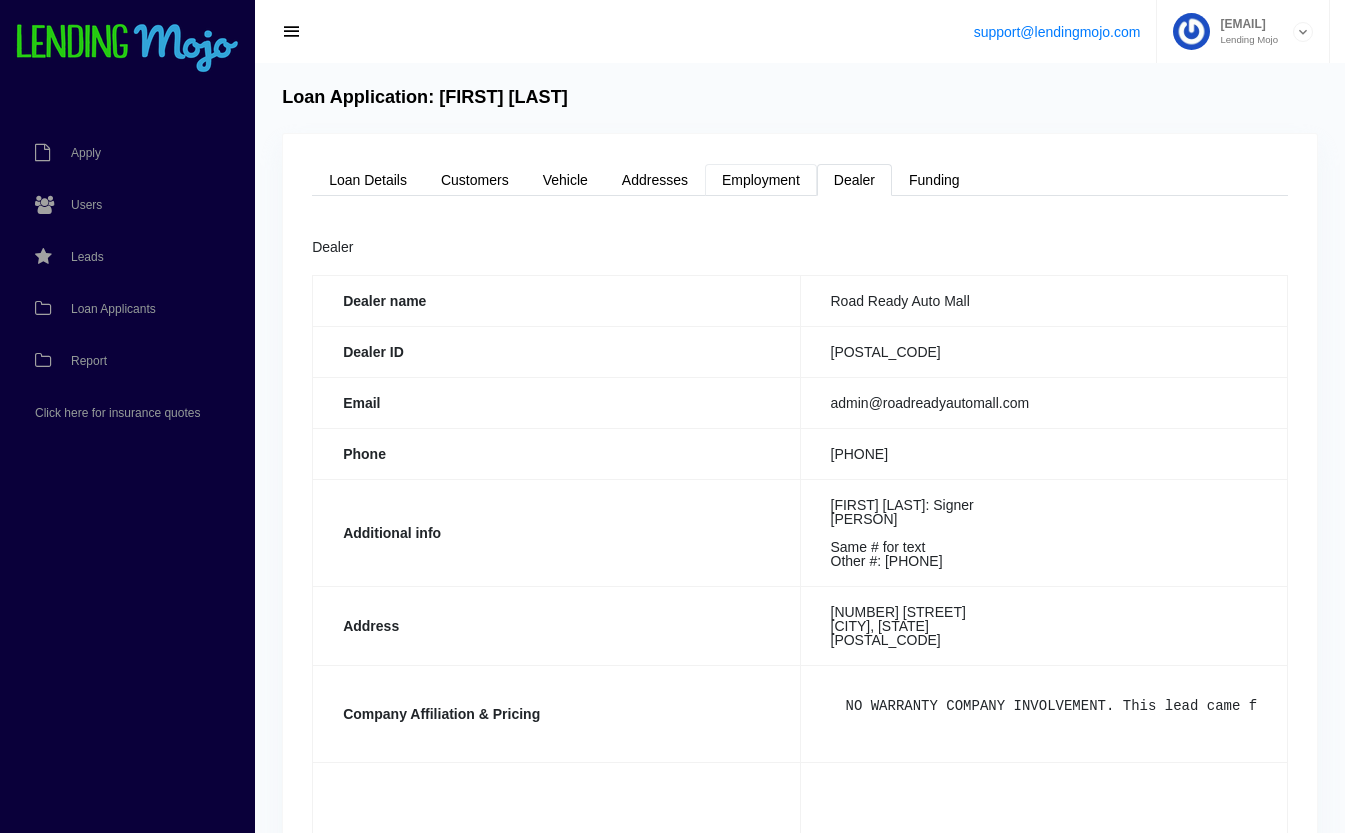 click on "Employment" at bounding box center [761, 180] 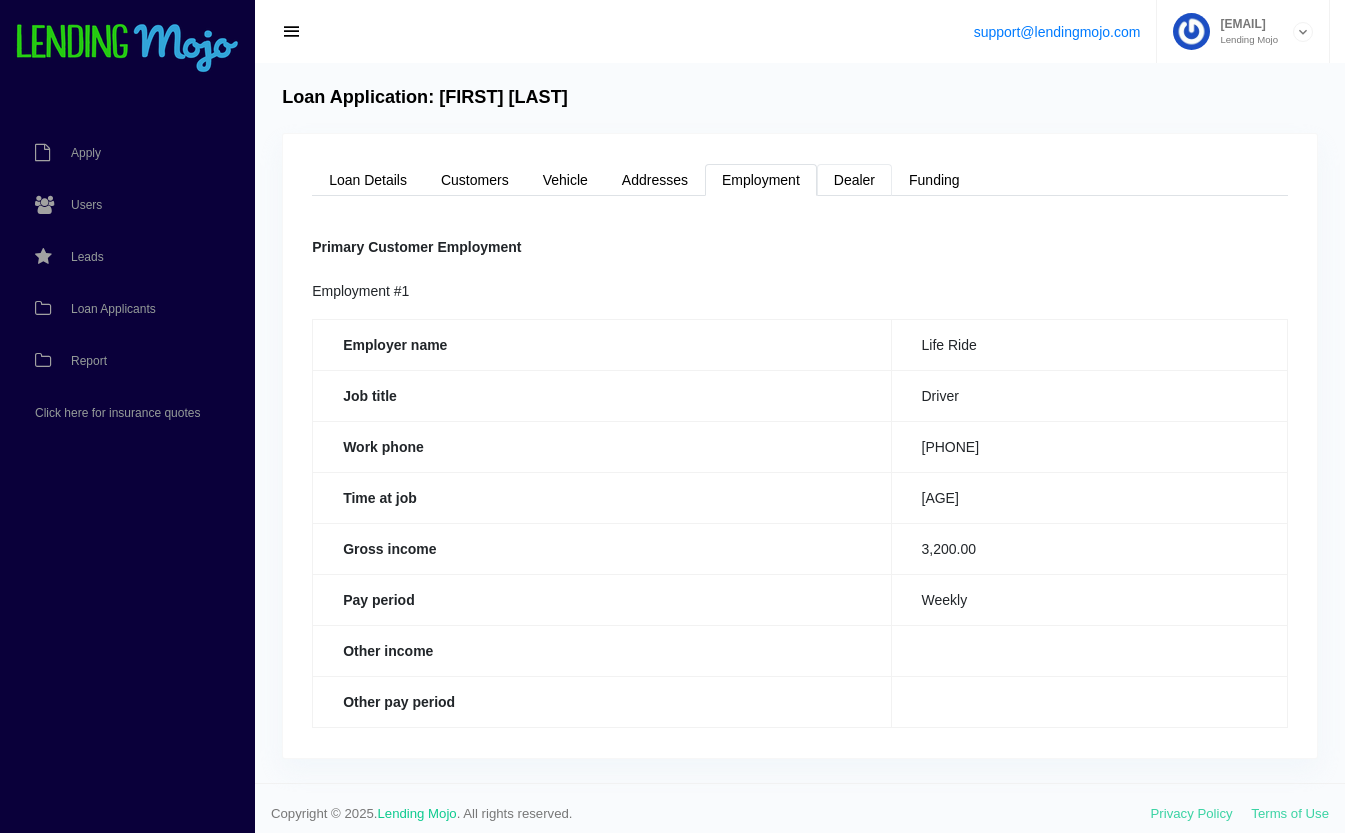 click on "Dealer" at bounding box center [854, 180] 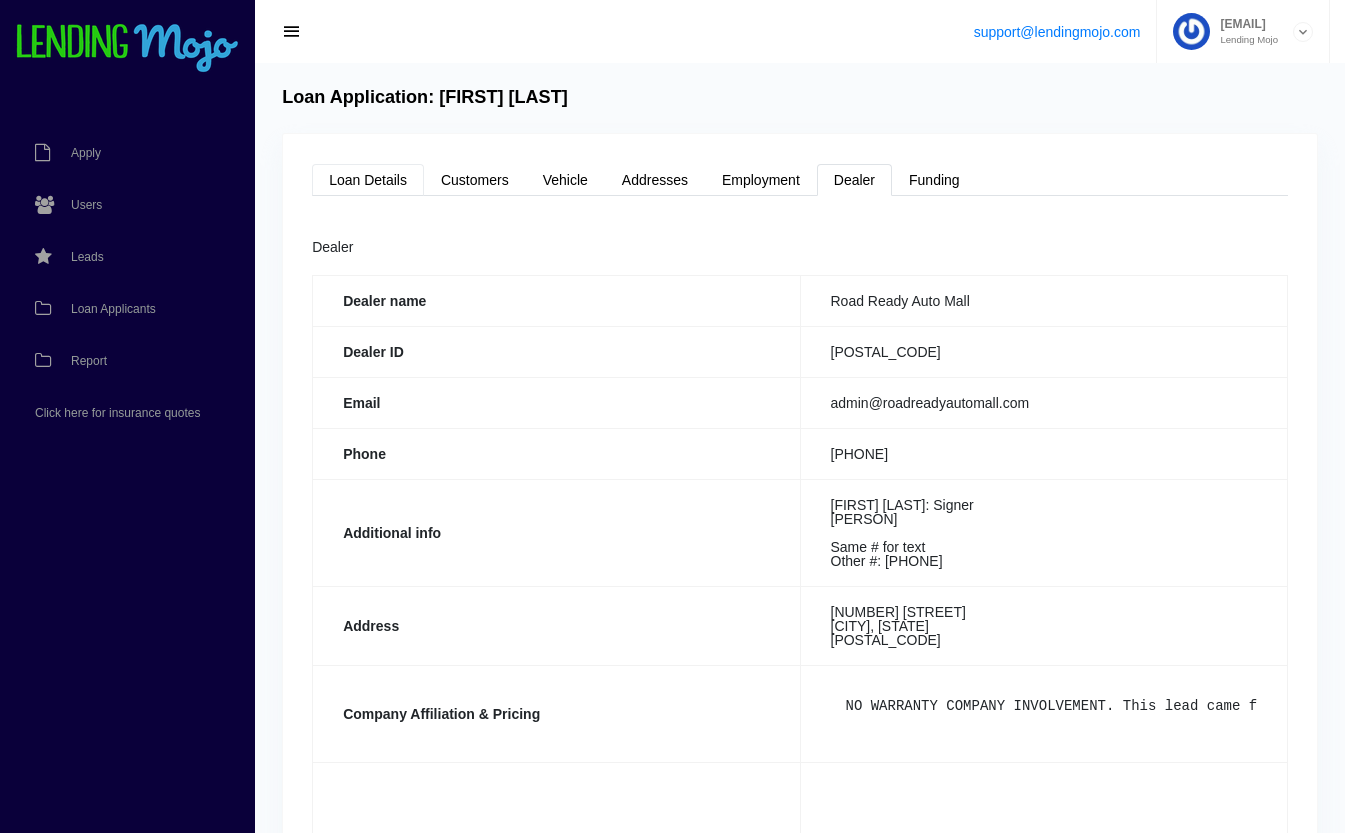 click on "Loan Details" at bounding box center [368, 180] 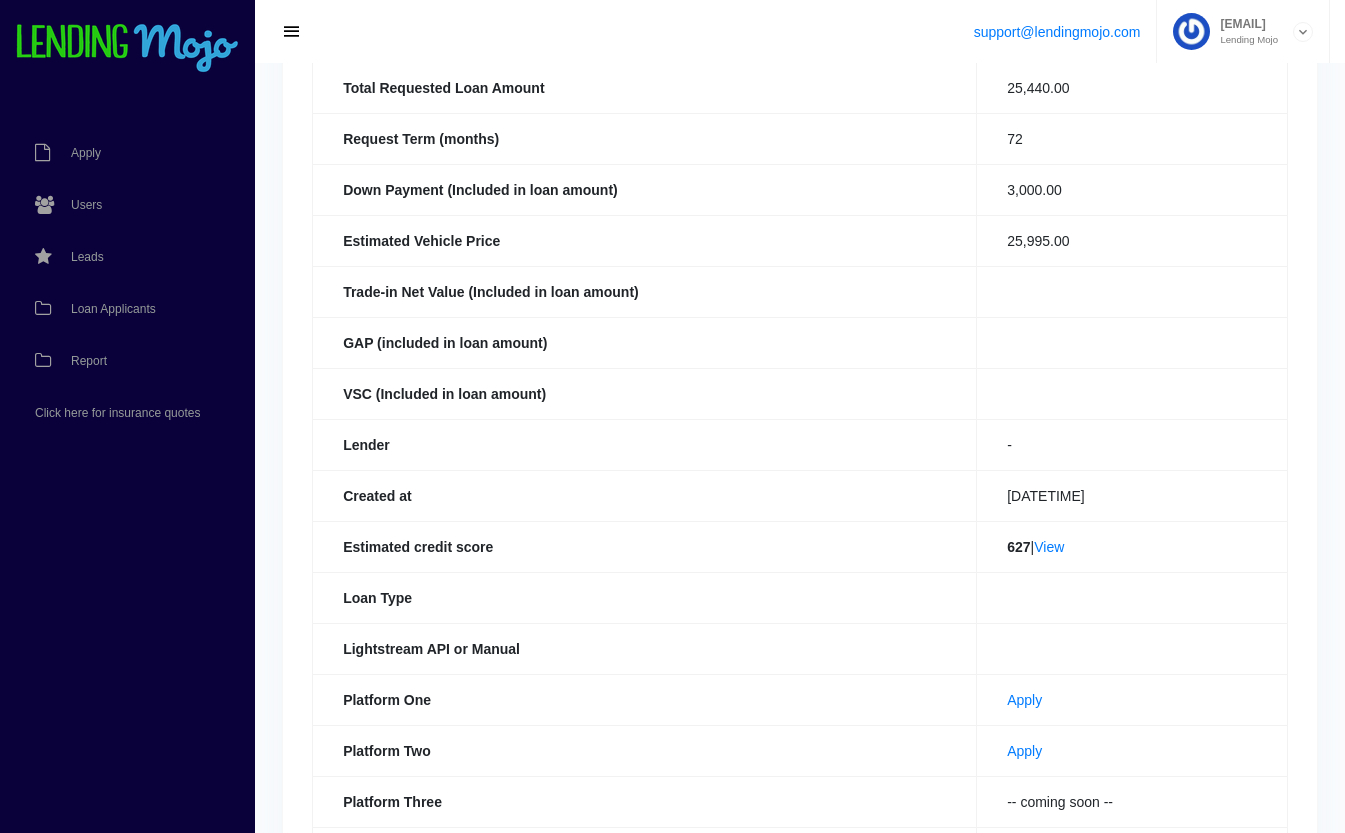 scroll, scrollTop: 277, scrollLeft: 0, axis: vertical 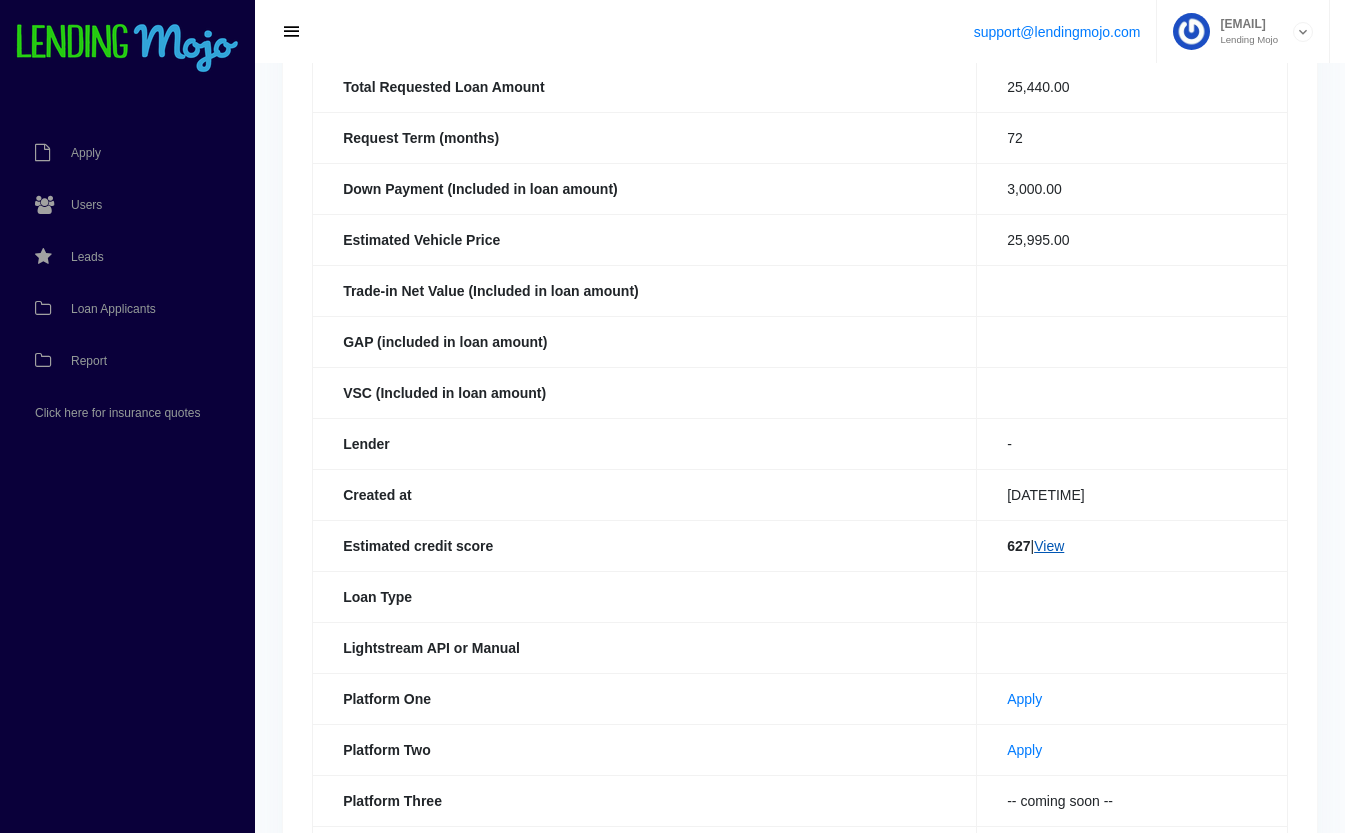 click on "View" at bounding box center [1049, 546] 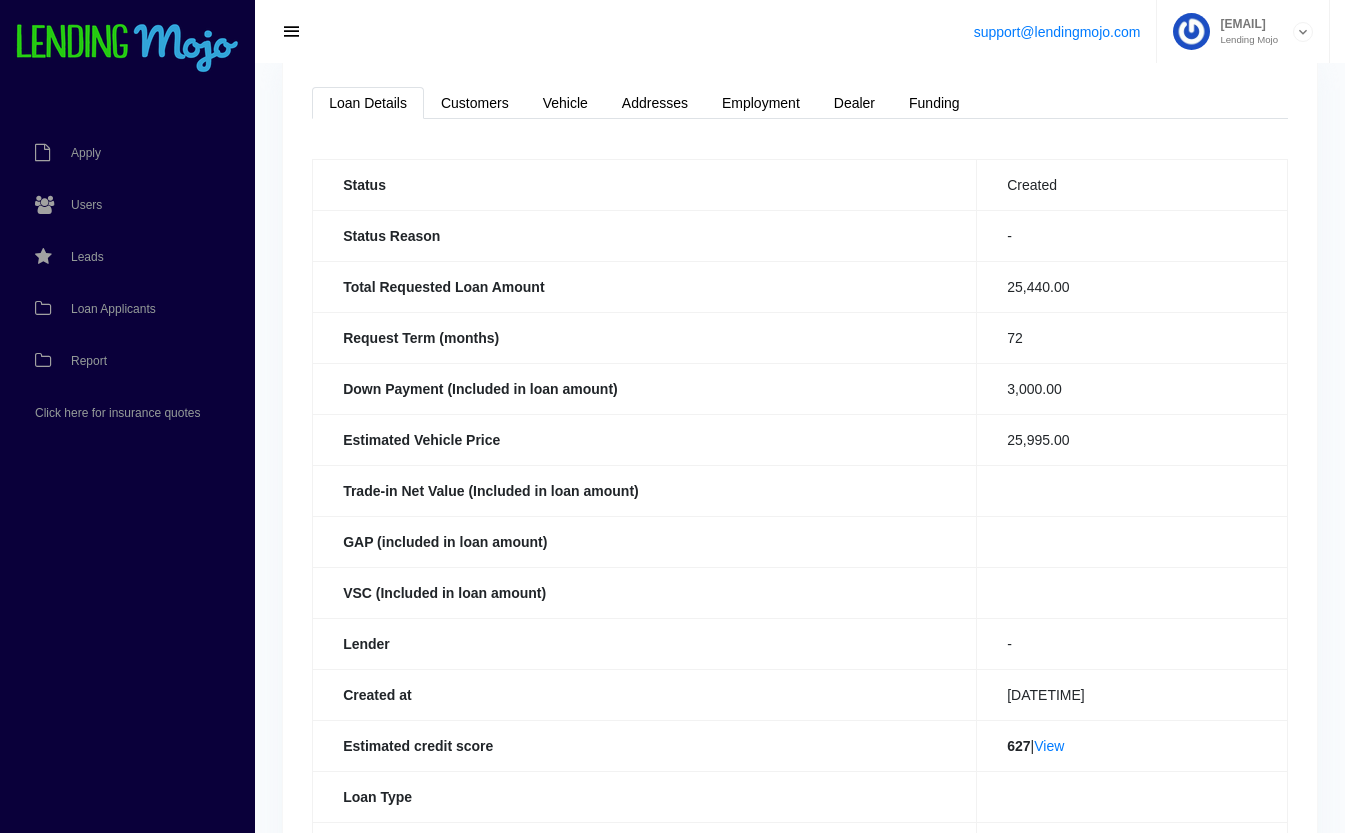 scroll, scrollTop: 0, scrollLeft: 0, axis: both 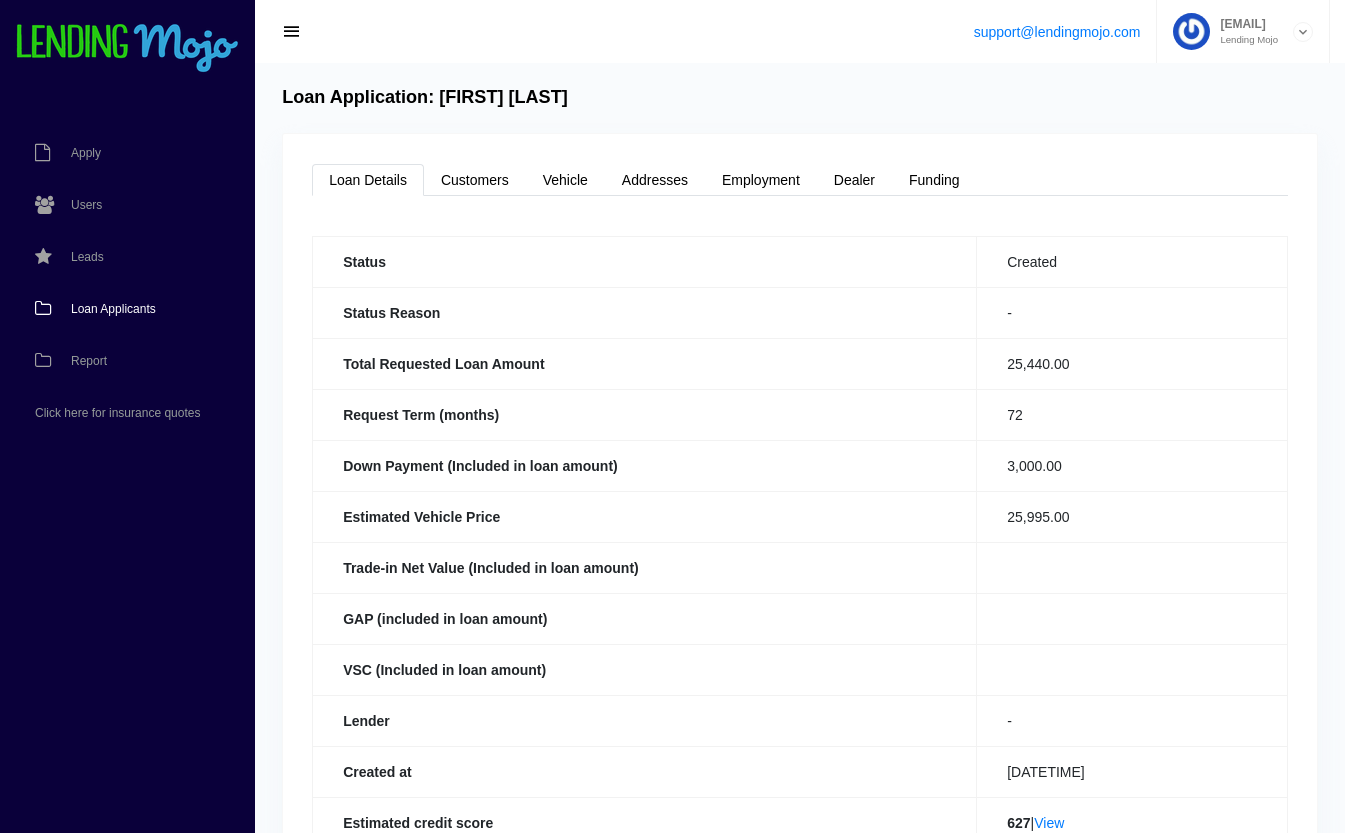 click on "Loan Applicants" at bounding box center [113, 309] 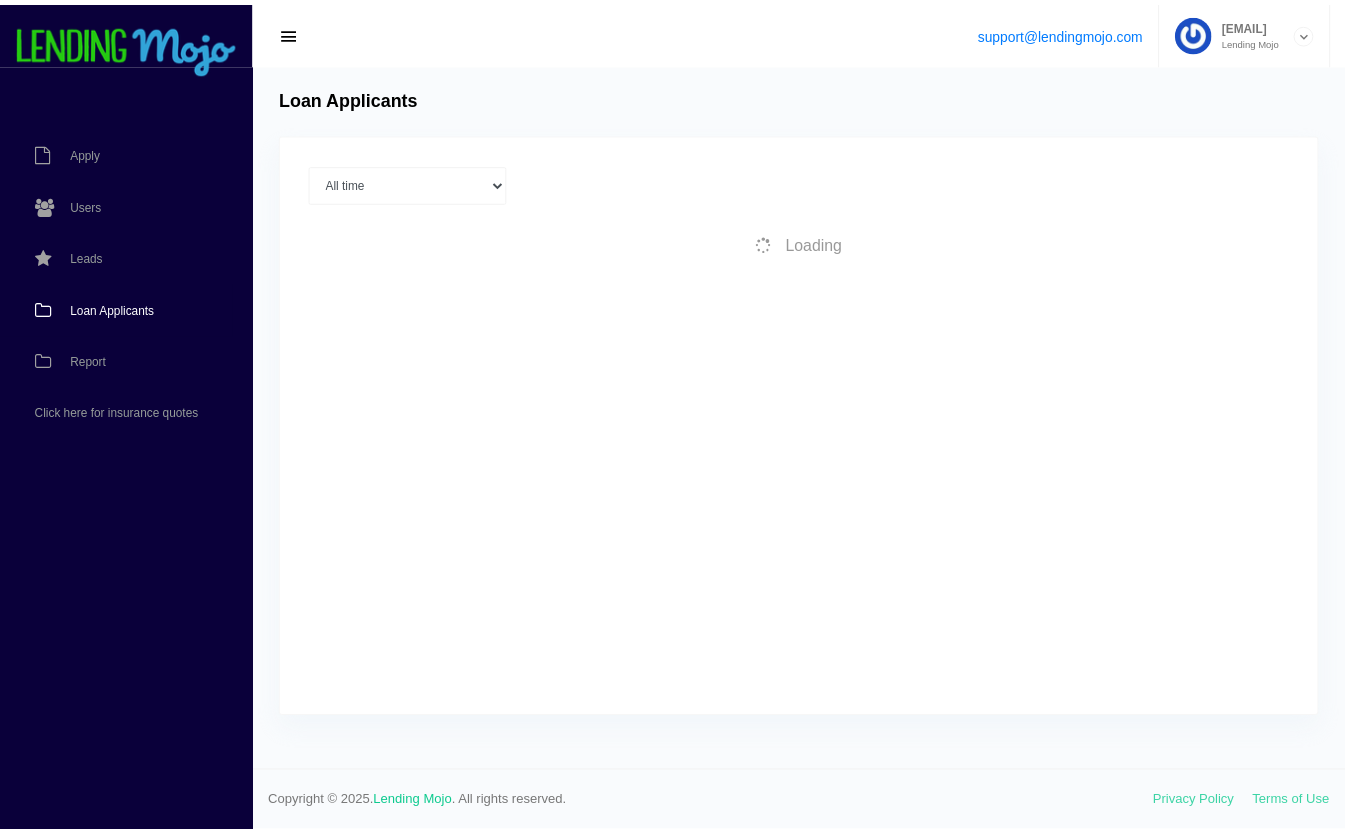 scroll, scrollTop: 0, scrollLeft: 0, axis: both 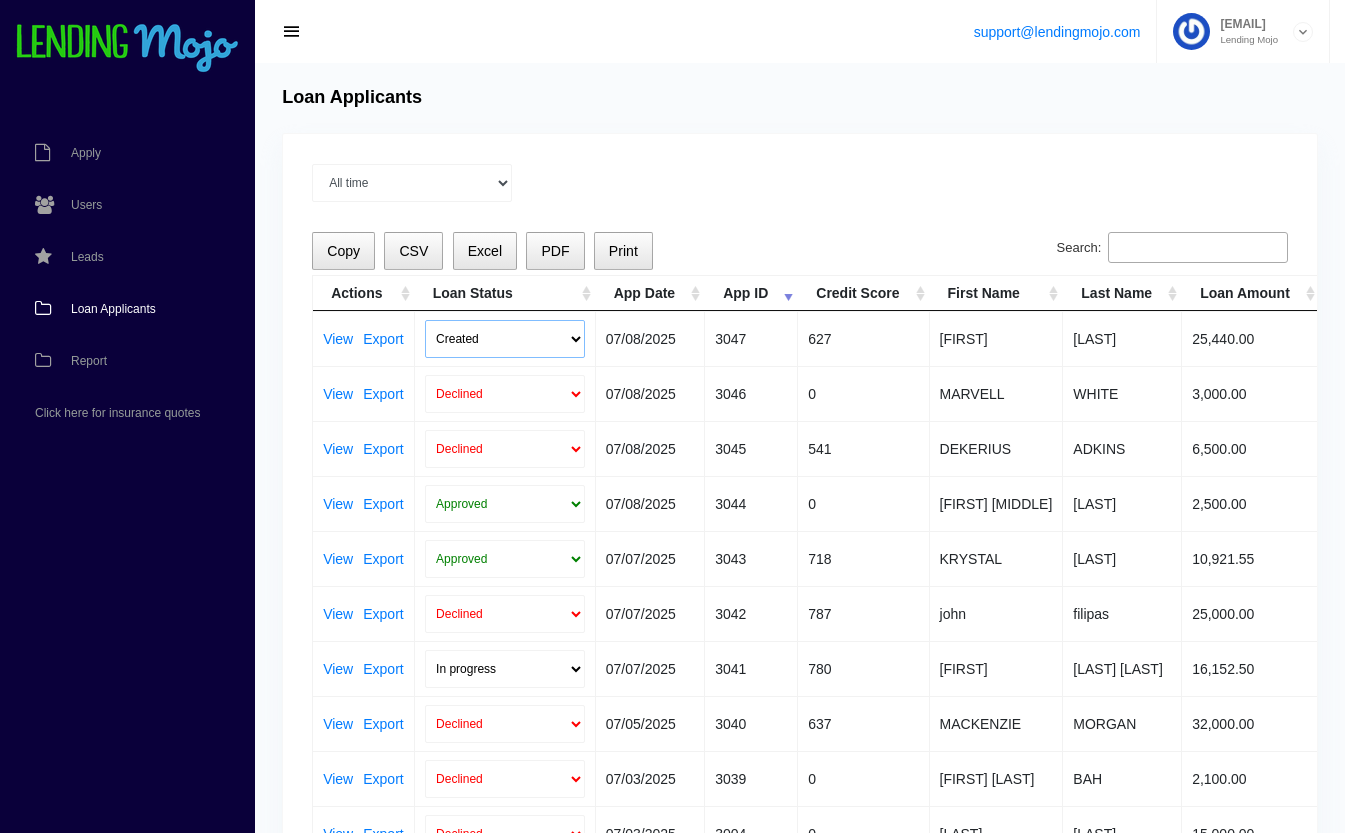 click on "Created Submitted" at bounding box center [505, 339] 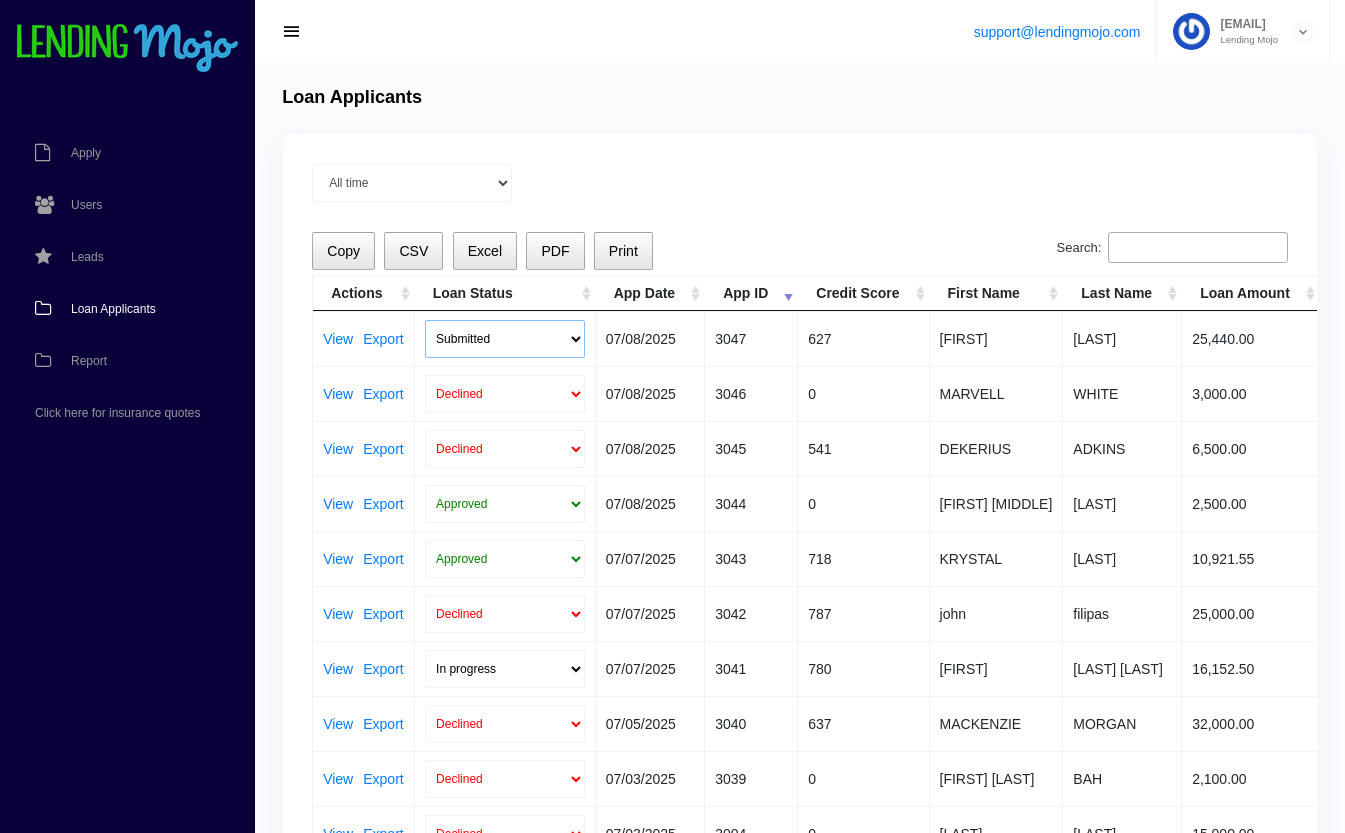 click on "Created Submitted" at bounding box center (505, 339) 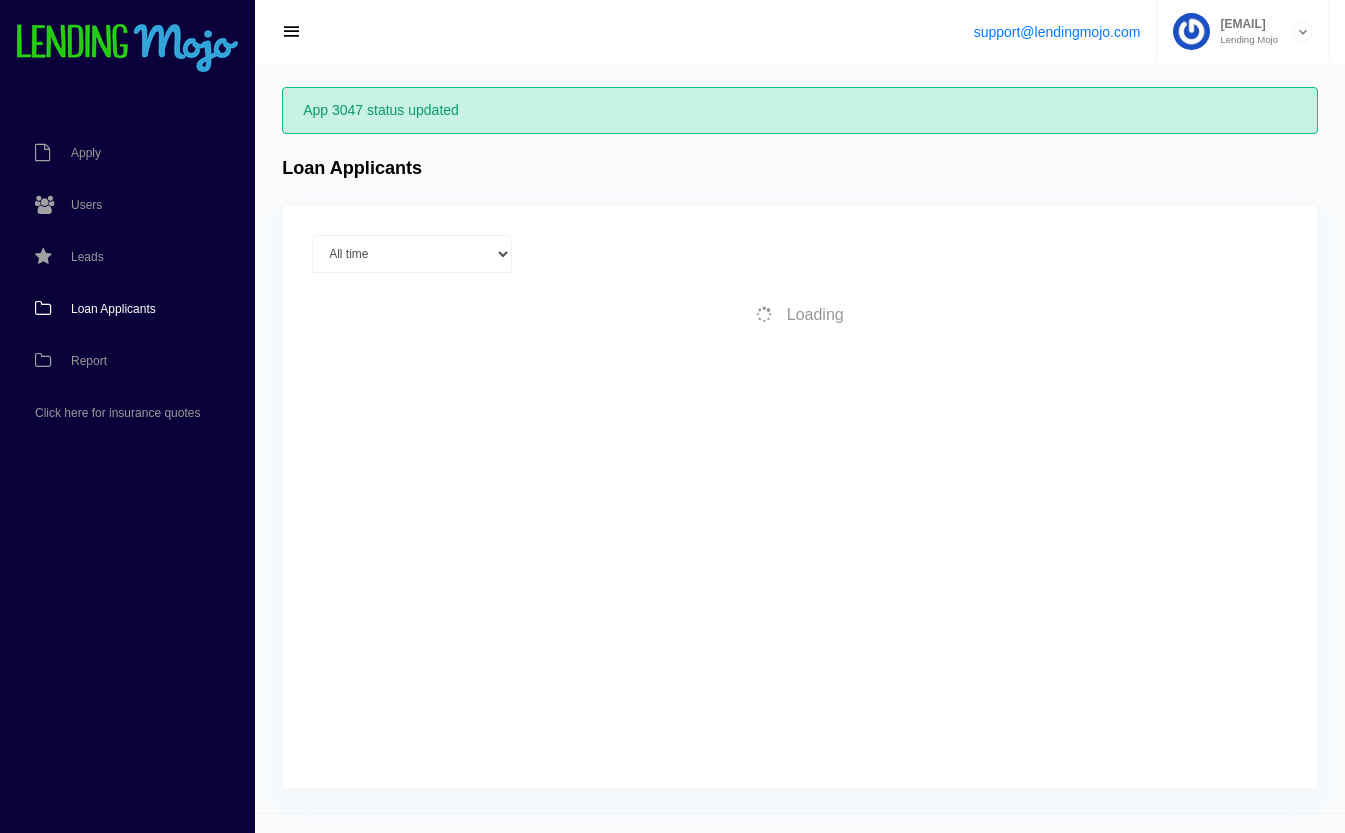 scroll, scrollTop: 0, scrollLeft: 0, axis: both 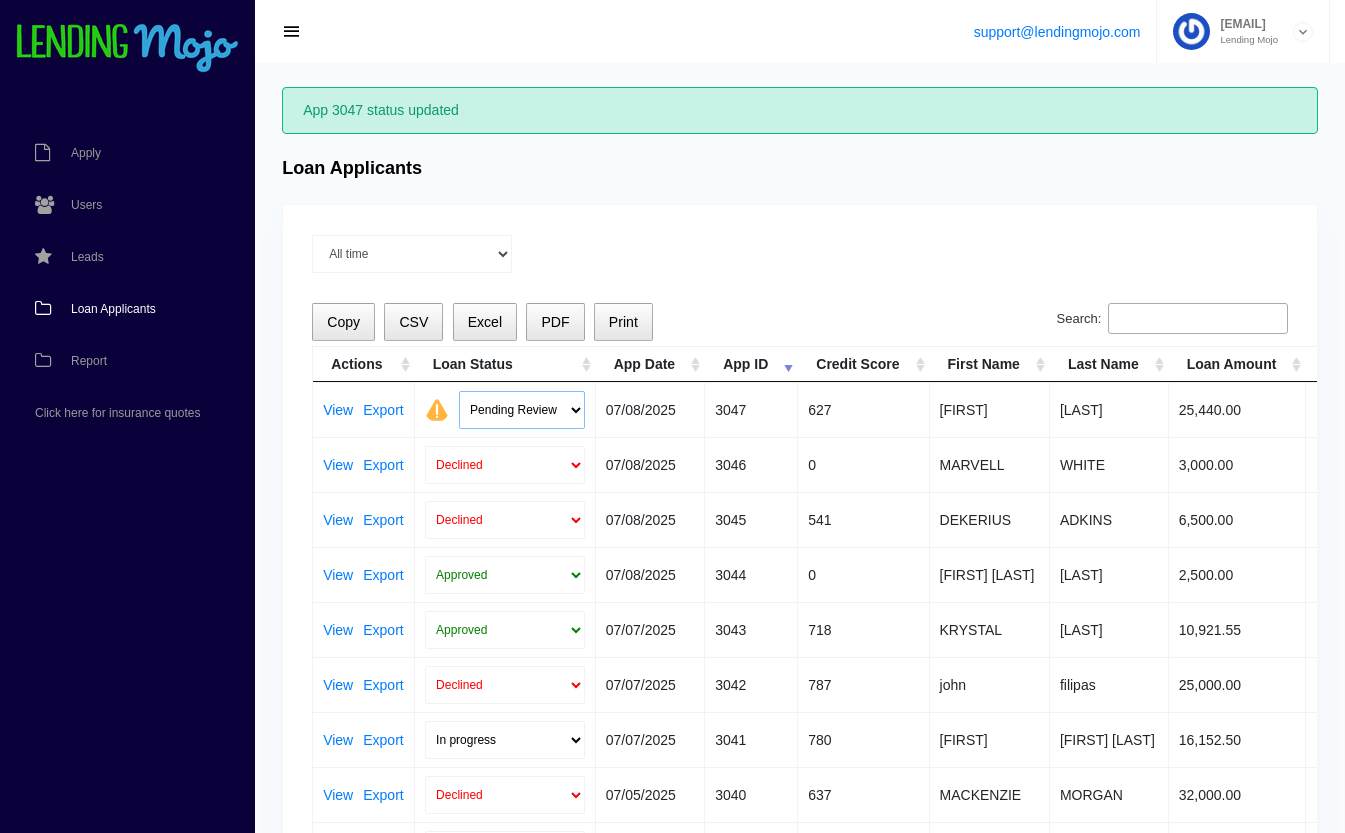 click on "Pending Review Approve Decline Unqualified" at bounding box center [522, 410] 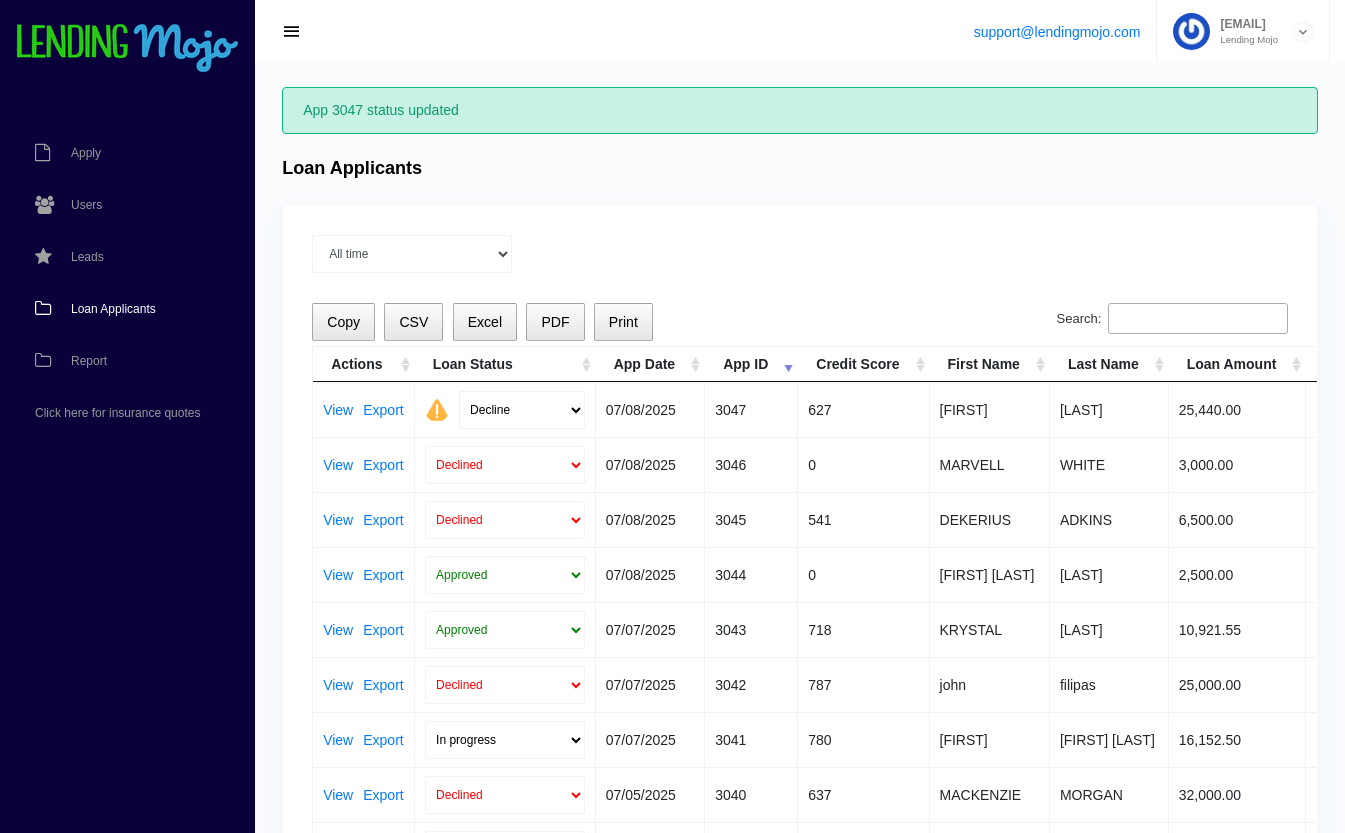 click on "Pending Review Approve Decline Unqualified" at bounding box center (522, 410) 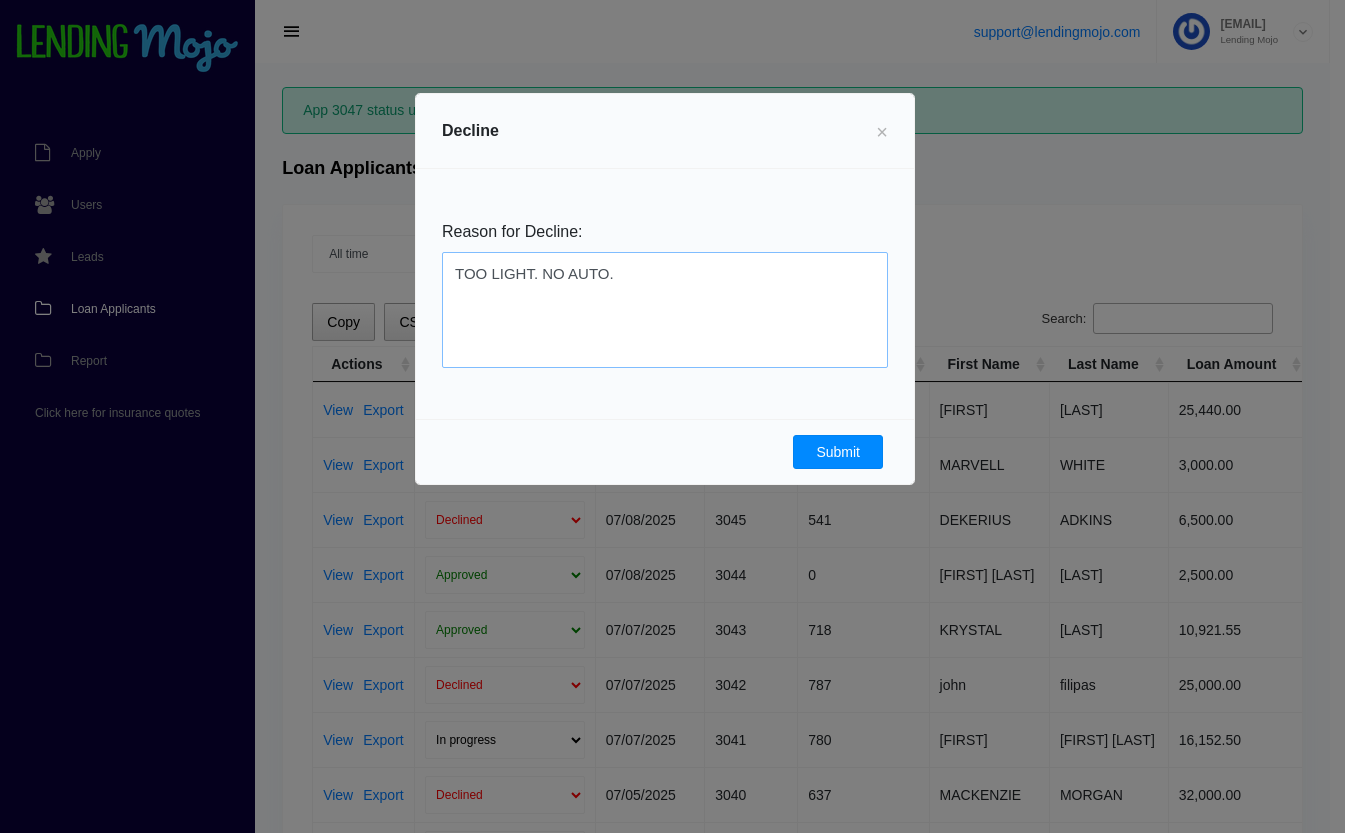 type on "TOO LIGHT. NO AUTO." 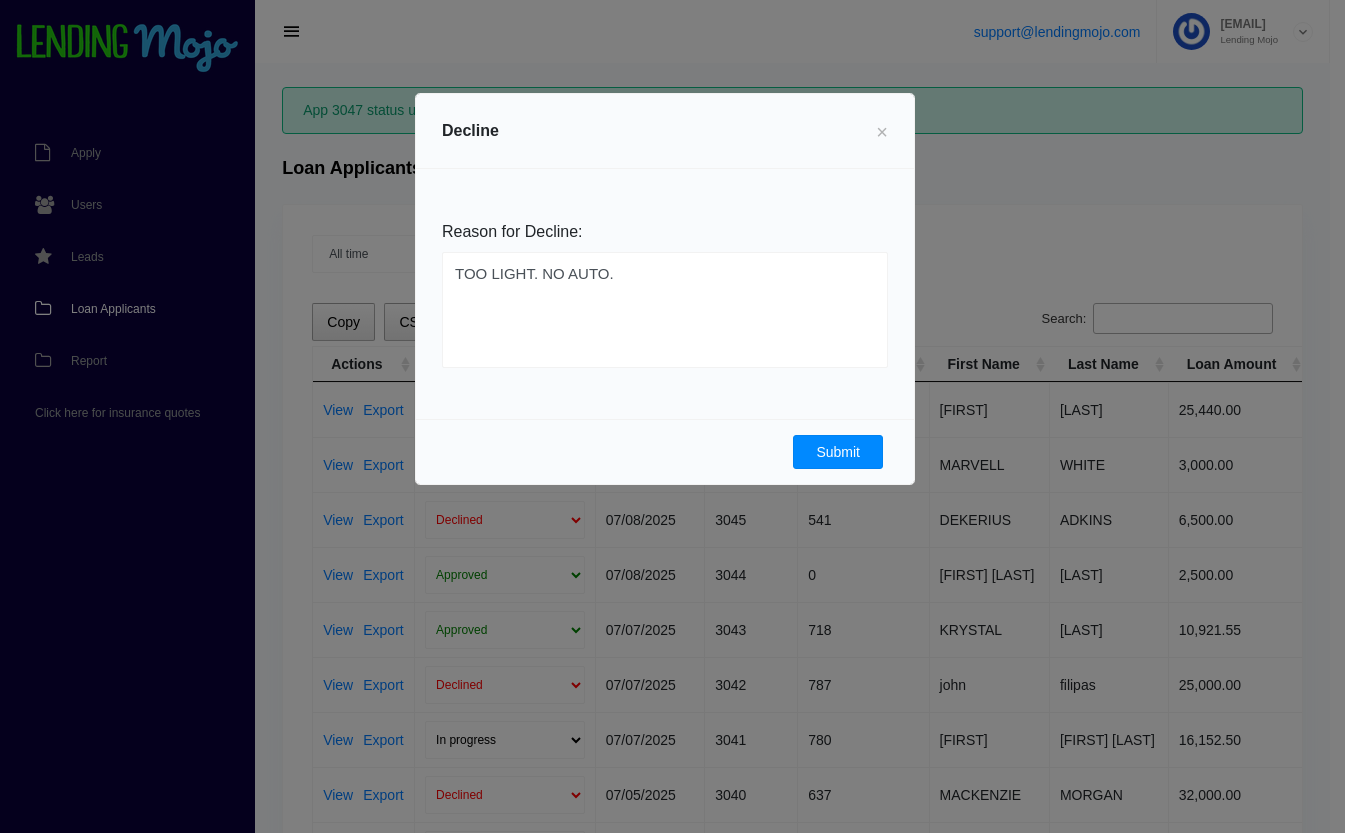 click on "Submit" at bounding box center [838, 452] 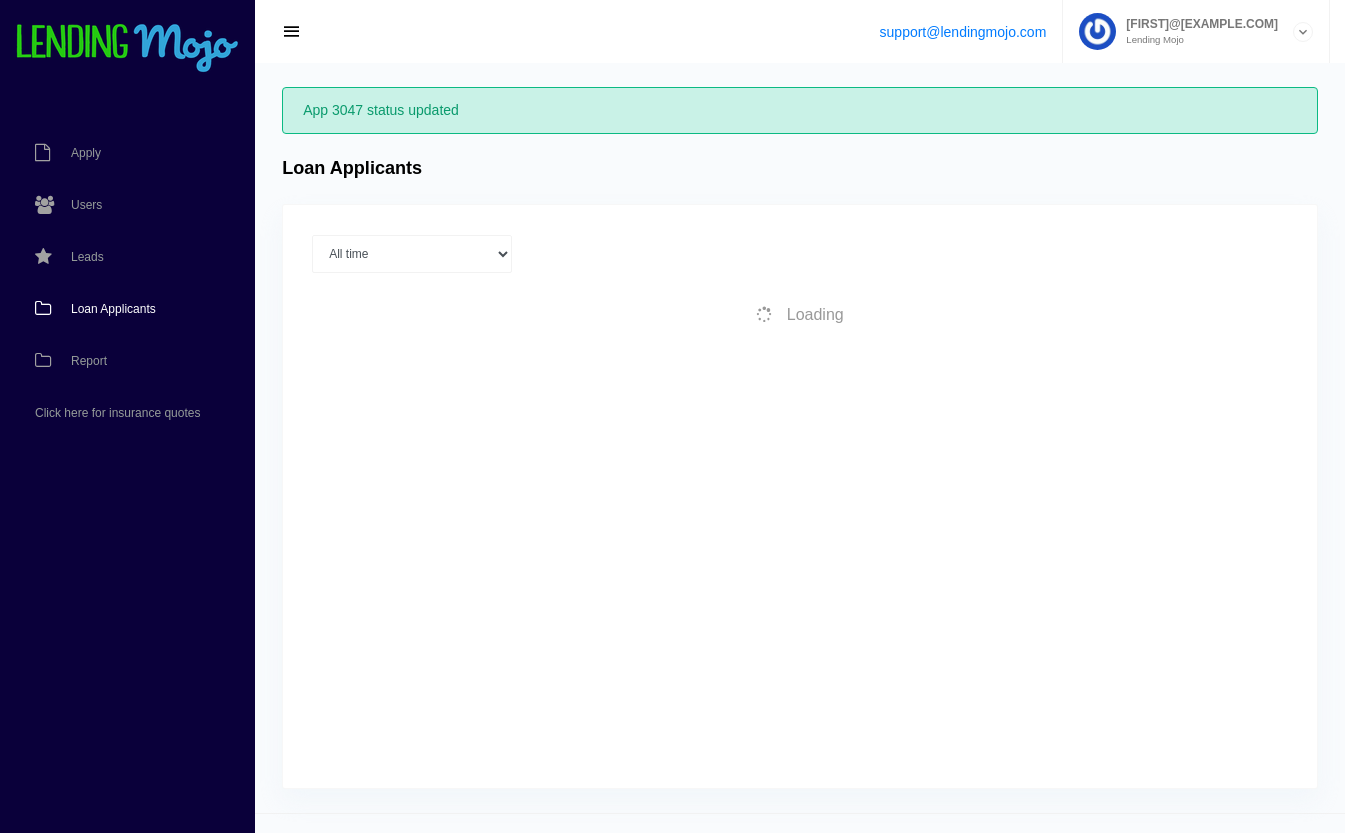 scroll, scrollTop: 0, scrollLeft: 0, axis: both 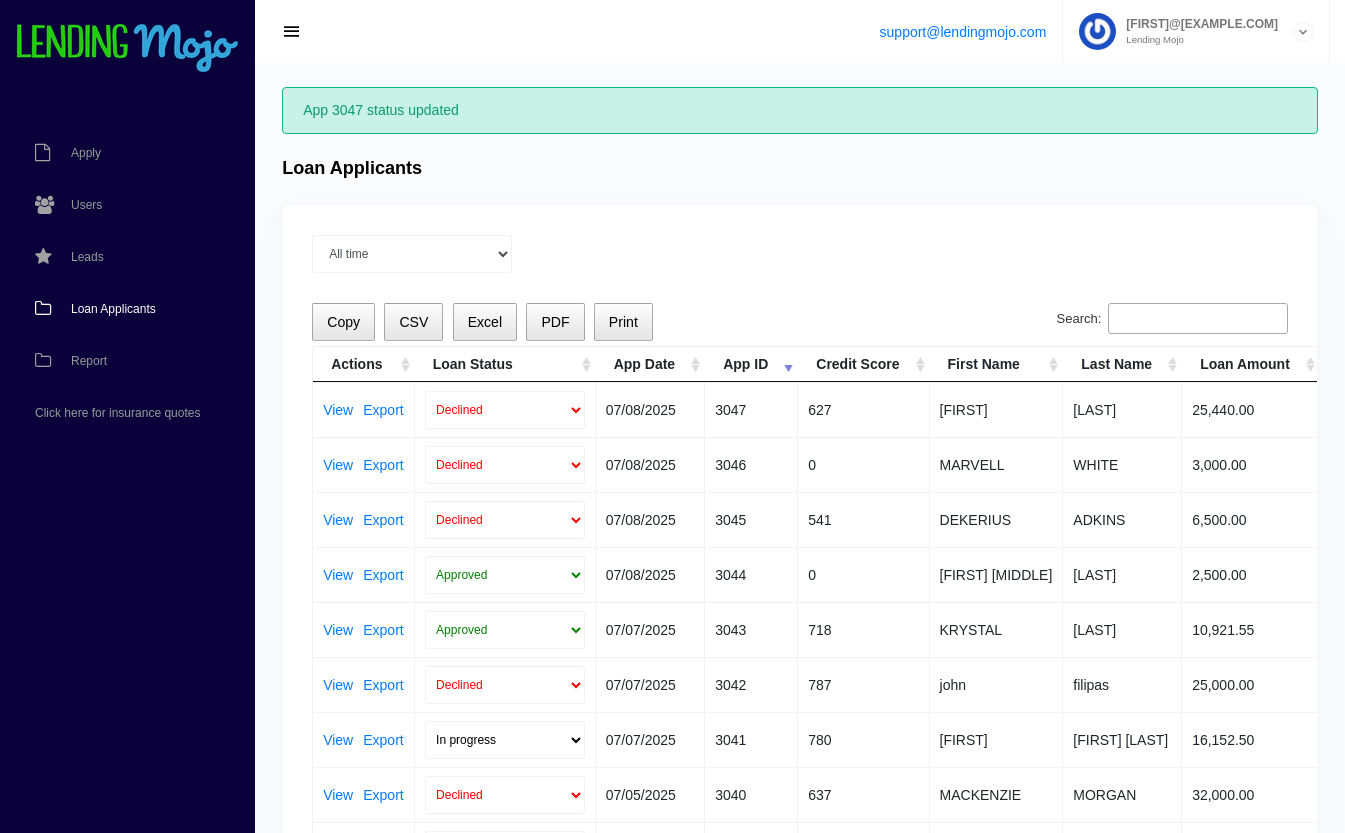 click on "Loan Applicants" at bounding box center (113, 309) 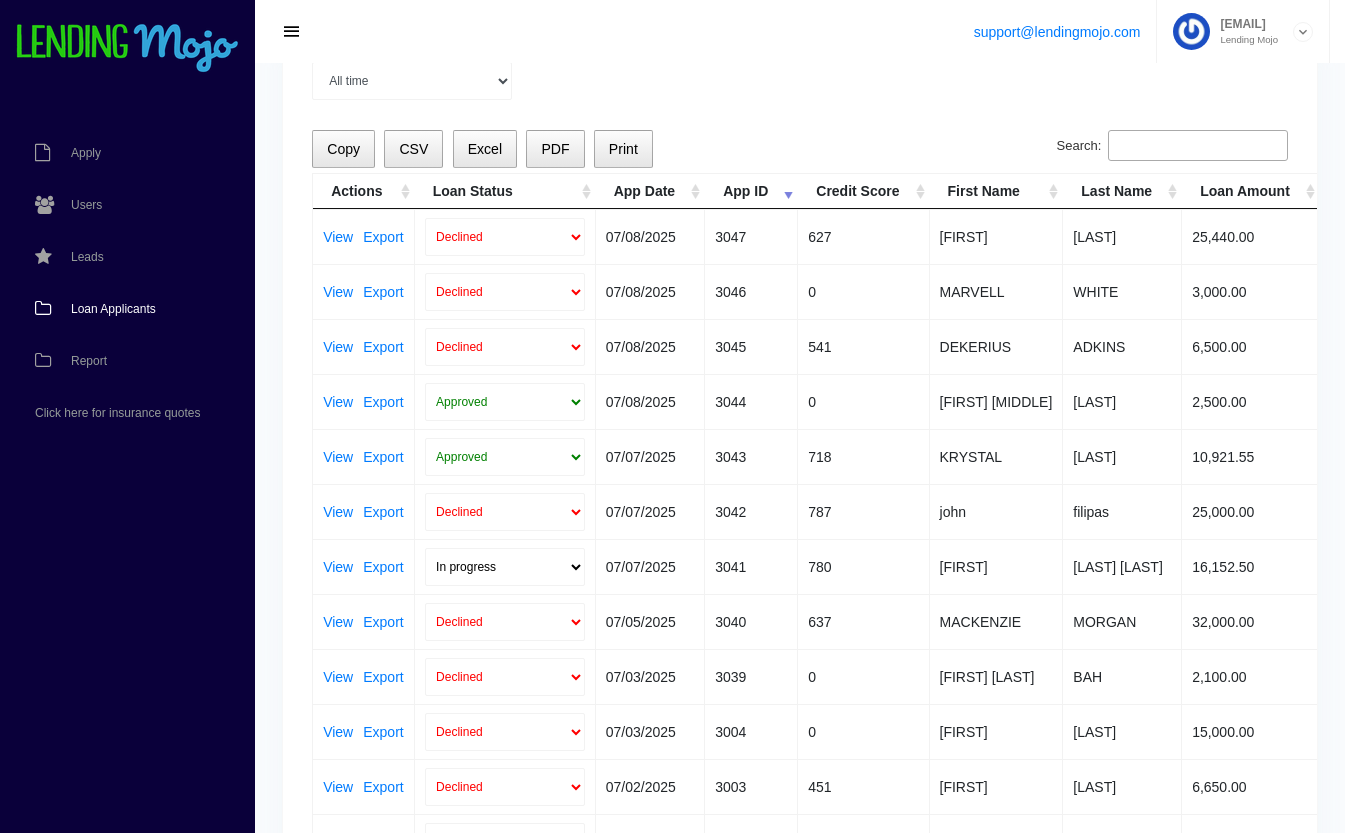 scroll, scrollTop: 105, scrollLeft: 0, axis: vertical 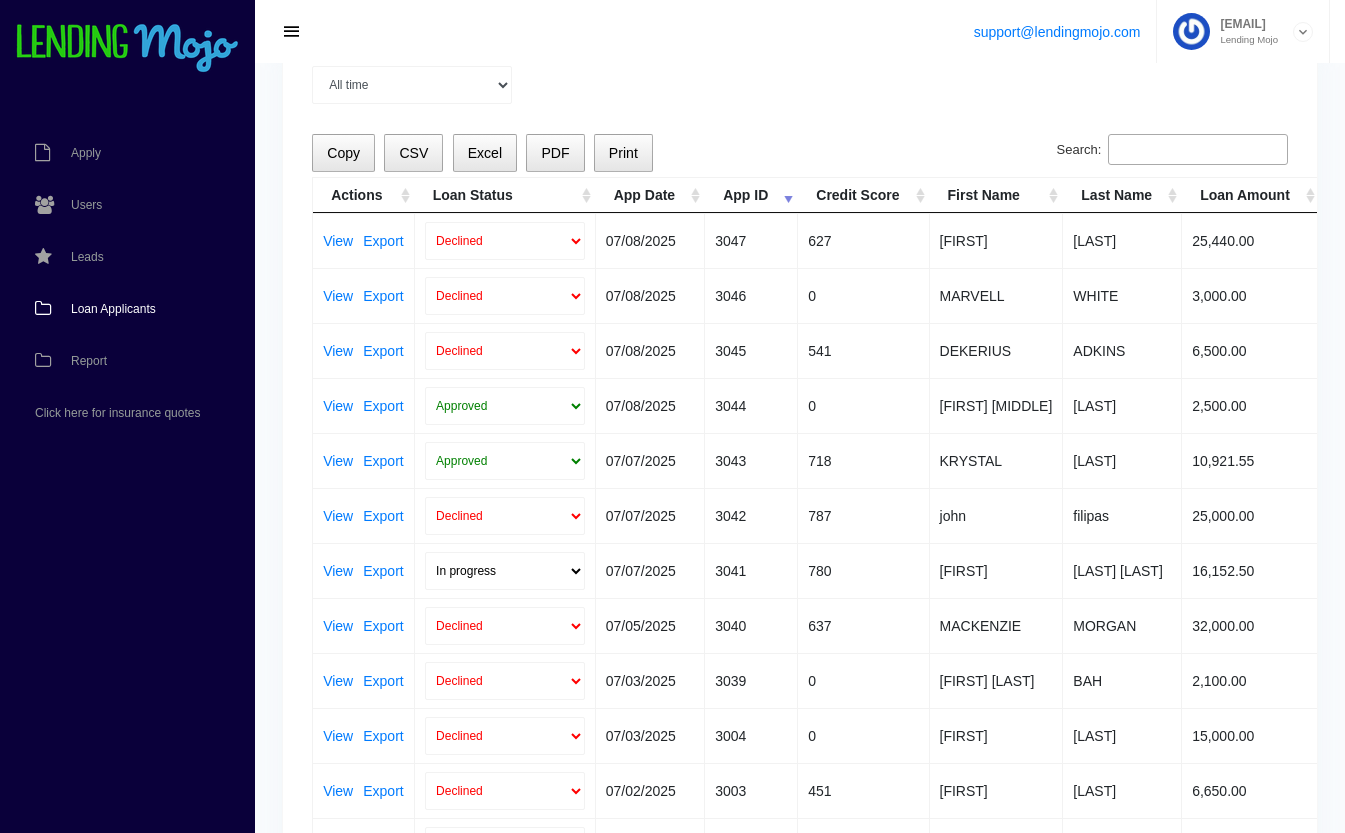 click on "Search:" at bounding box center (1198, 150) 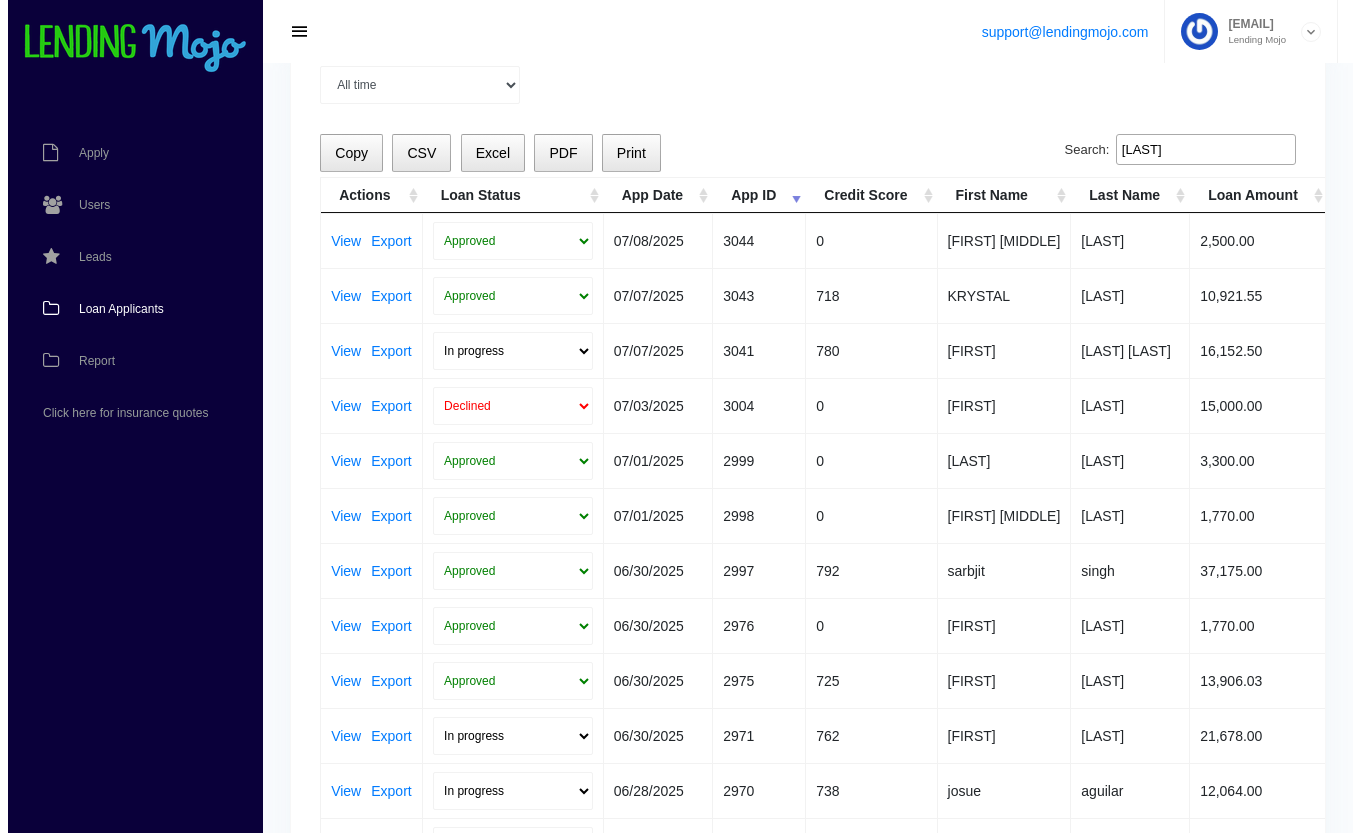 scroll, scrollTop: 0, scrollLeft: 0, axis: both 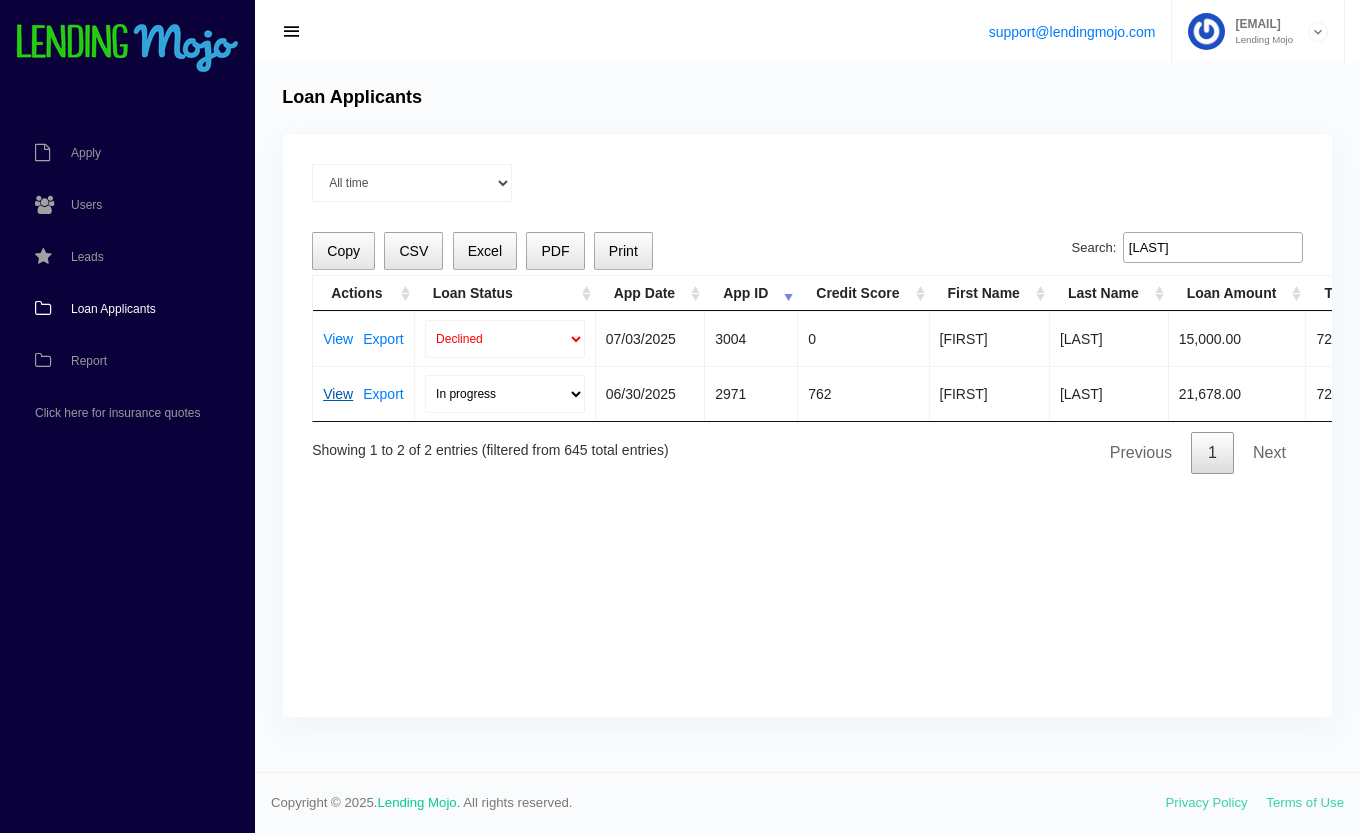 type on "[LAST]" 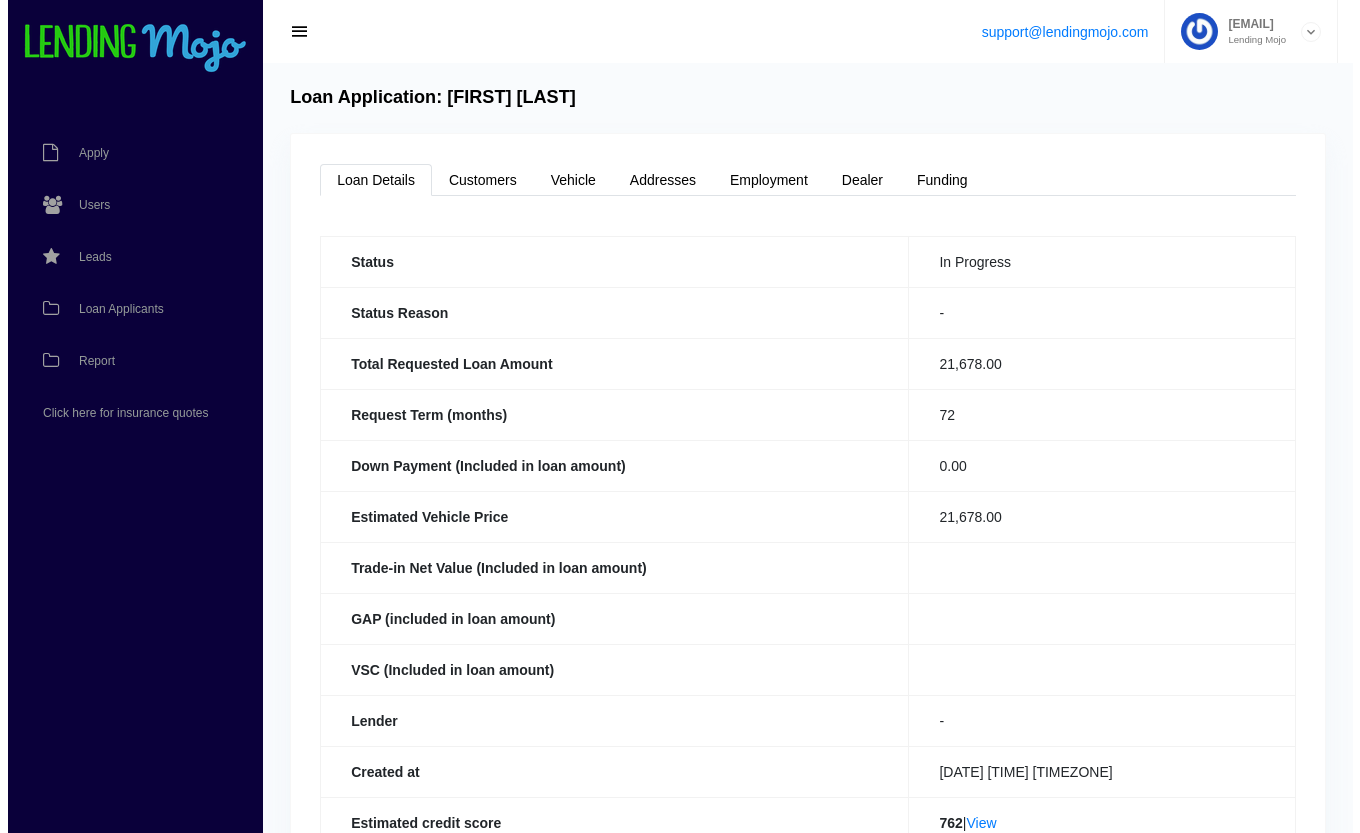 scroll, scrollTop: 0, scrollLeft: 0, axis: both 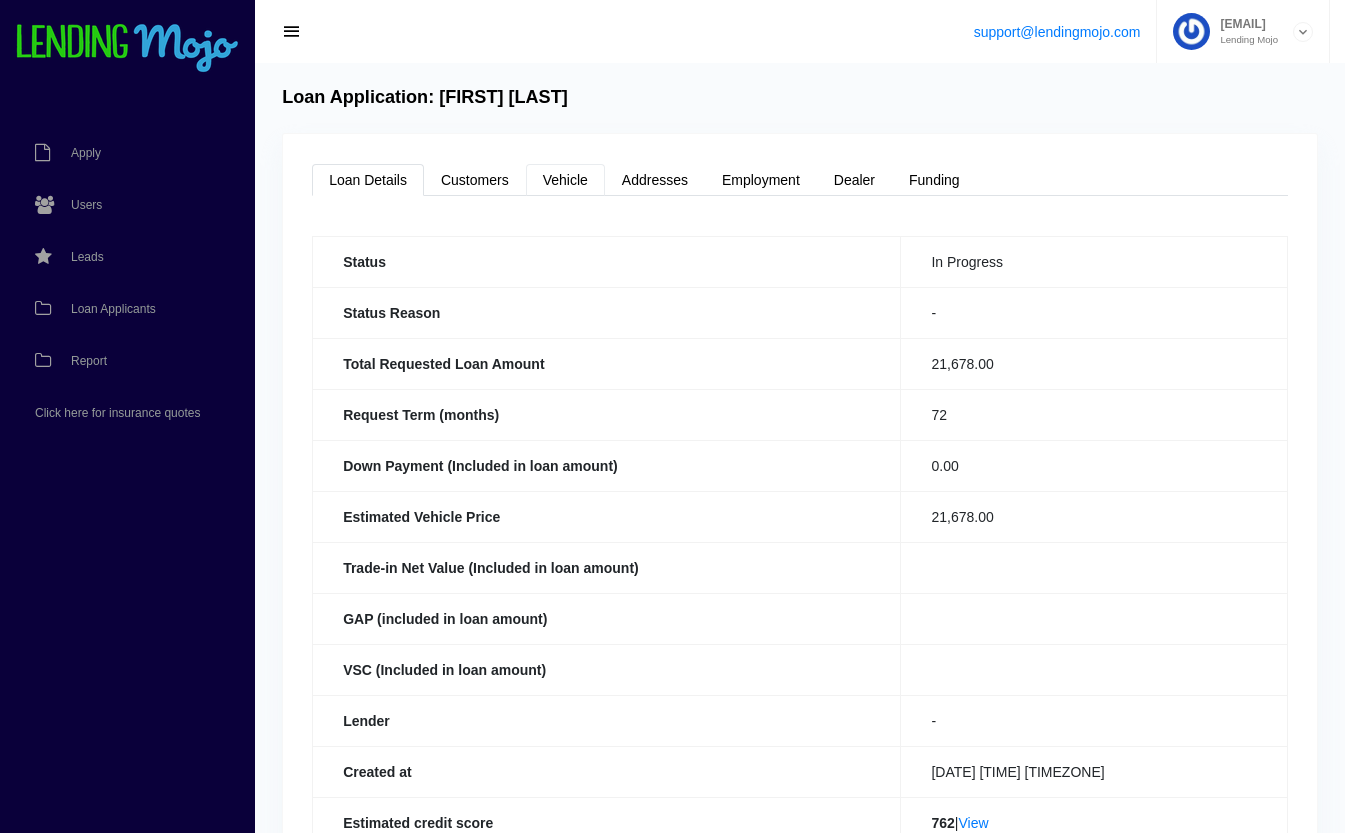 click on "Vehicle" at bounding box center [565, 180] 